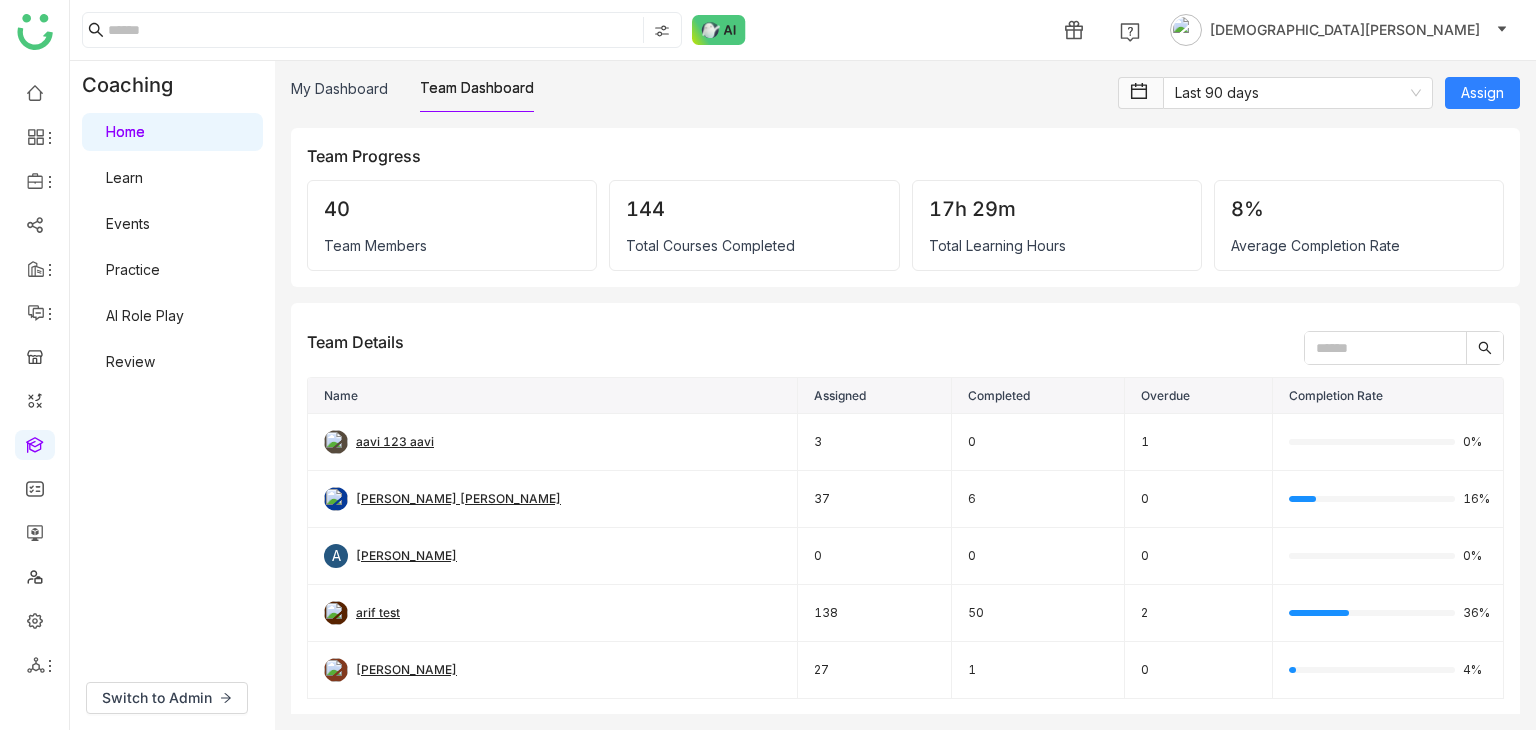scroll, scrollTop: 0, scrollLeft: 0, axis: both 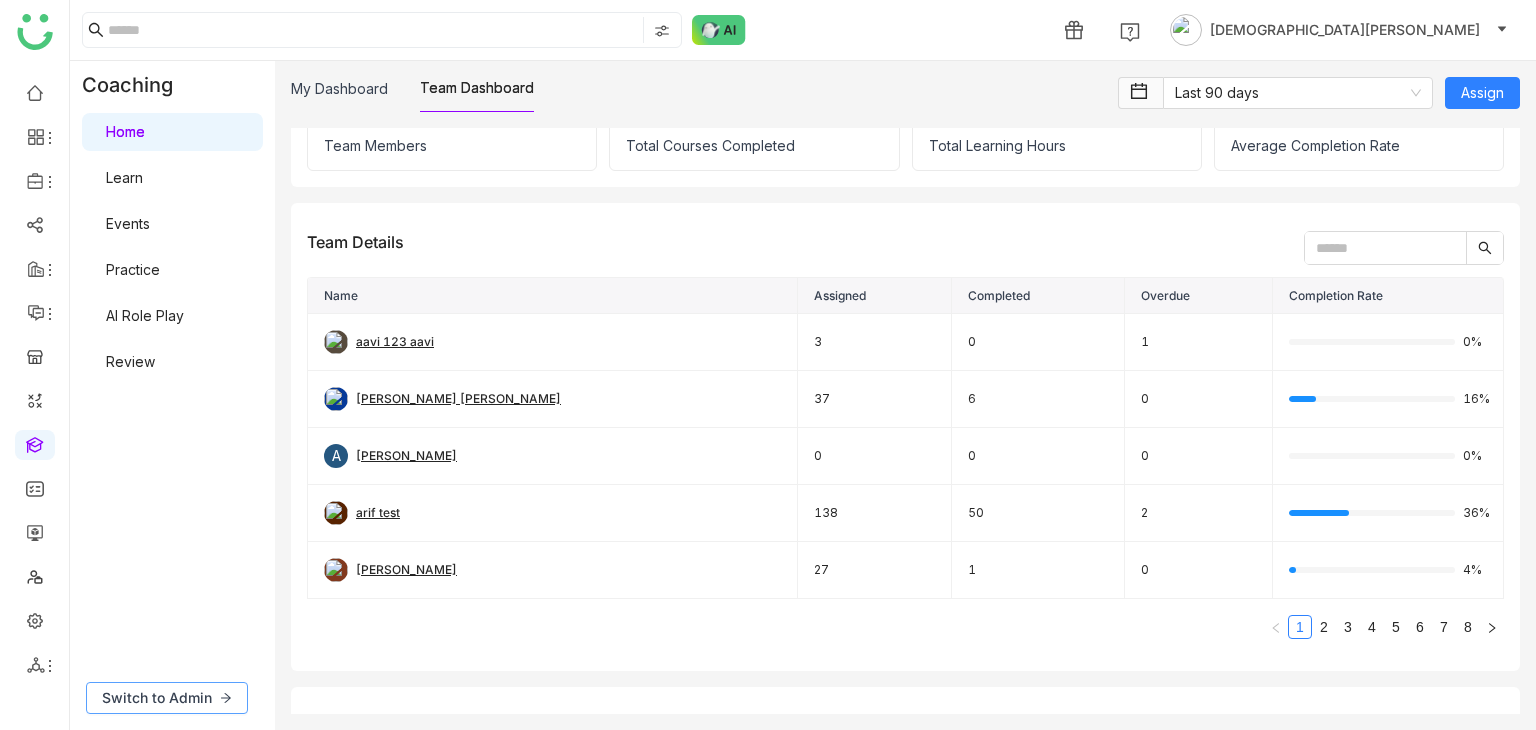 click on "Switch to Admin" 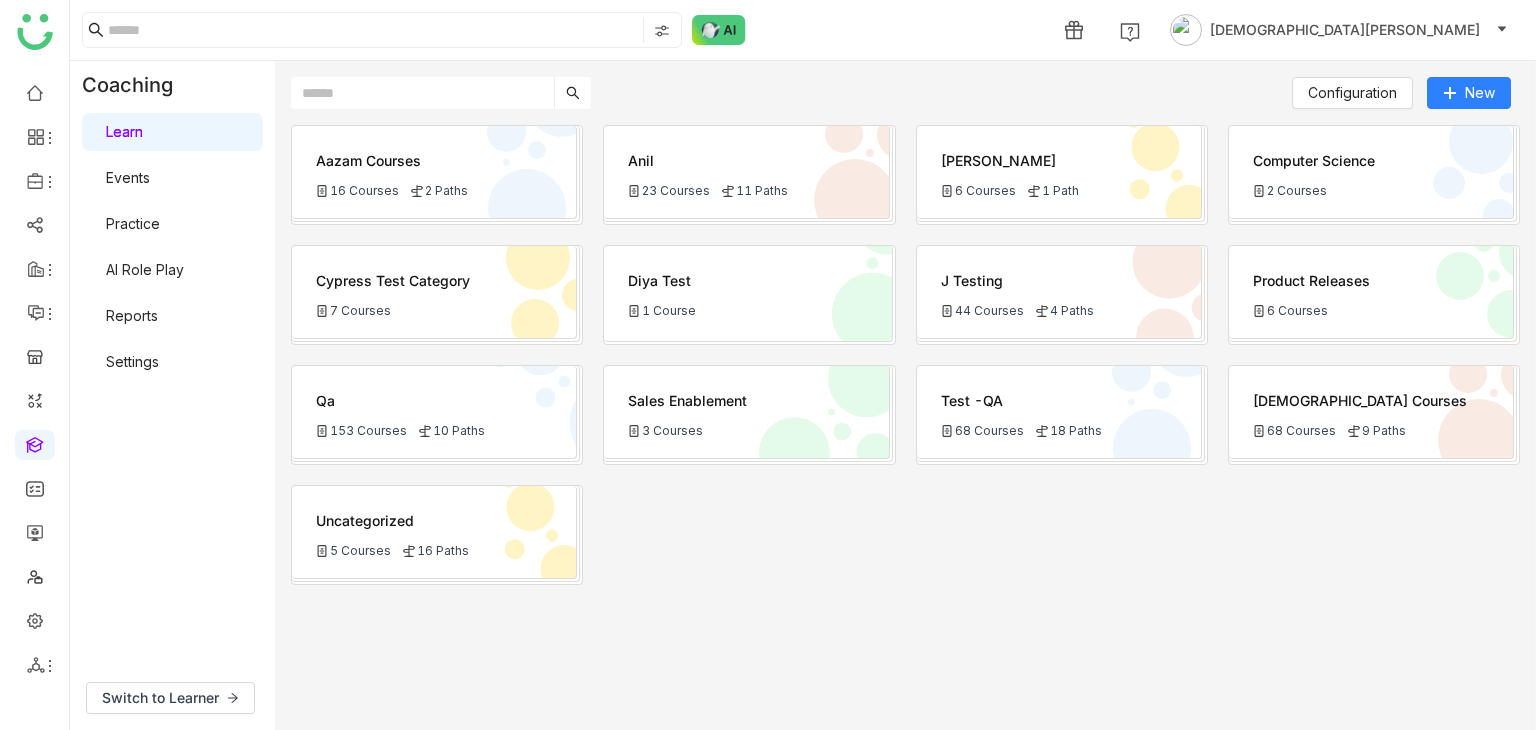 click on "Cypress Test Category
7 Courses" 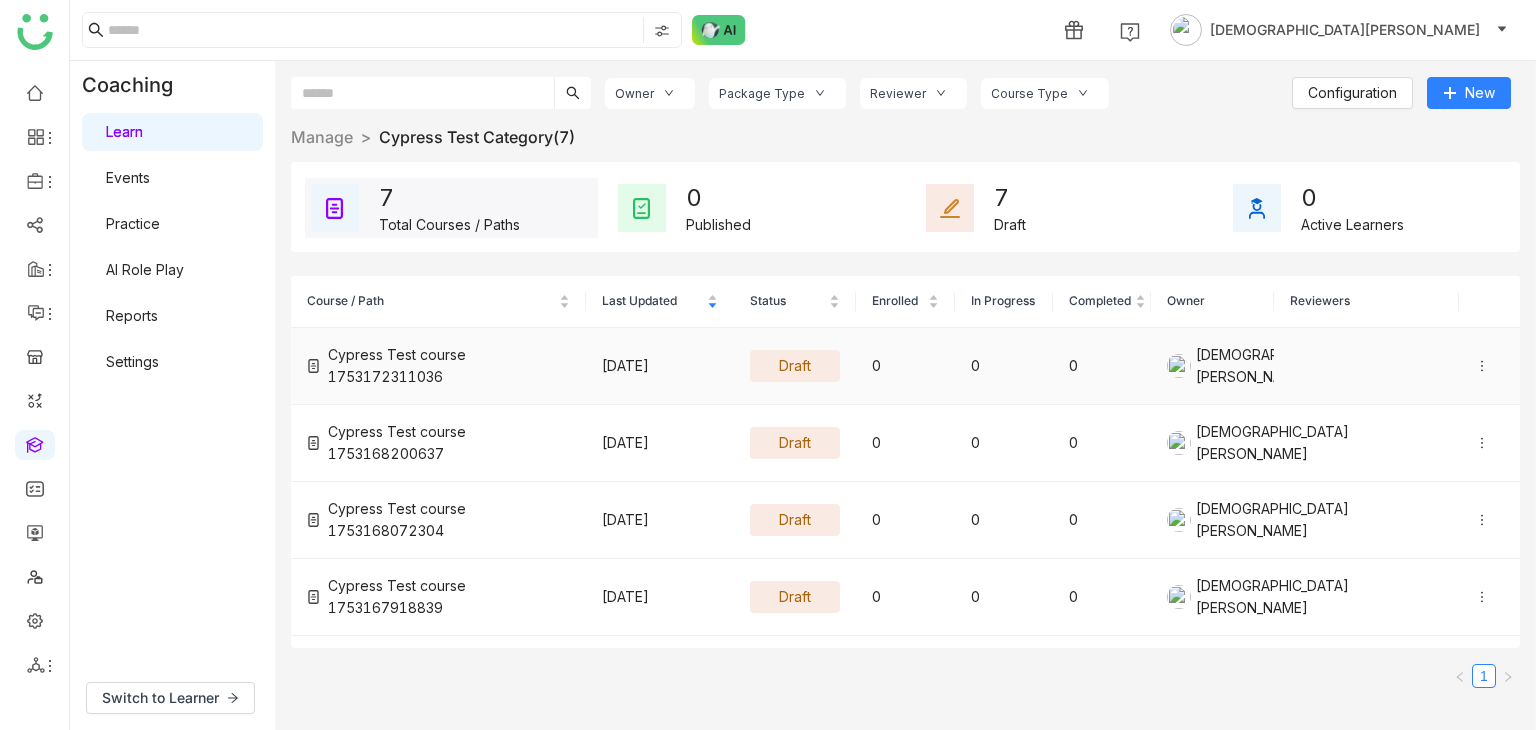 click 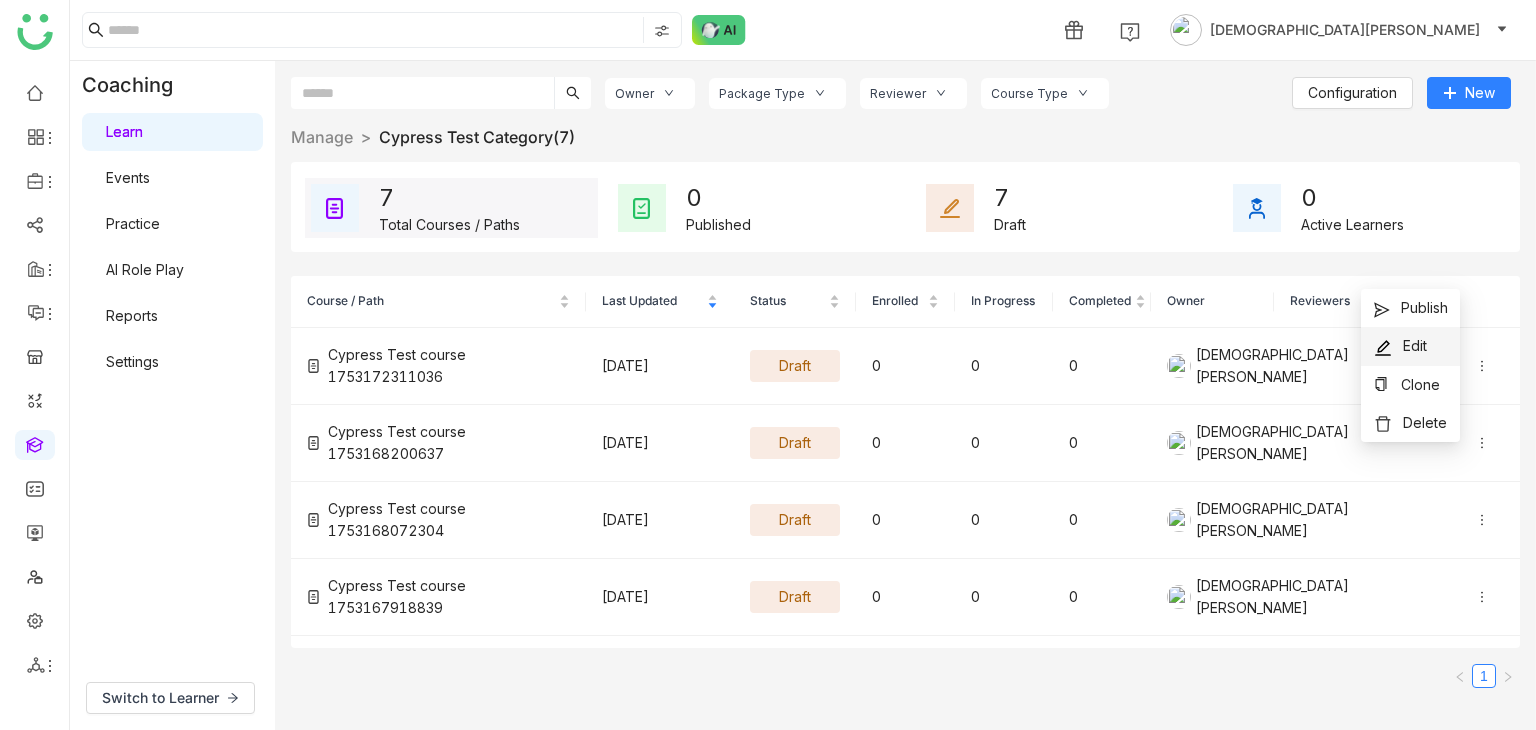 click on "Edit" at bounding box center [1400, 346] 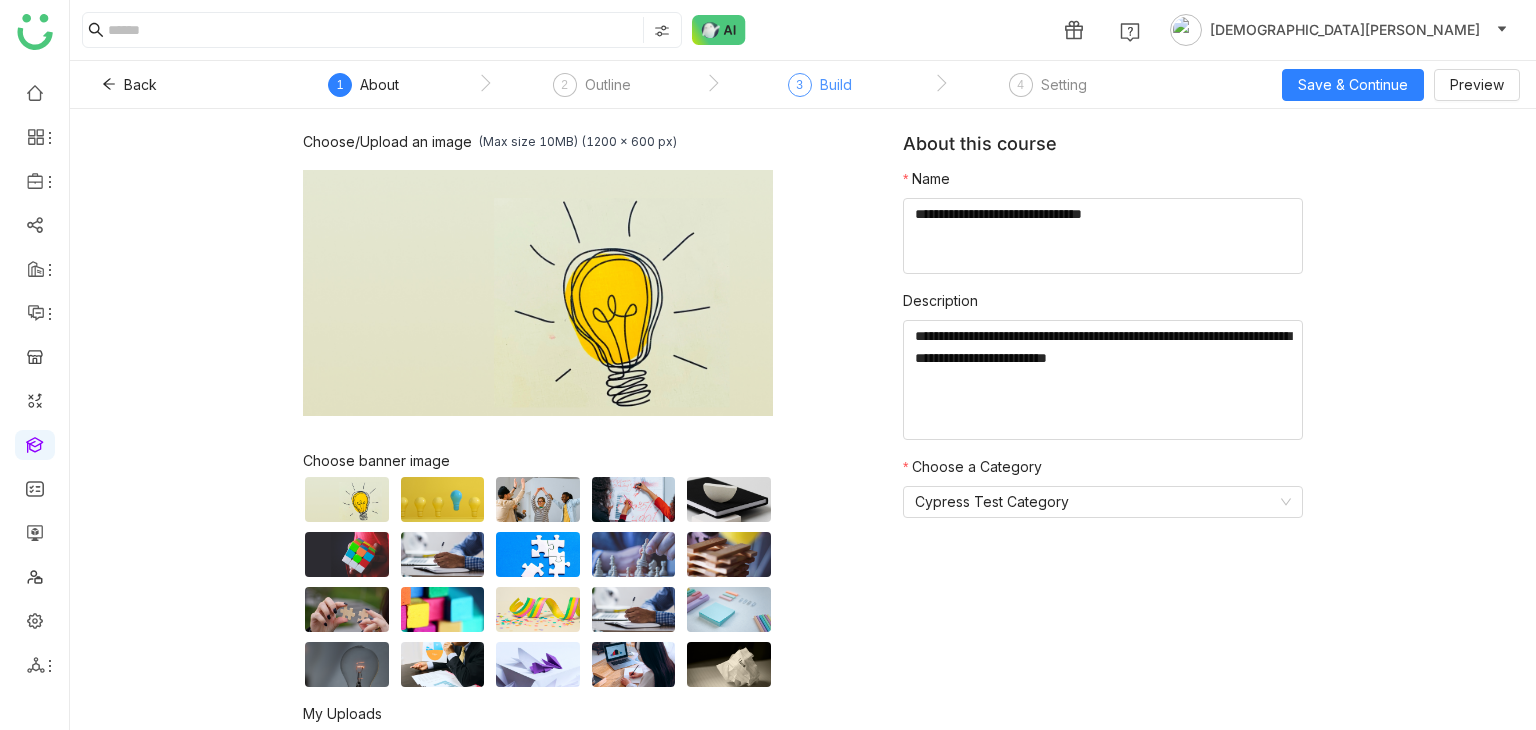 click on "3" 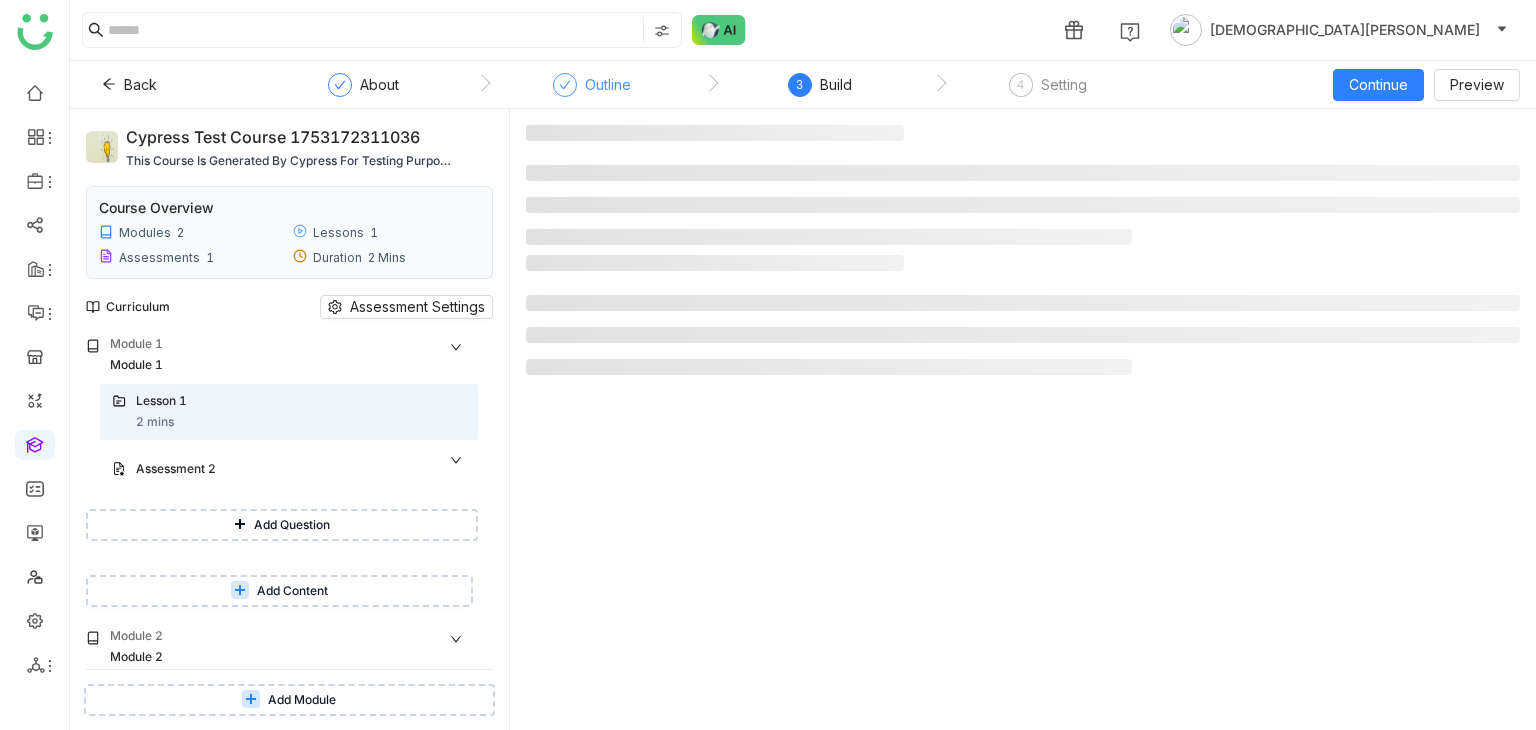 click on "Outline" 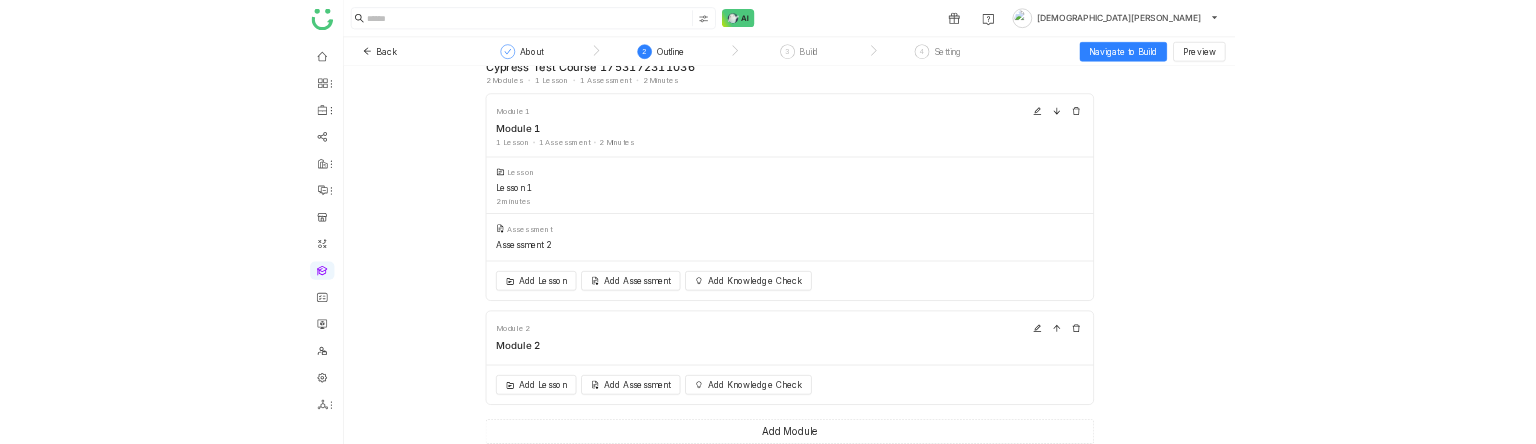 scroll, scrollTop: 48, scrollLeft: 0, axis: vertical 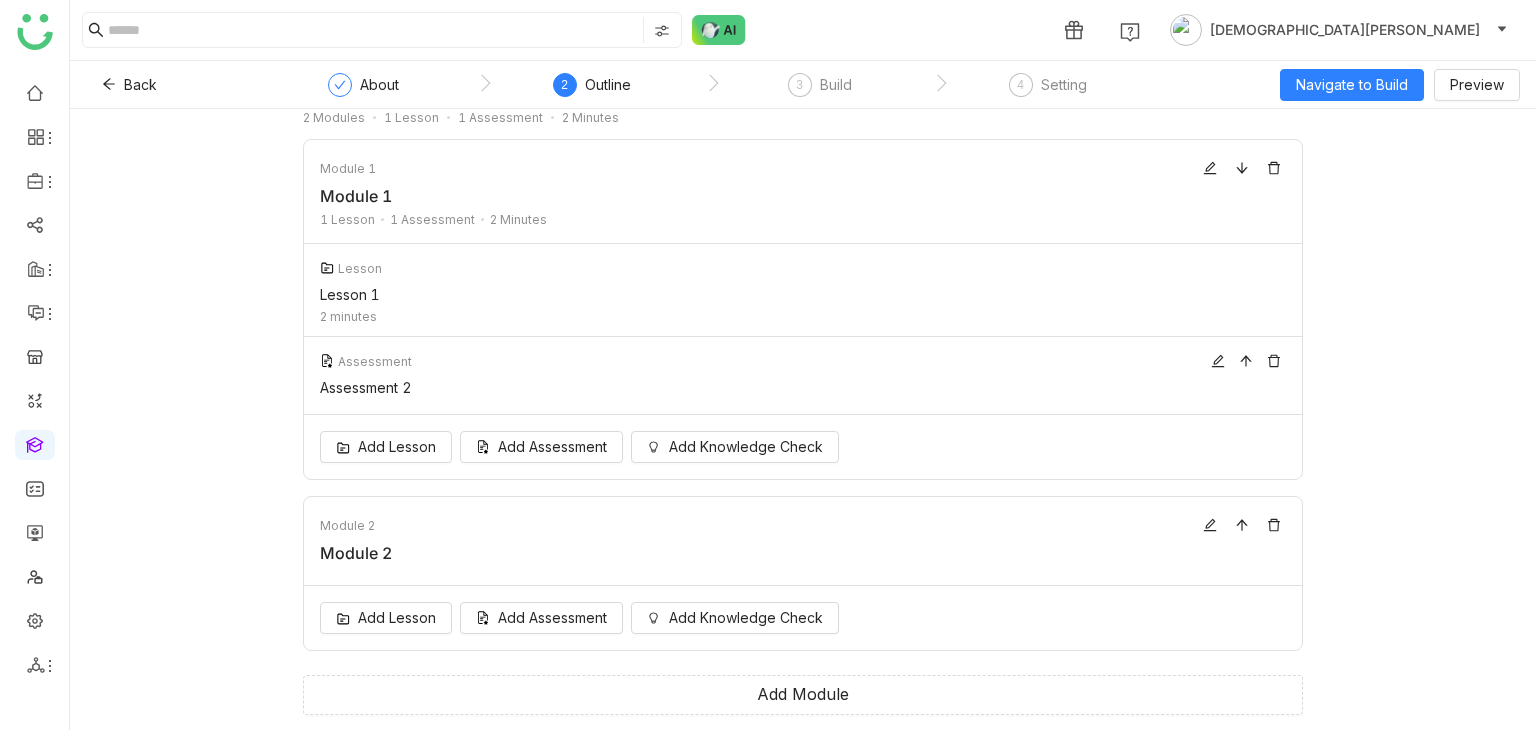 click on "Assessment 2" 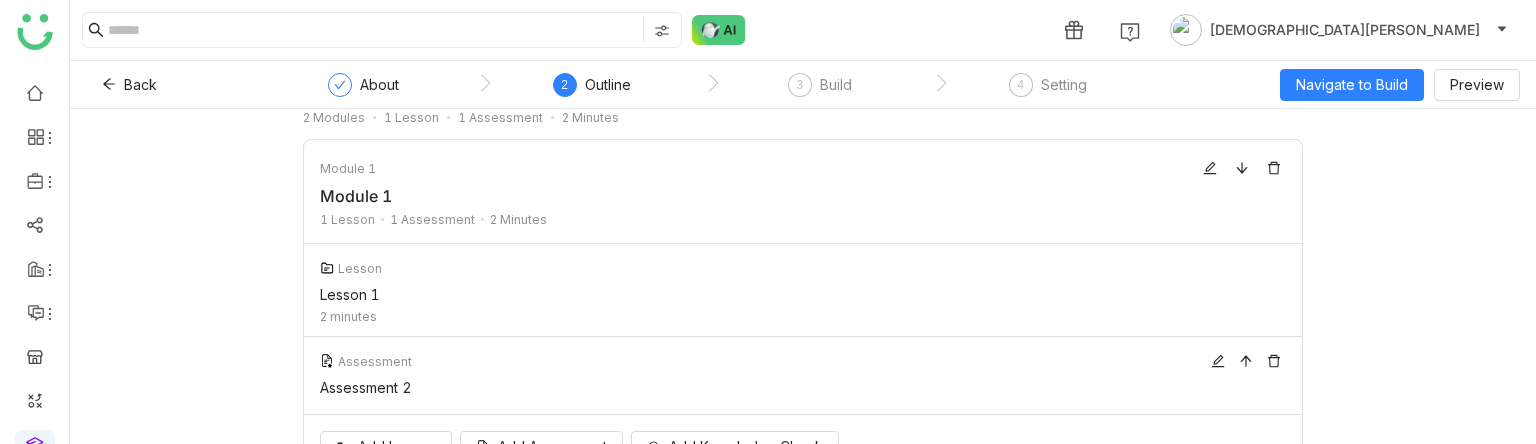 click on "Assessment 2" 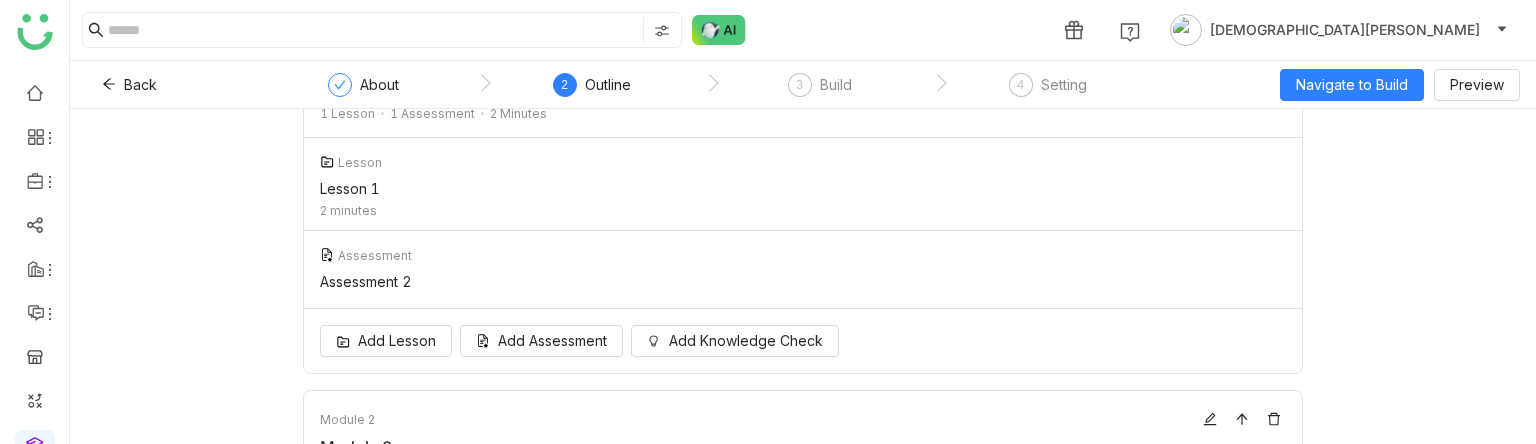 scroll, scrollTop: 188, scrollLeft: 0, axis: vertical 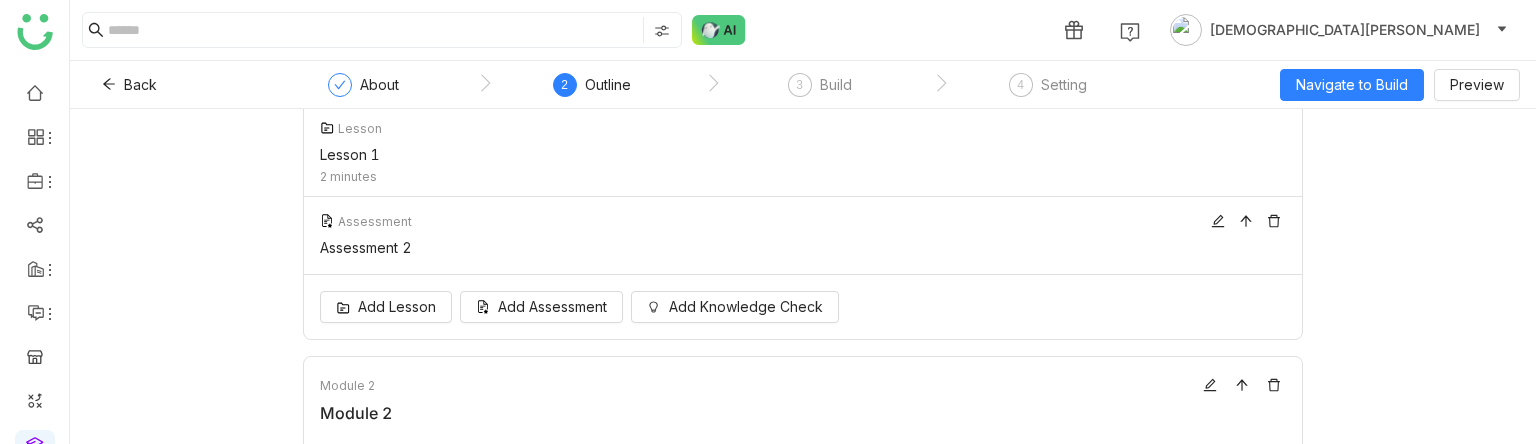 click on "Assessment   Assessment 2" 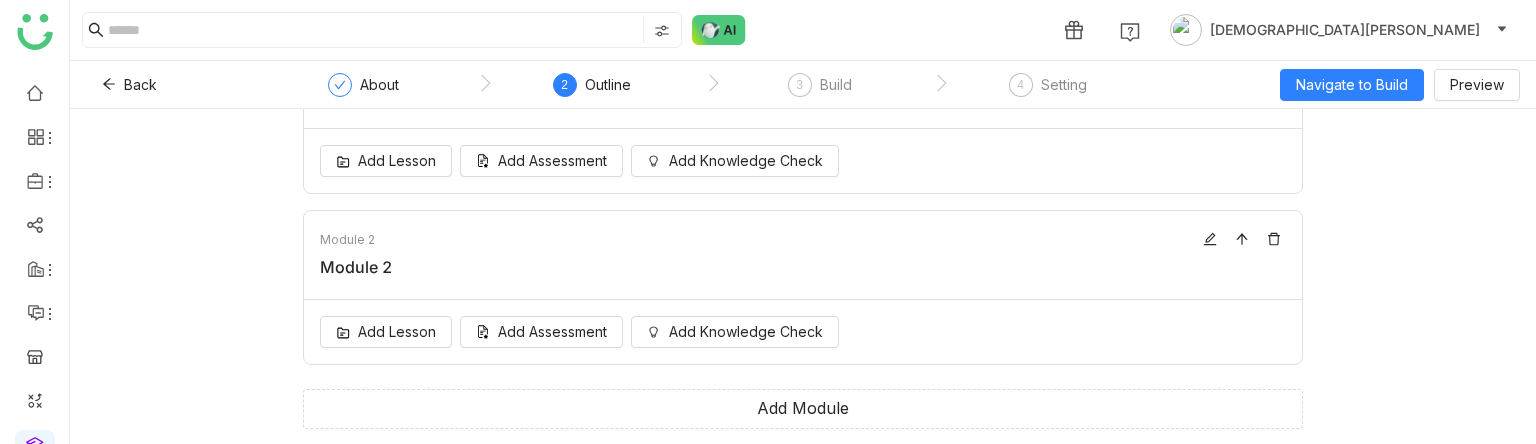 scroll, scrollTop: 134, scrollLeft: 0, axis: vertical 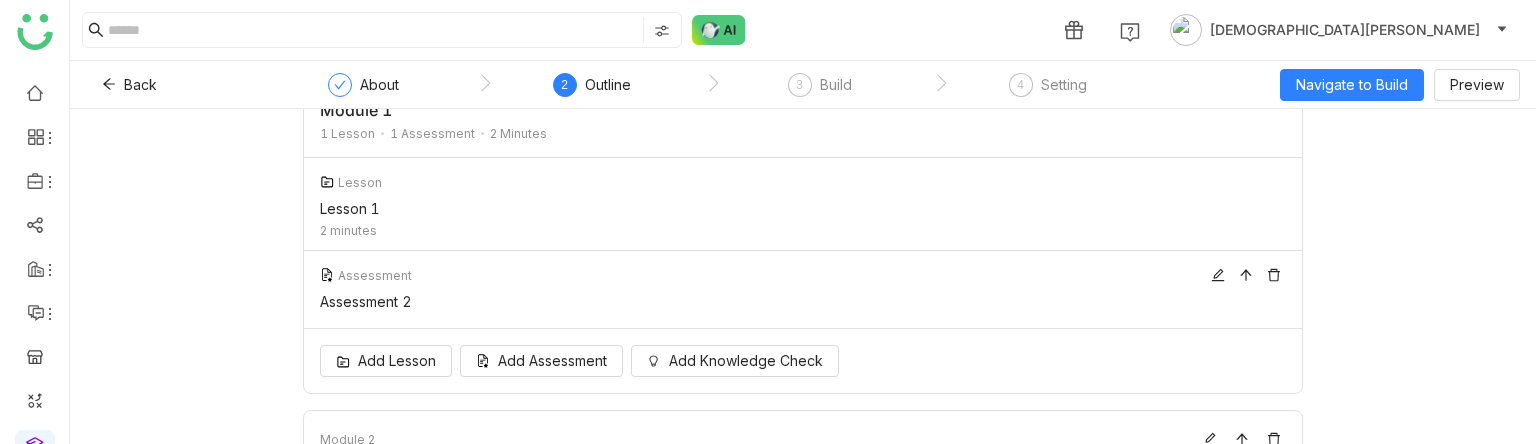 click on "Assessment 2" 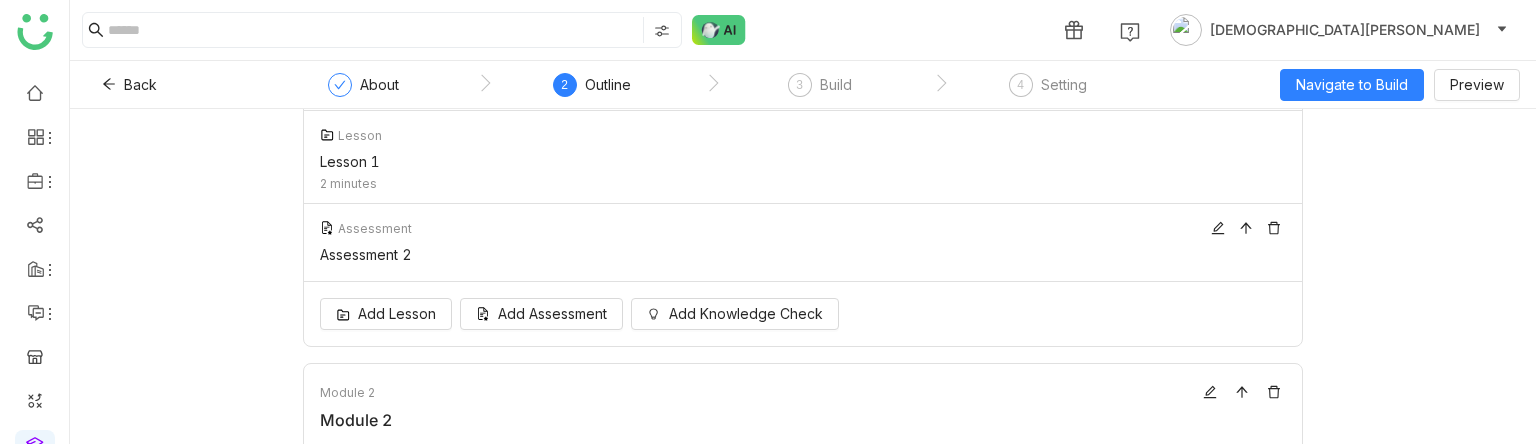 scroll, scrollTop: 134, scrollLeft: 0, axis: vertical 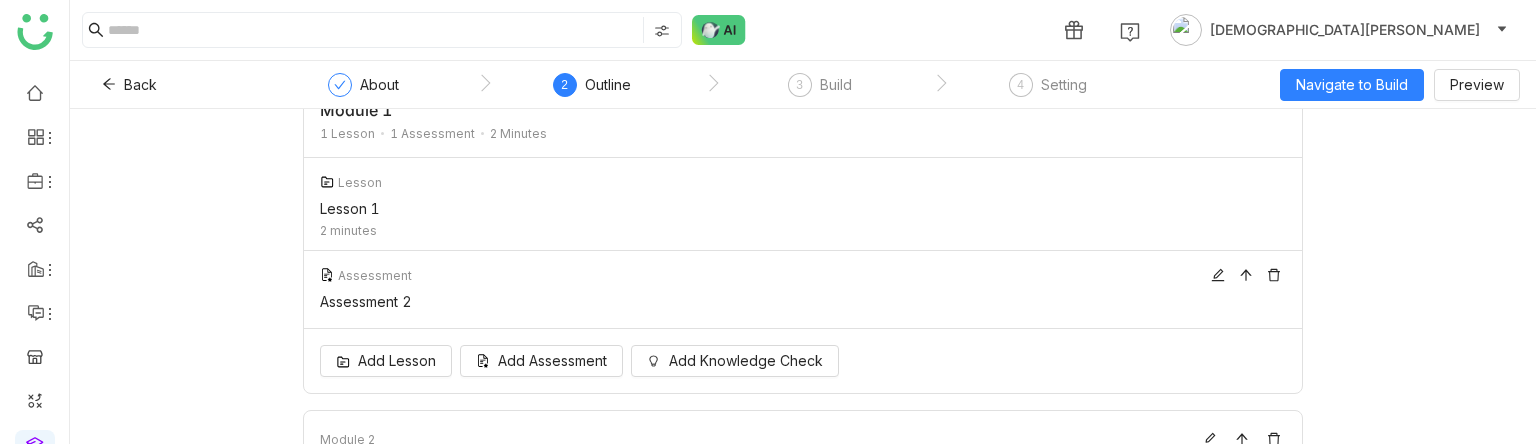 click on "Assessment" 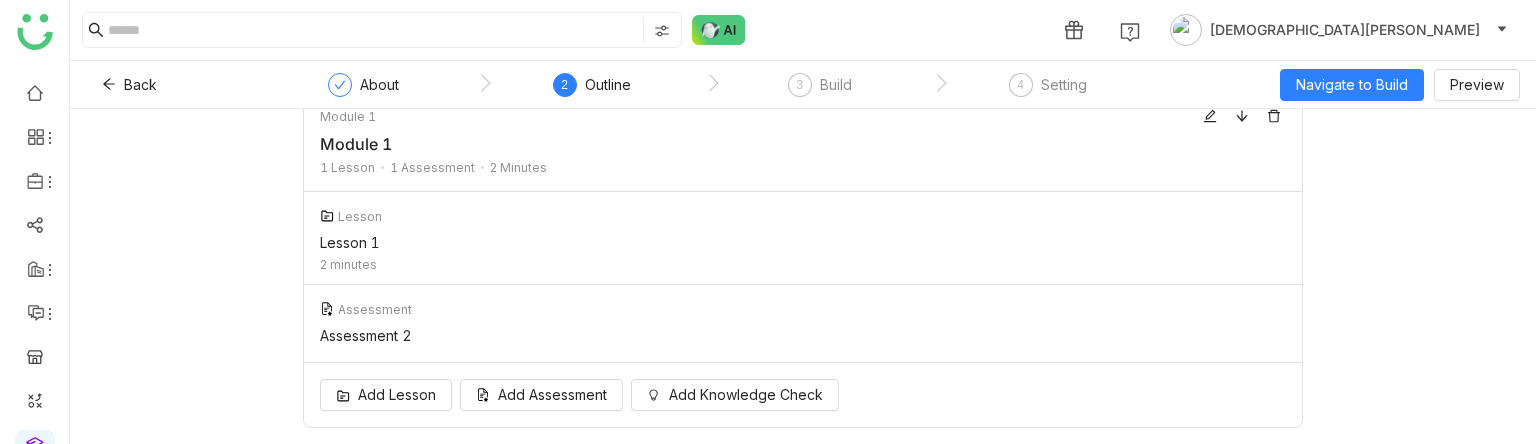 scroll, scrollTop: 0, scrollLeft: 0, axis: both 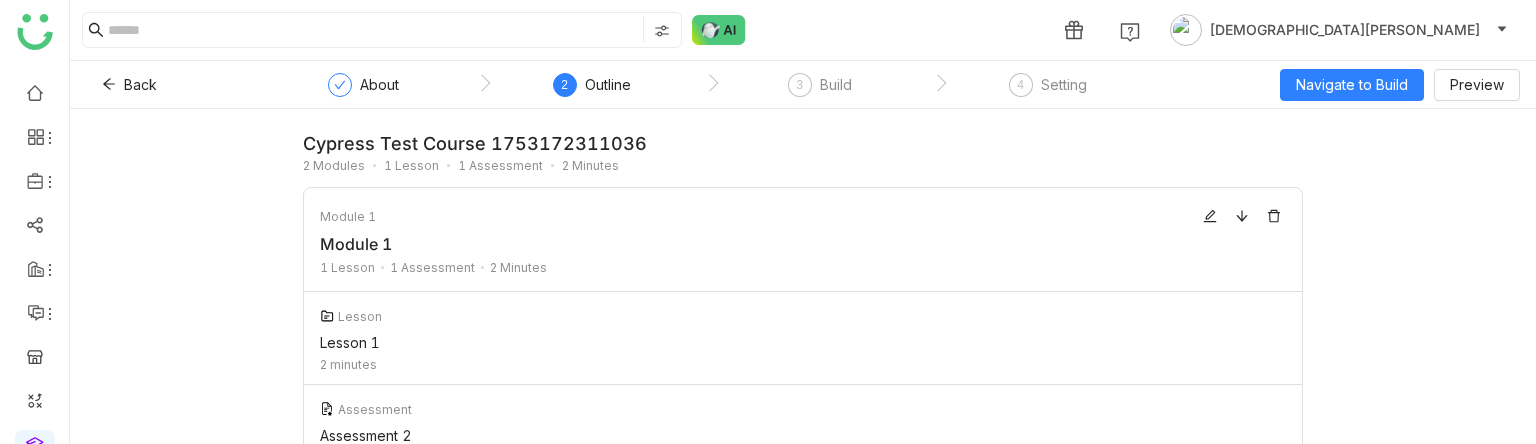 drag, startPoint x: 626, startPoint y: 149, endPoint x: 285, endPoint y: 141, distance: 341.09384 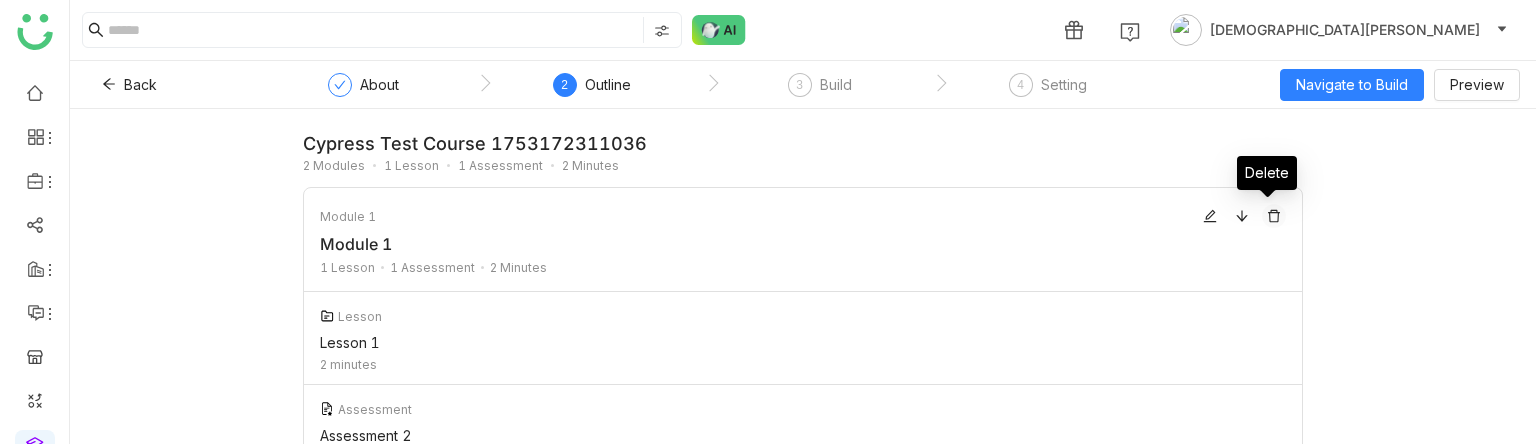 click 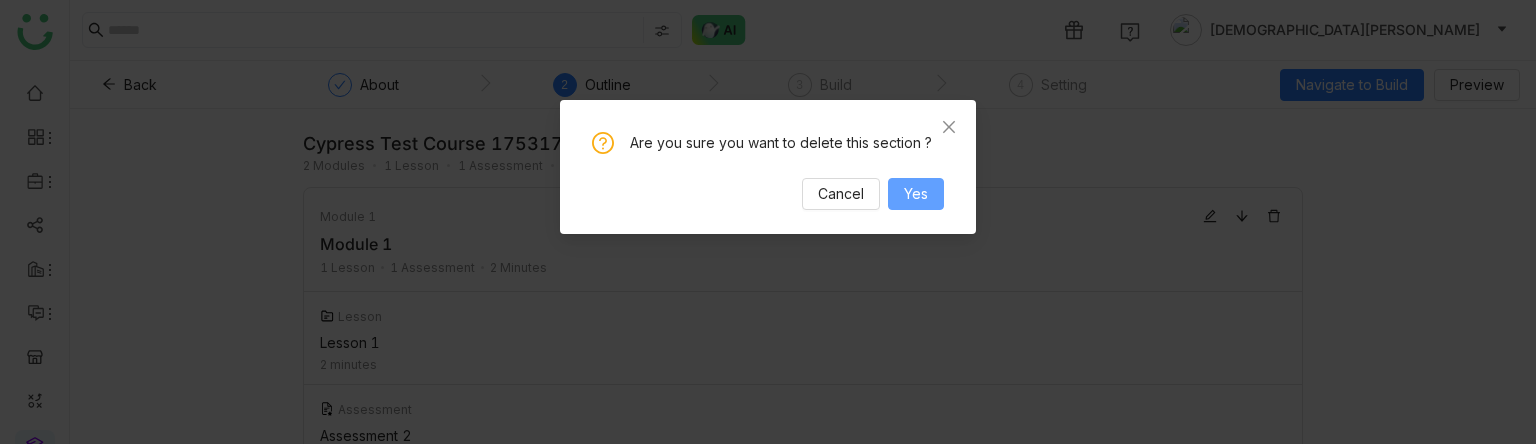 click on "Yes" at bounding box center (916, 194) 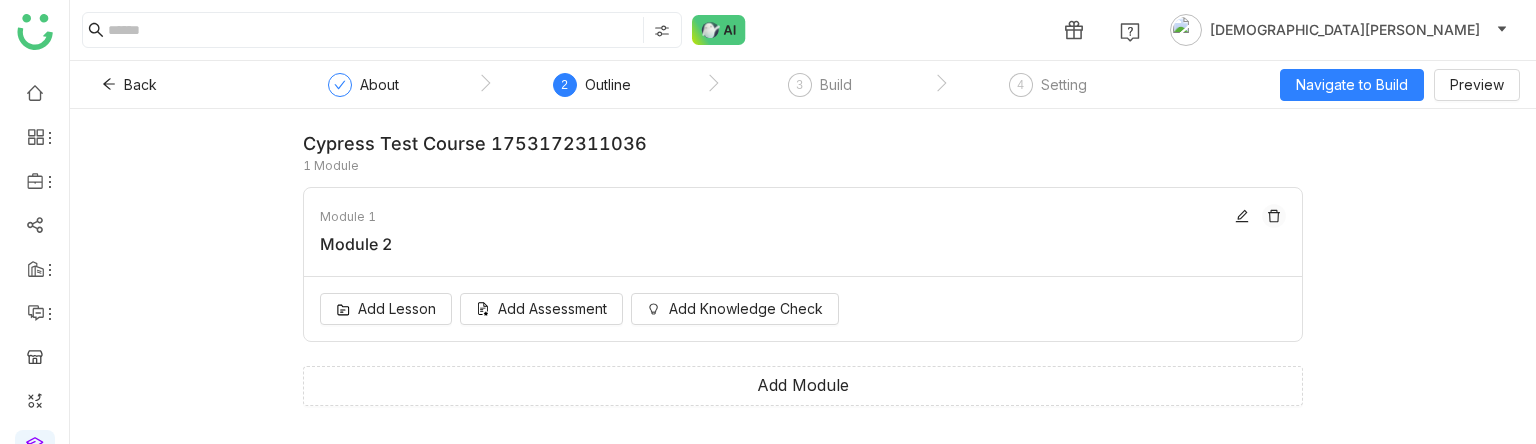 scroll, scrollTop: 0, scrollLeft: 0, axis: both 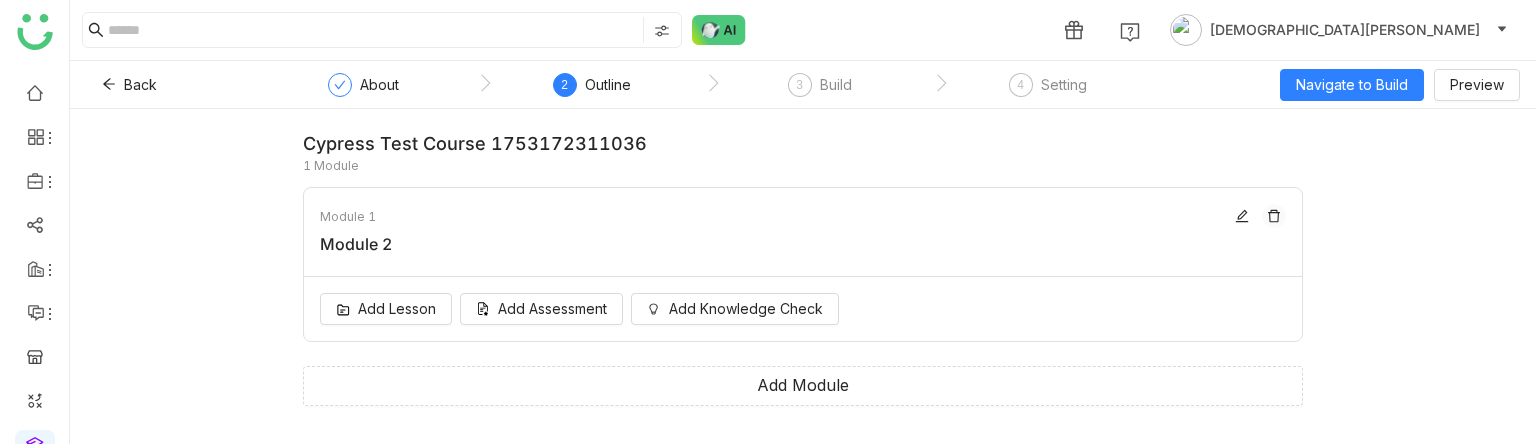 click 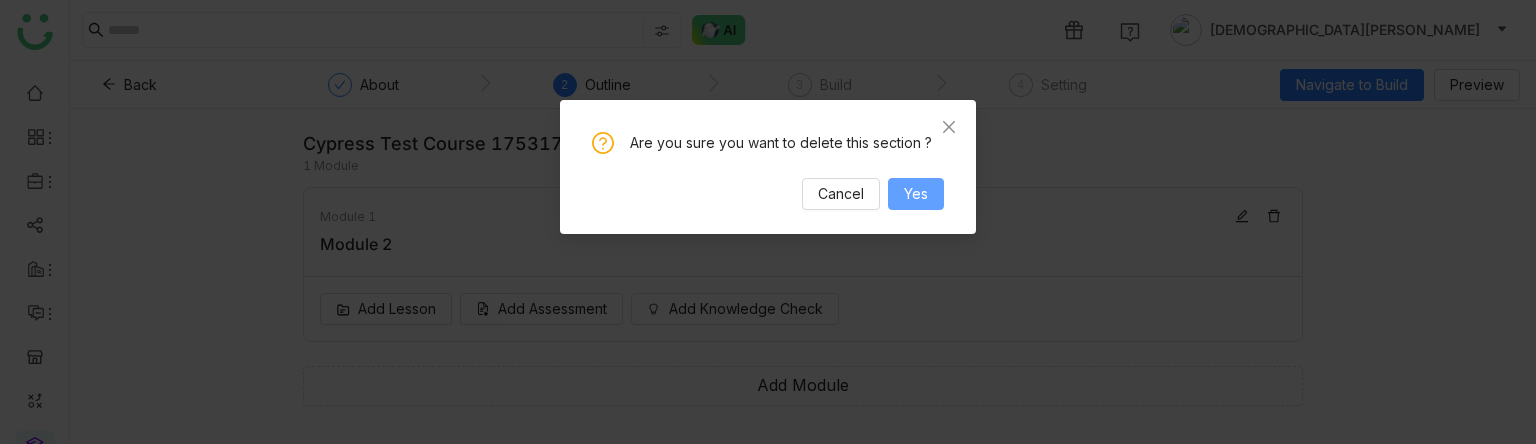 click on "Yes" at bounding box center (916, 194) 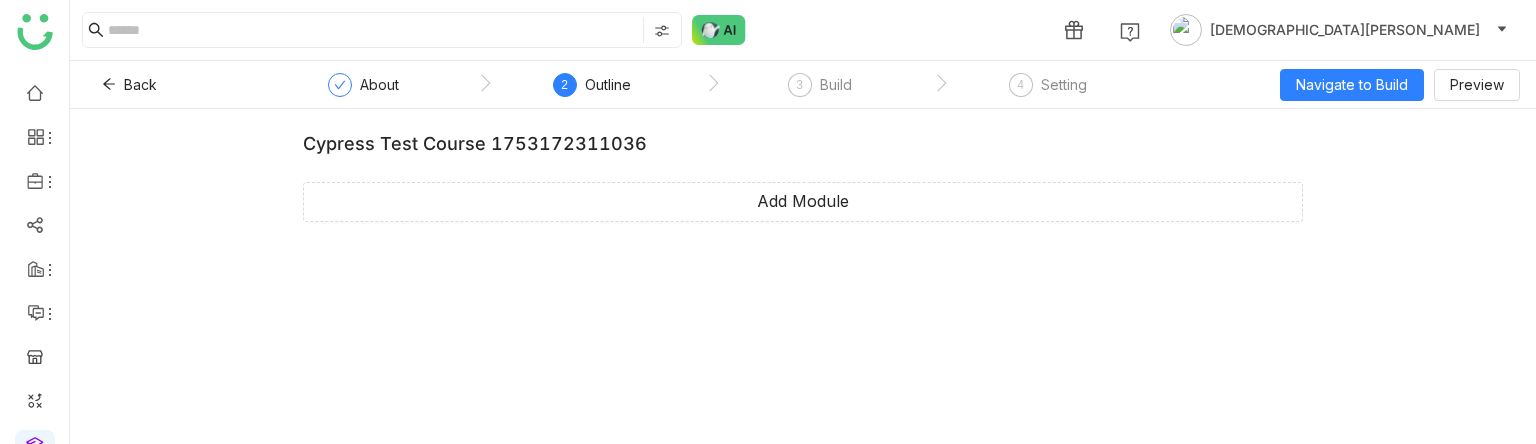 click on "Cypress Test course 1753172311036  Add Module" 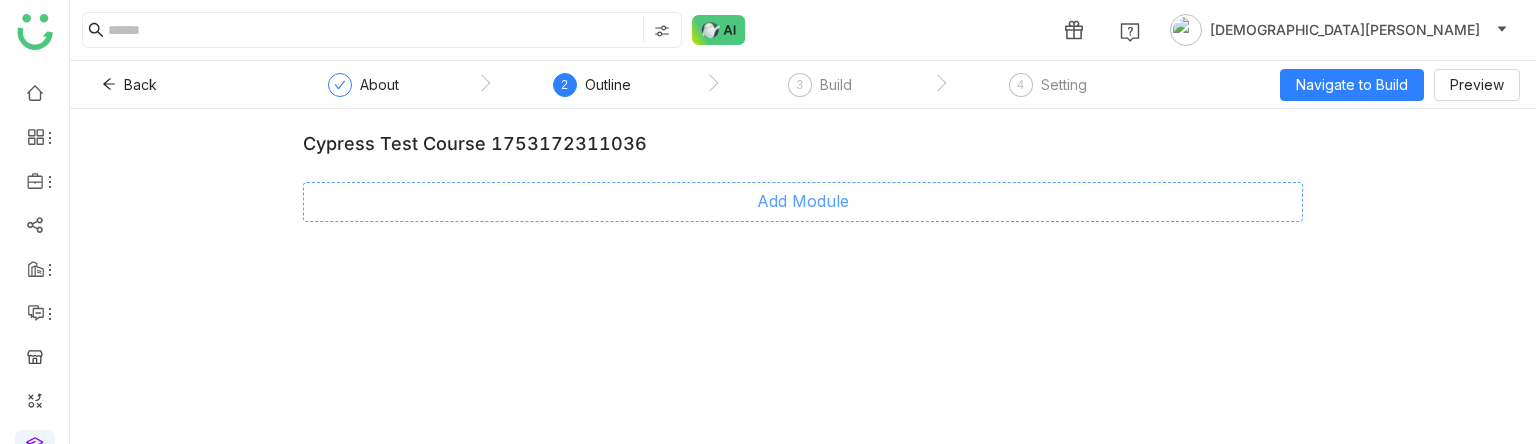click on "Add Module" 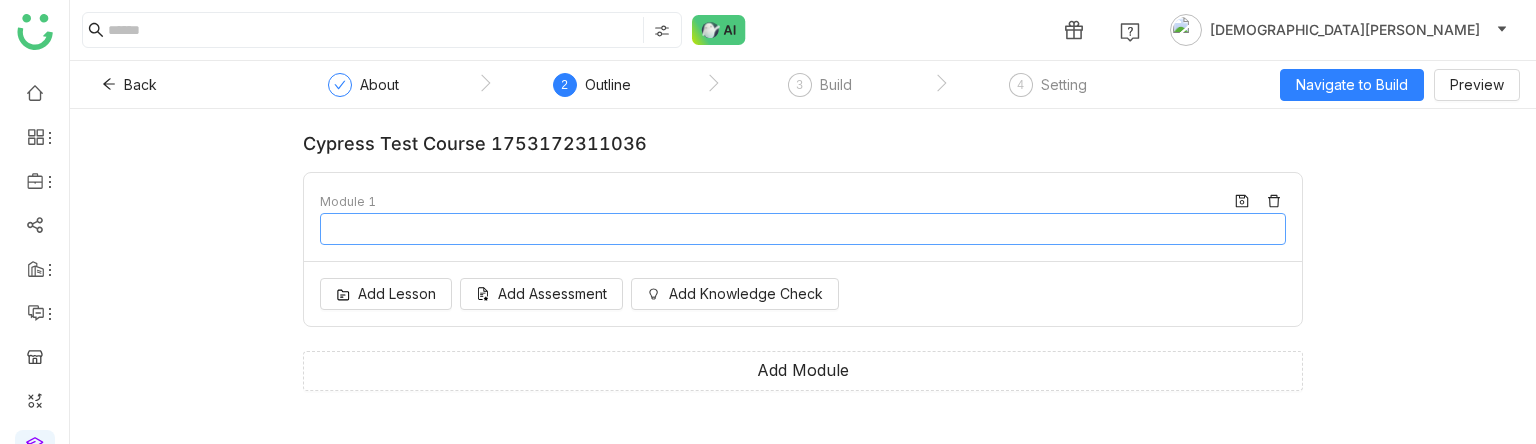 type on "********" 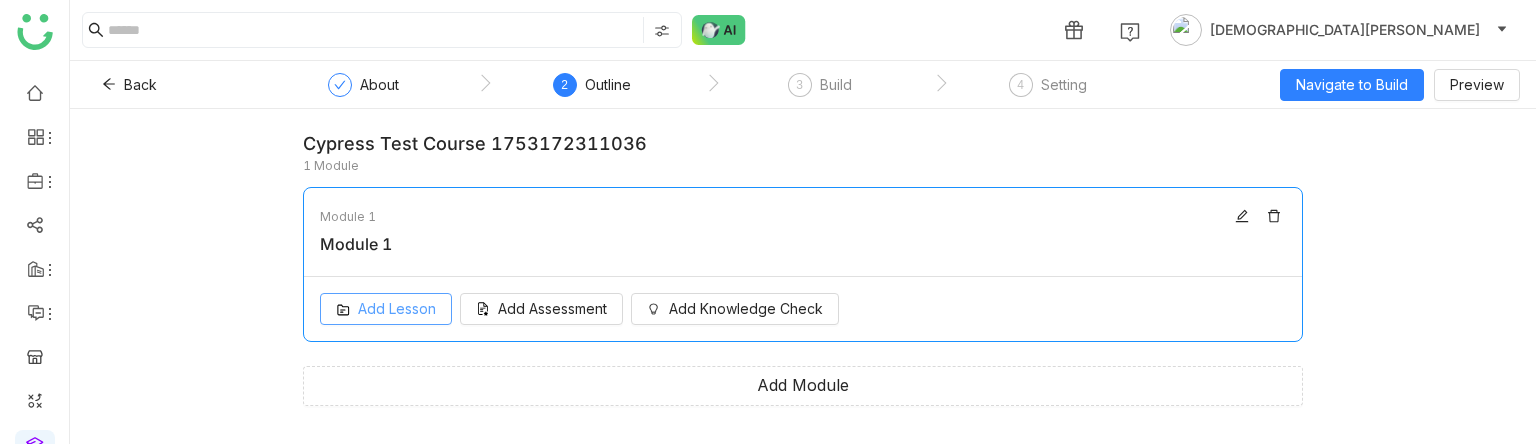 click on "Add Lesson" 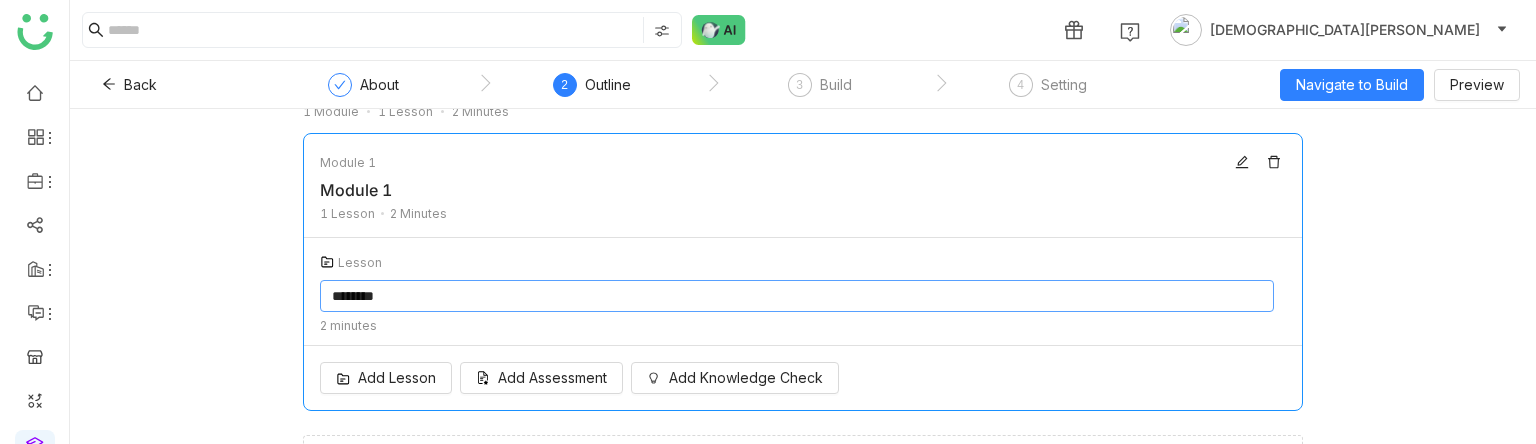 scroll, scrollTop: 76, scrollLeft: 0, axis: vertical 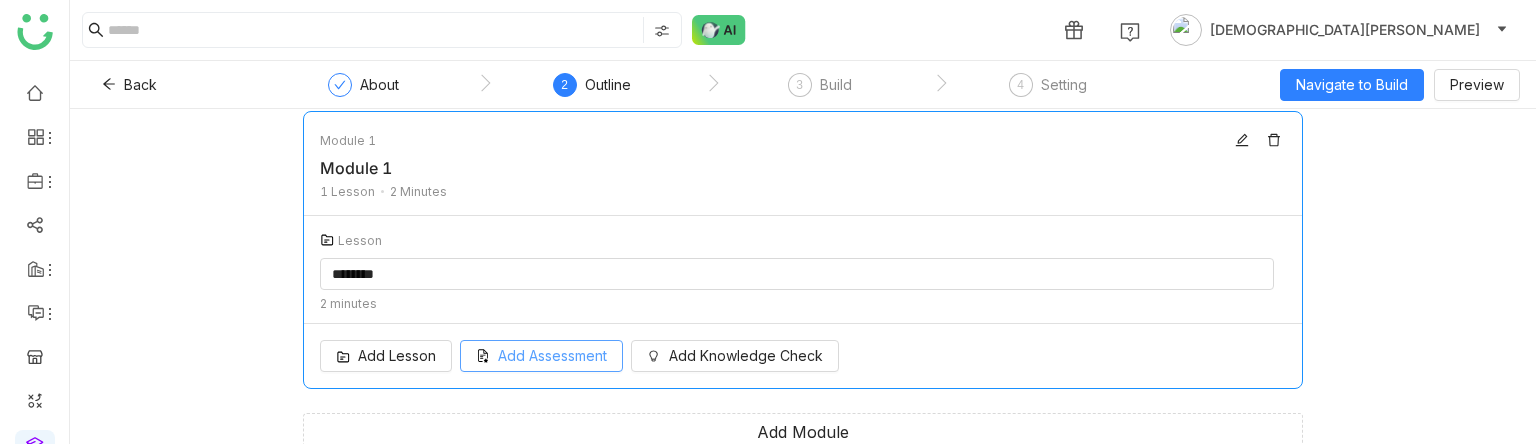 click on "Add Assessment" 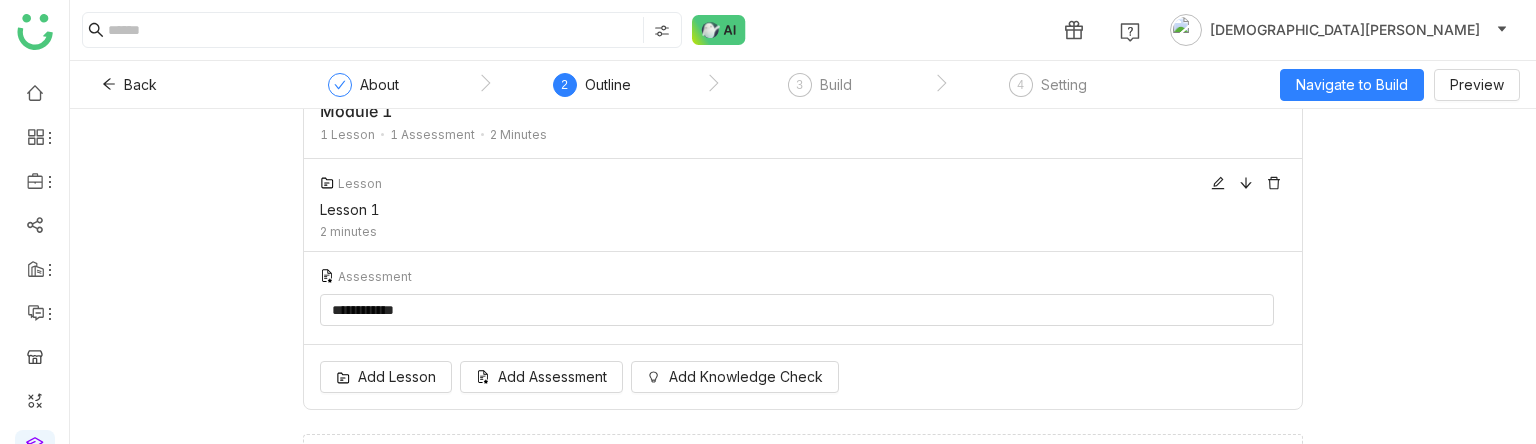 scroll, scrollTop: 0, scrollLeft: 0, axis: both 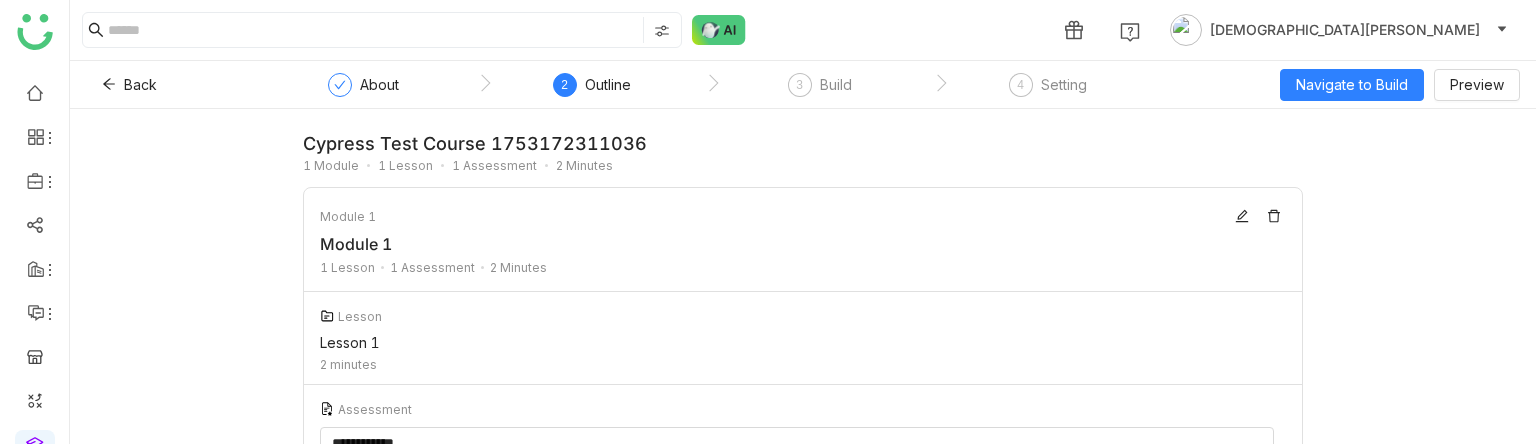 click on "Cypress Test course 1753172311036" 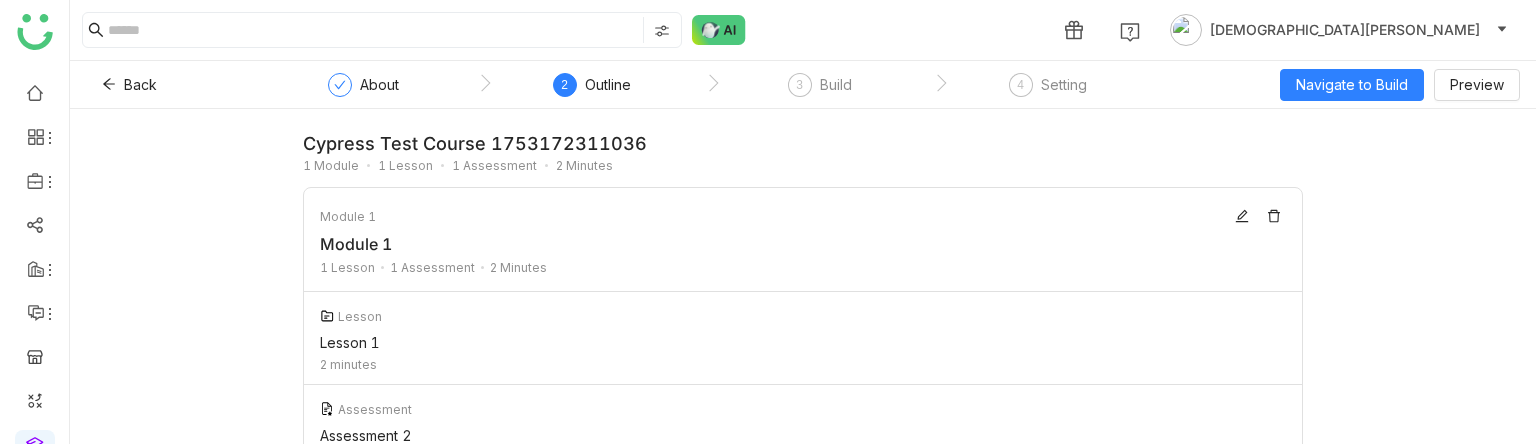 scroll, scrollTop: 164, scrollLeft: 0, axis: vertical 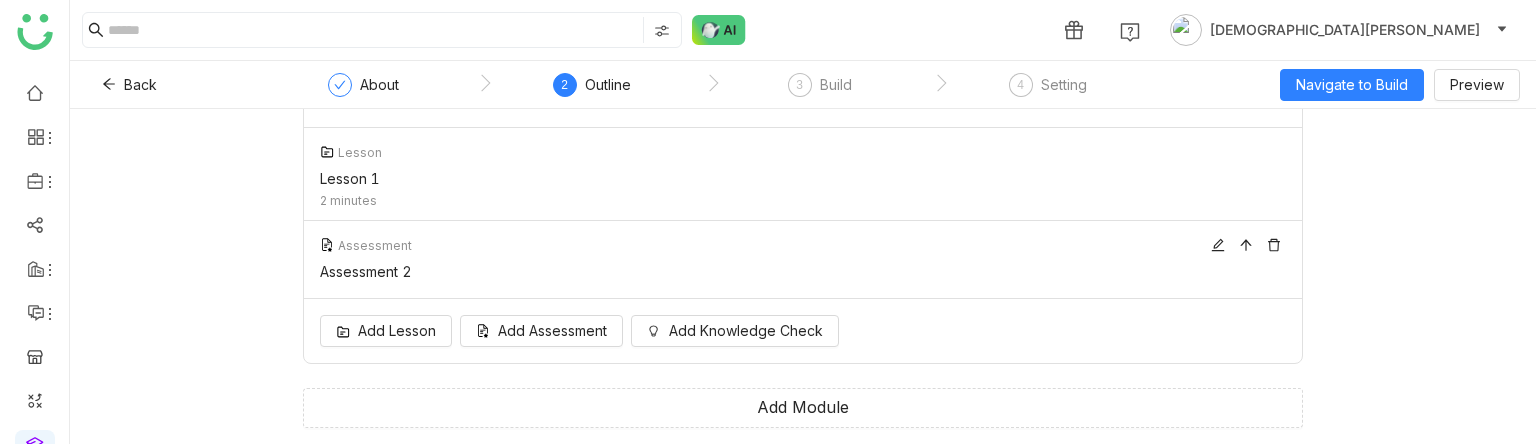 click on "Assessment 2" 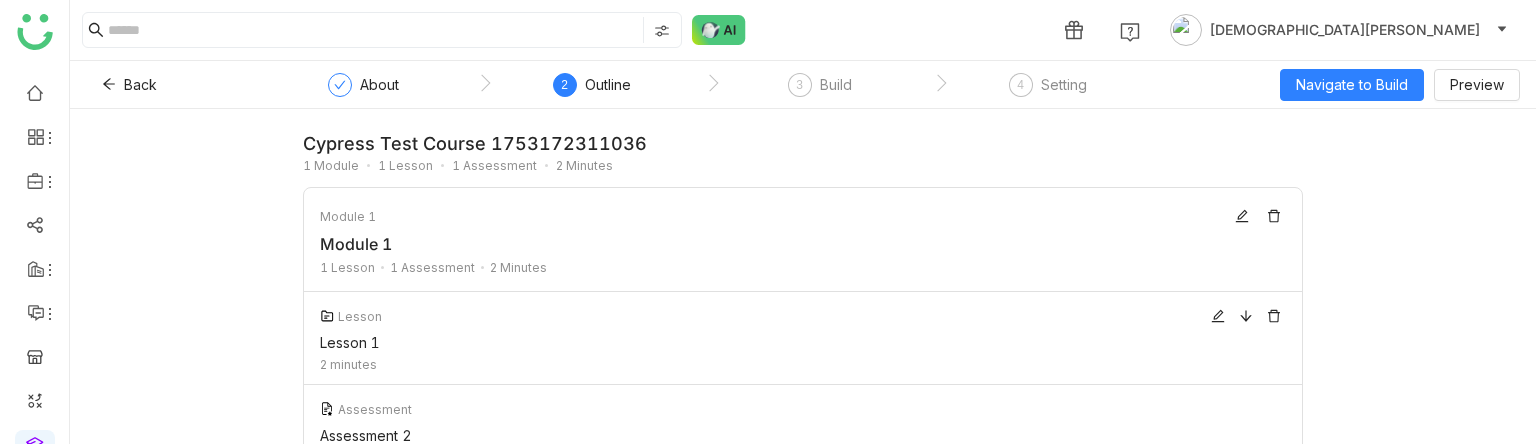 scroll, scrollTop: 100, scrollLeft: 0, axis: vertical 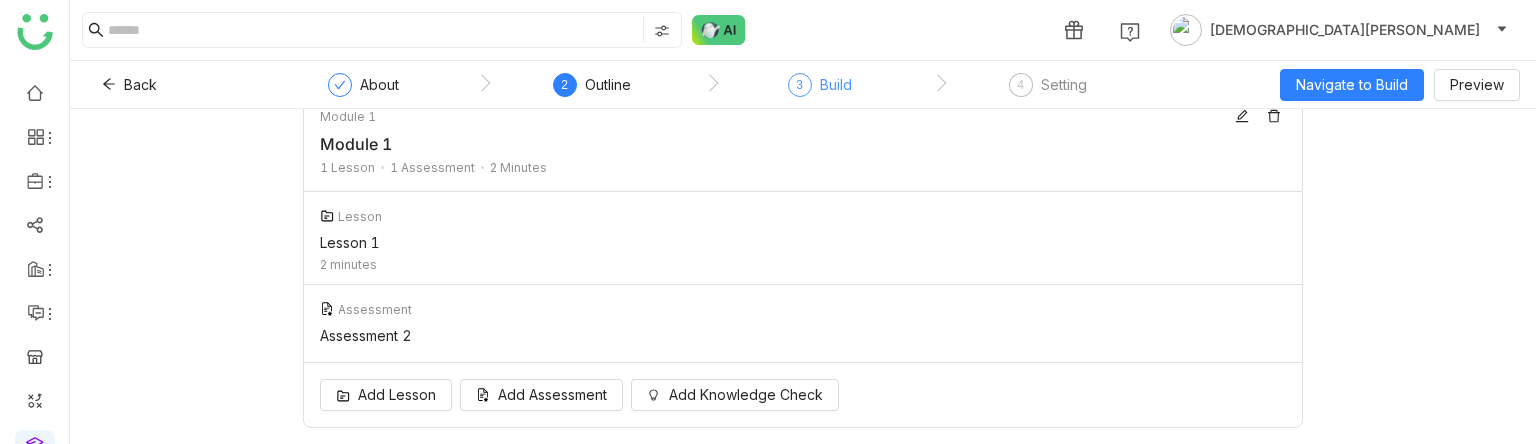 click on "3" 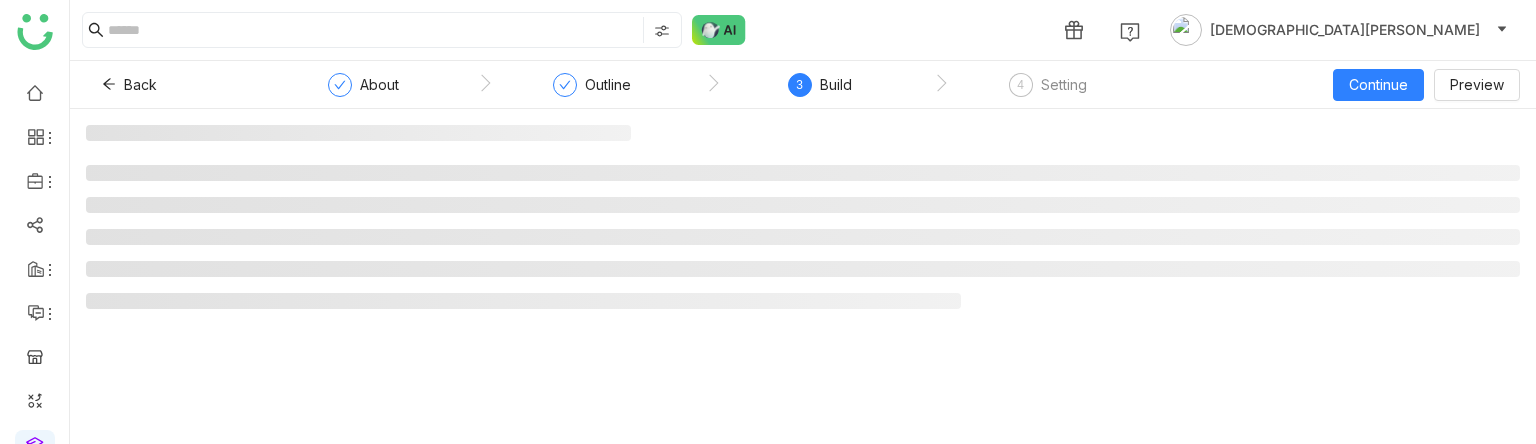 scroll, scrollTop: 0, scrollLeft: 0, axis: both 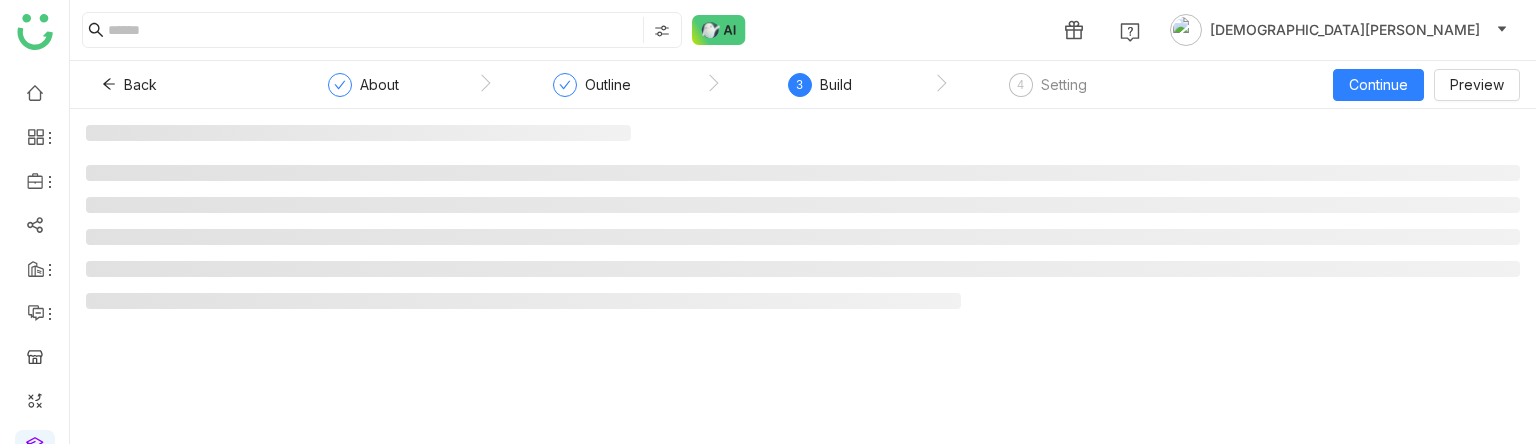 click on "Build" 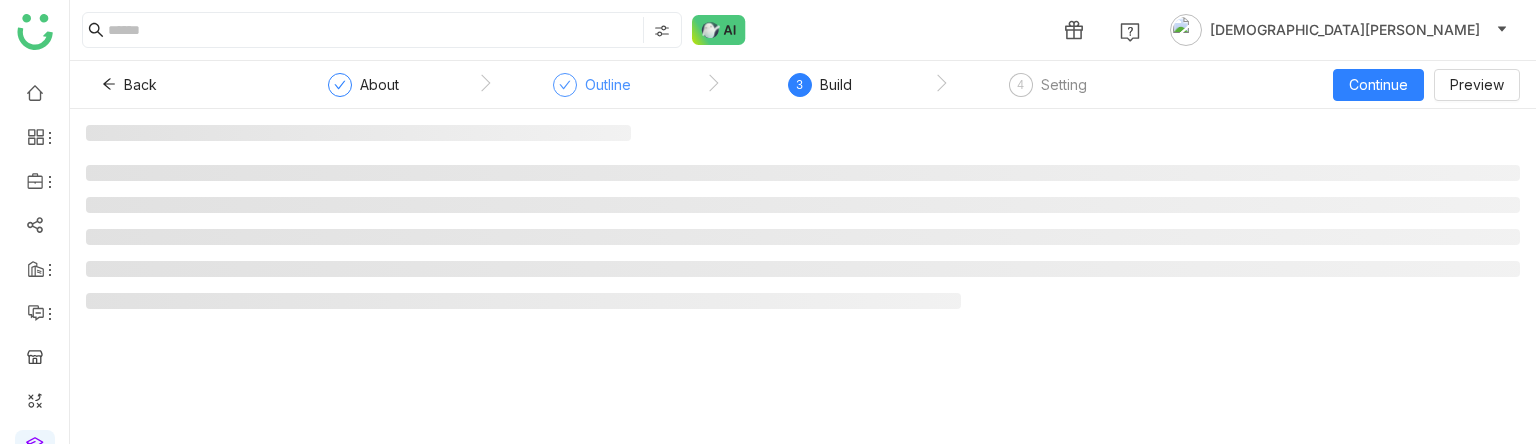 click on "Outline" 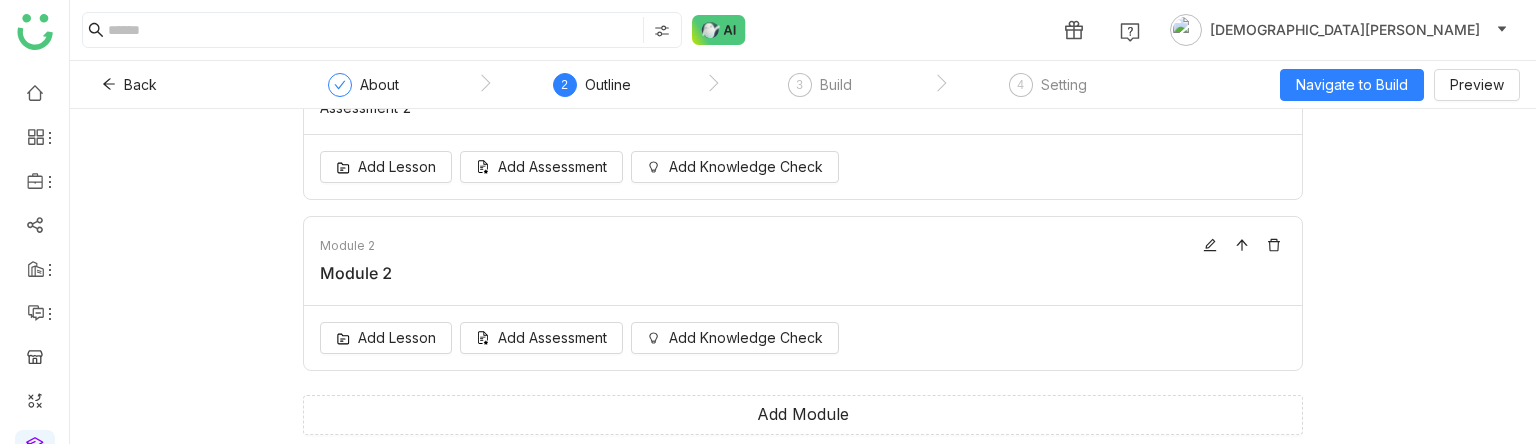 scroll, scrollTop: 334, scrollLeft: 0, axis: vertical 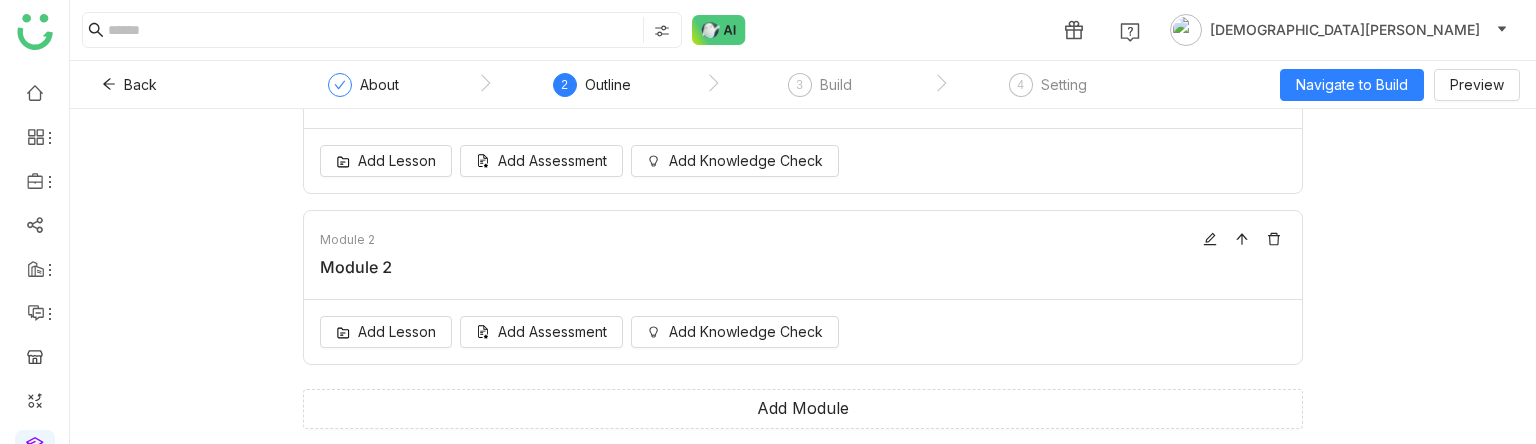 click on "Module 2" 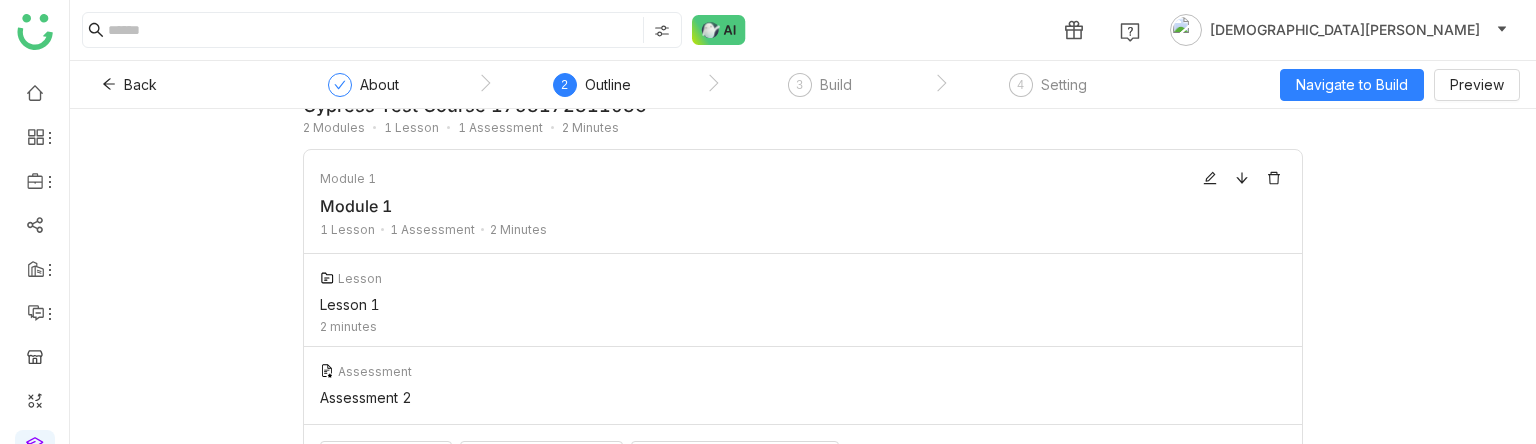 scroll, scrollTop: 0, scrollLeft: 0, axis: both 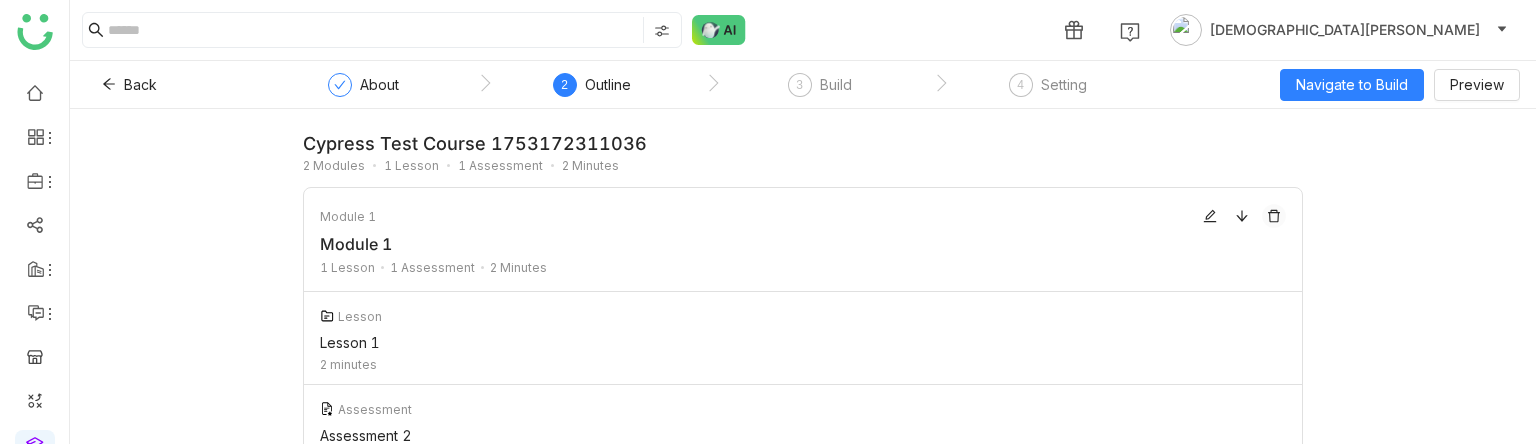 click 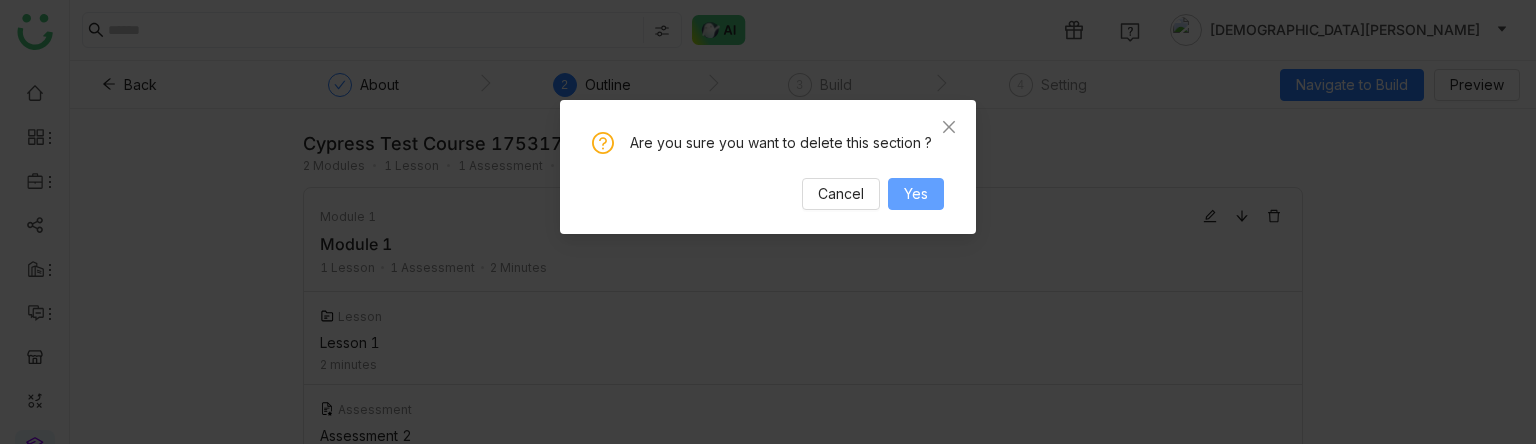 click on "Yes" at bounding box center (916, 194) 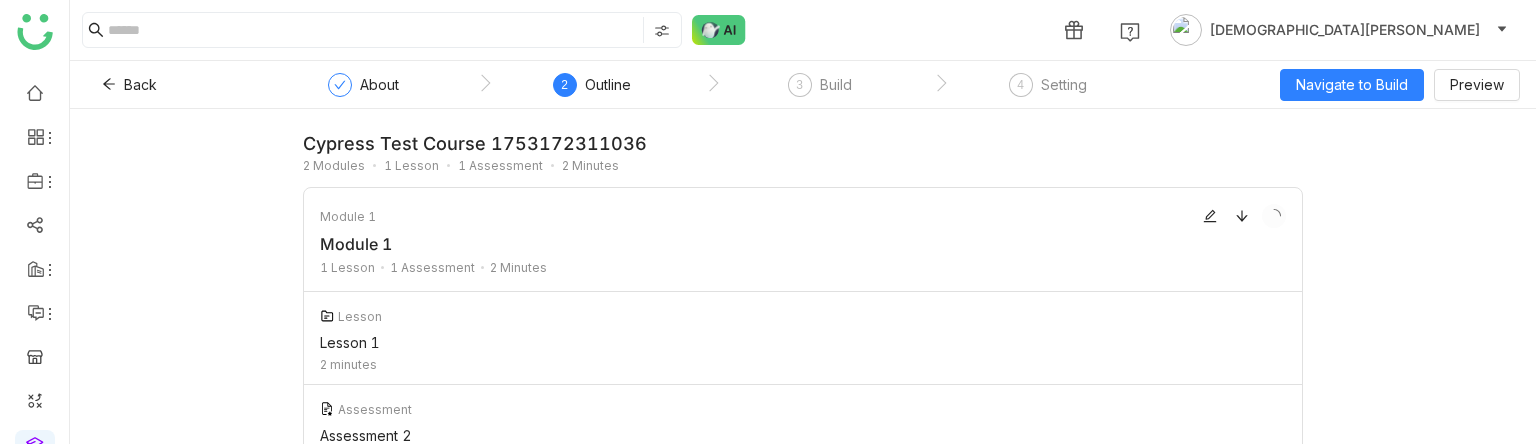 scroll, scrollTop: 0, scrollLeft: 0, axis: both 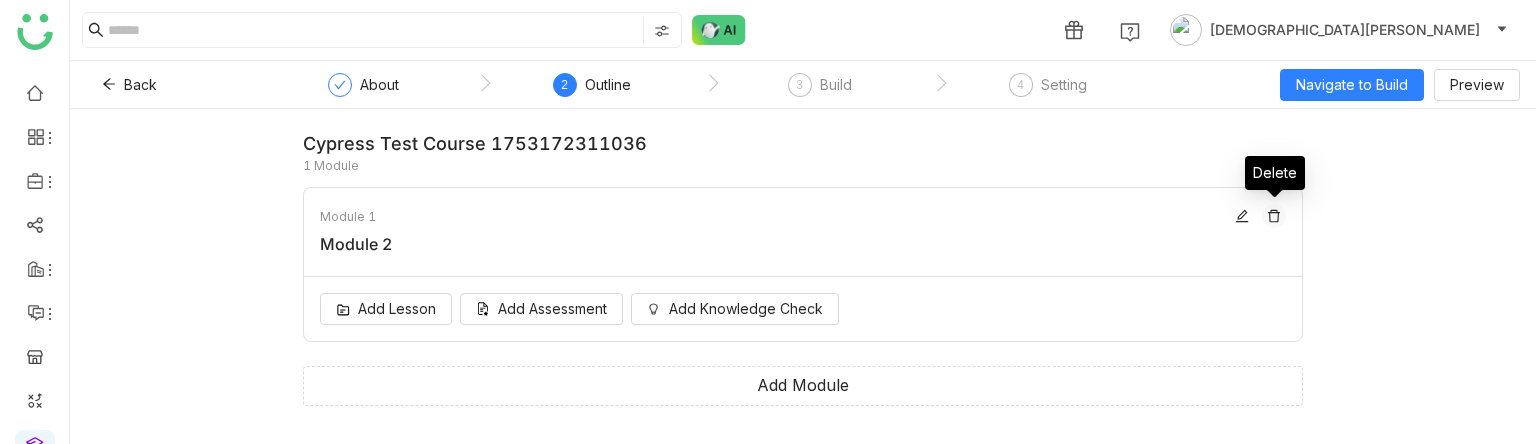 click 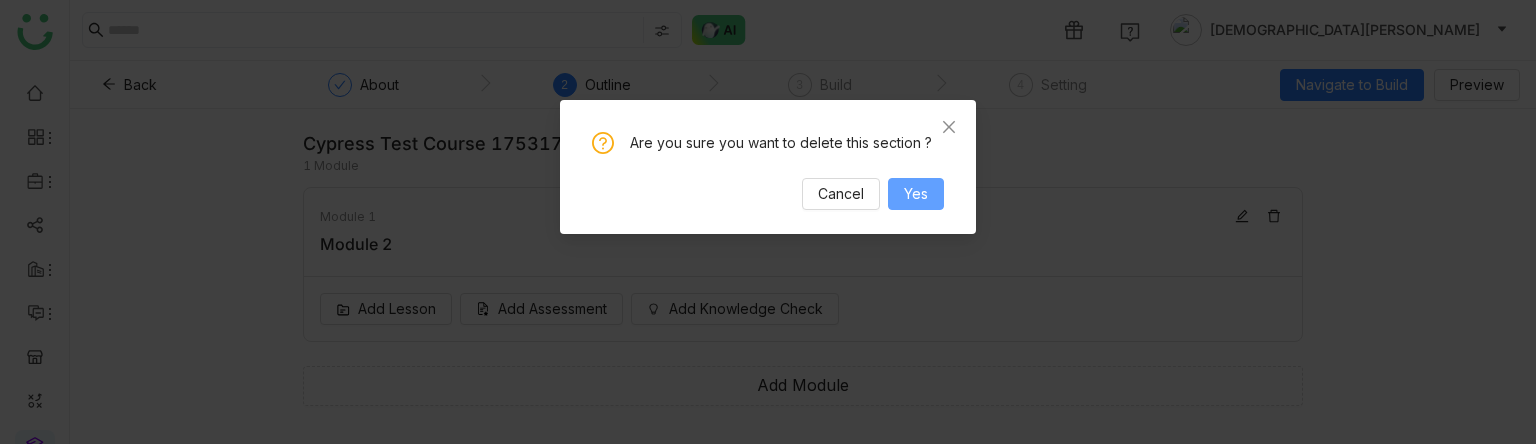 click on "Yes" at bounding box center (916, 194) 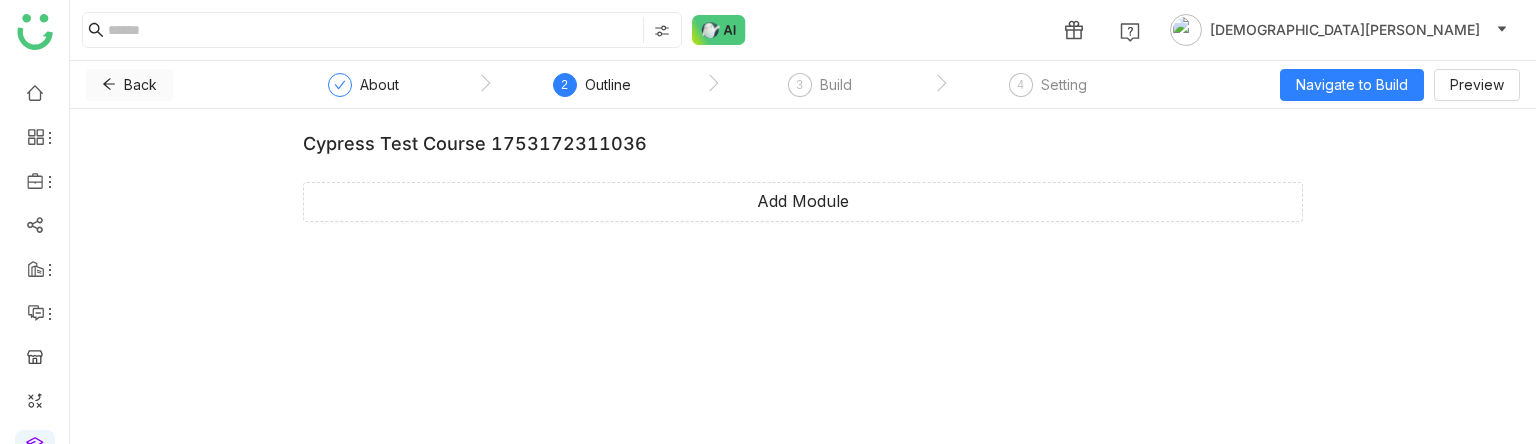 click on "Back" 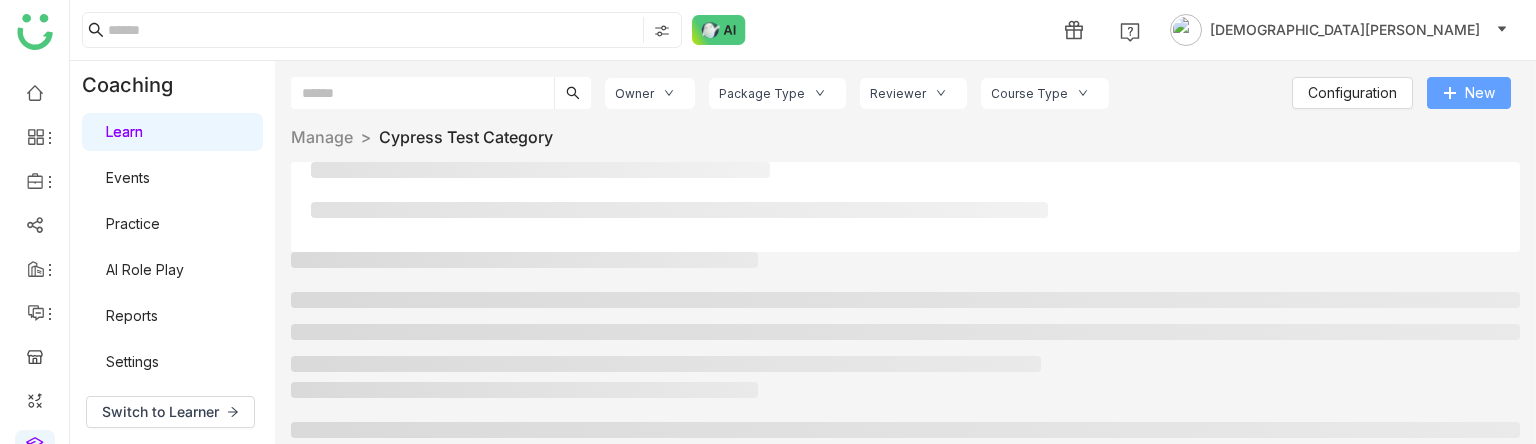 click on "New" 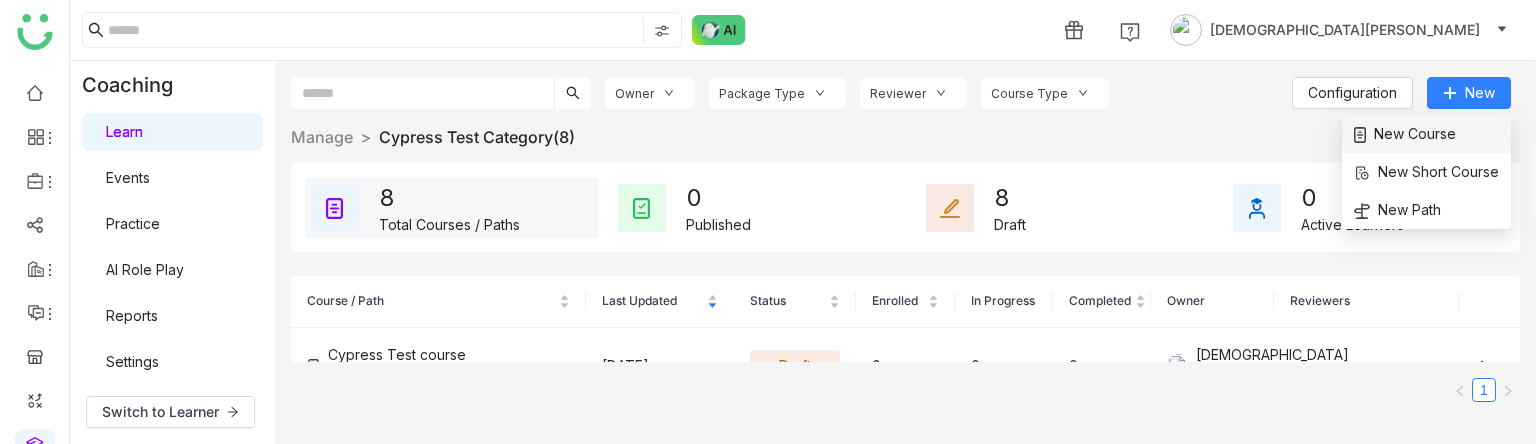 click on "New Course" at bounding box center (1405, 134) 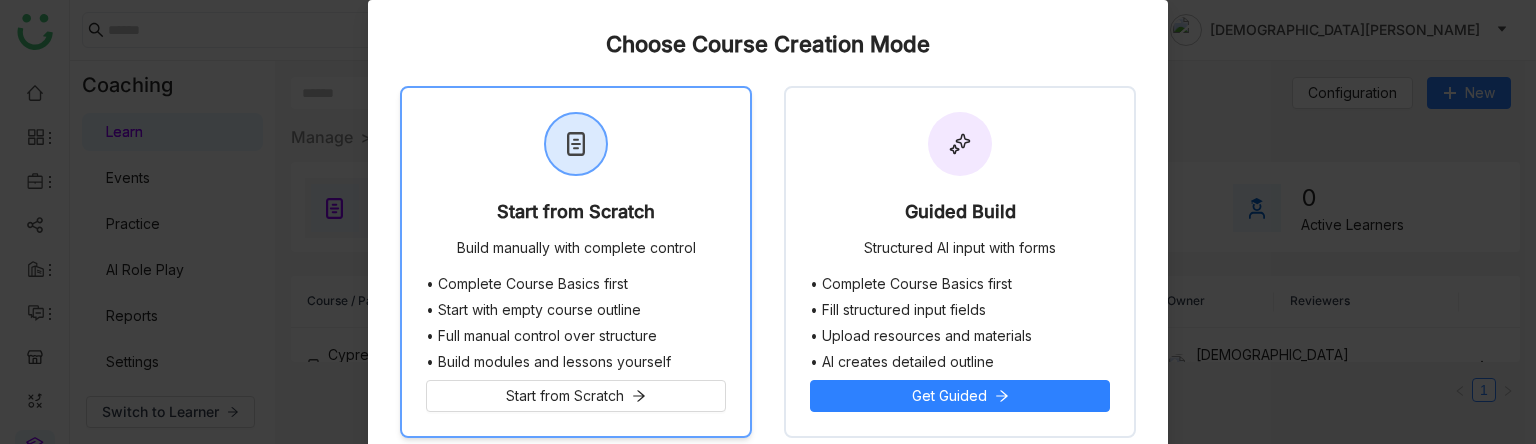 click at bounding box center (576, 144) 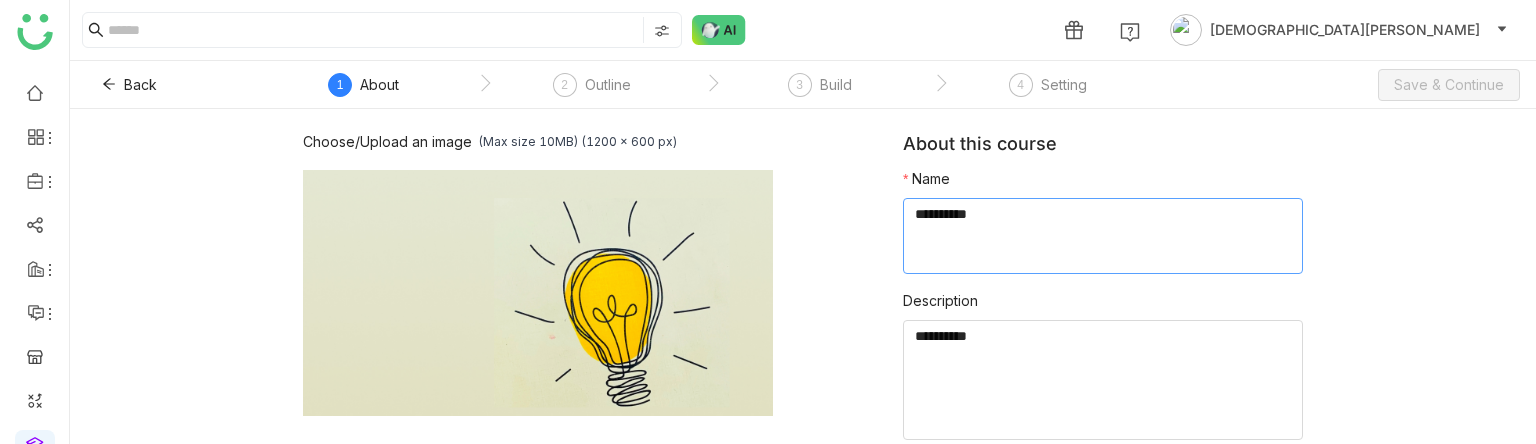 click 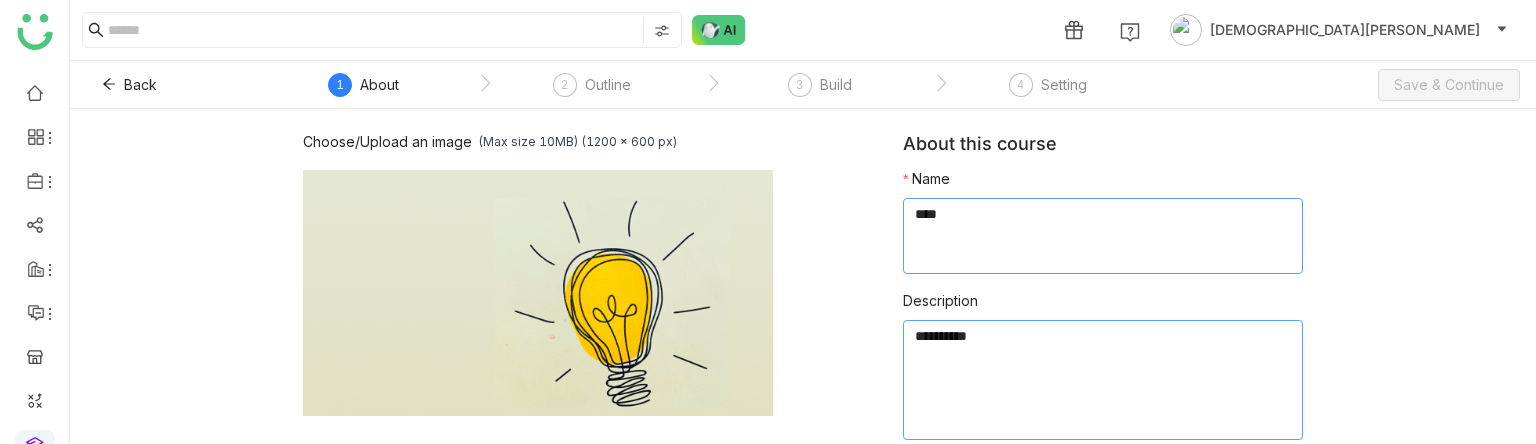 type on "****" 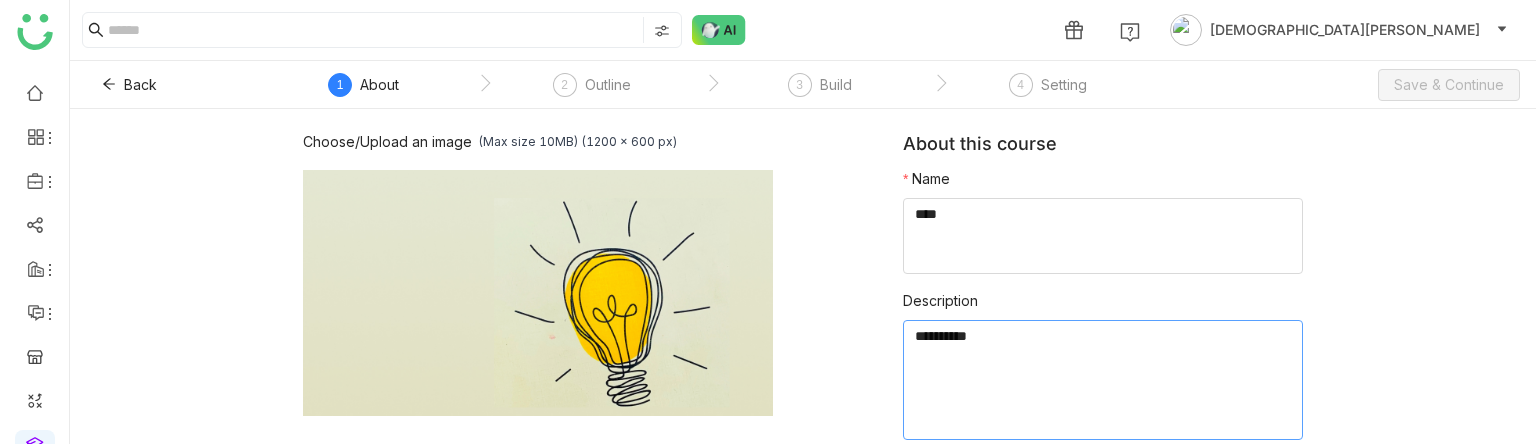 click 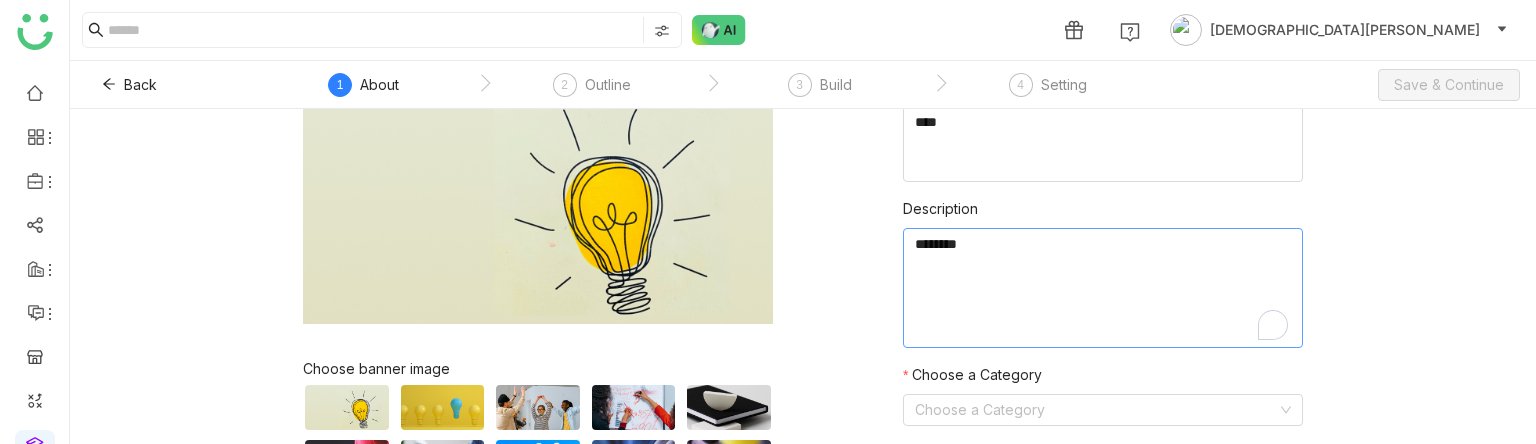 scroll, scrollTop: 91, scrollLeft: 0, axis: vertical 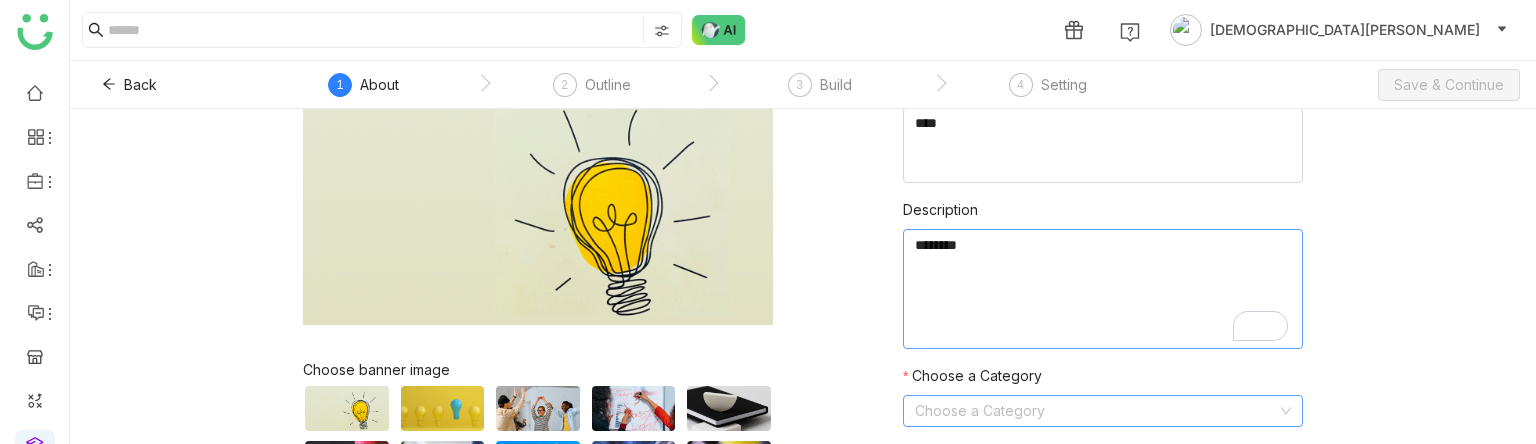type on "********" 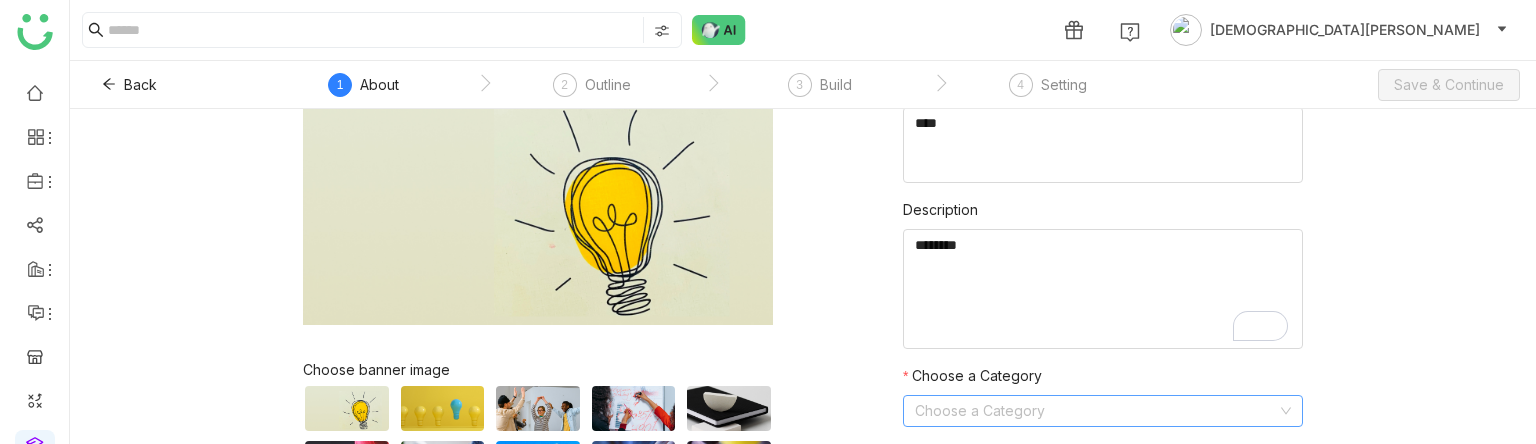 click on "Choose a Category" 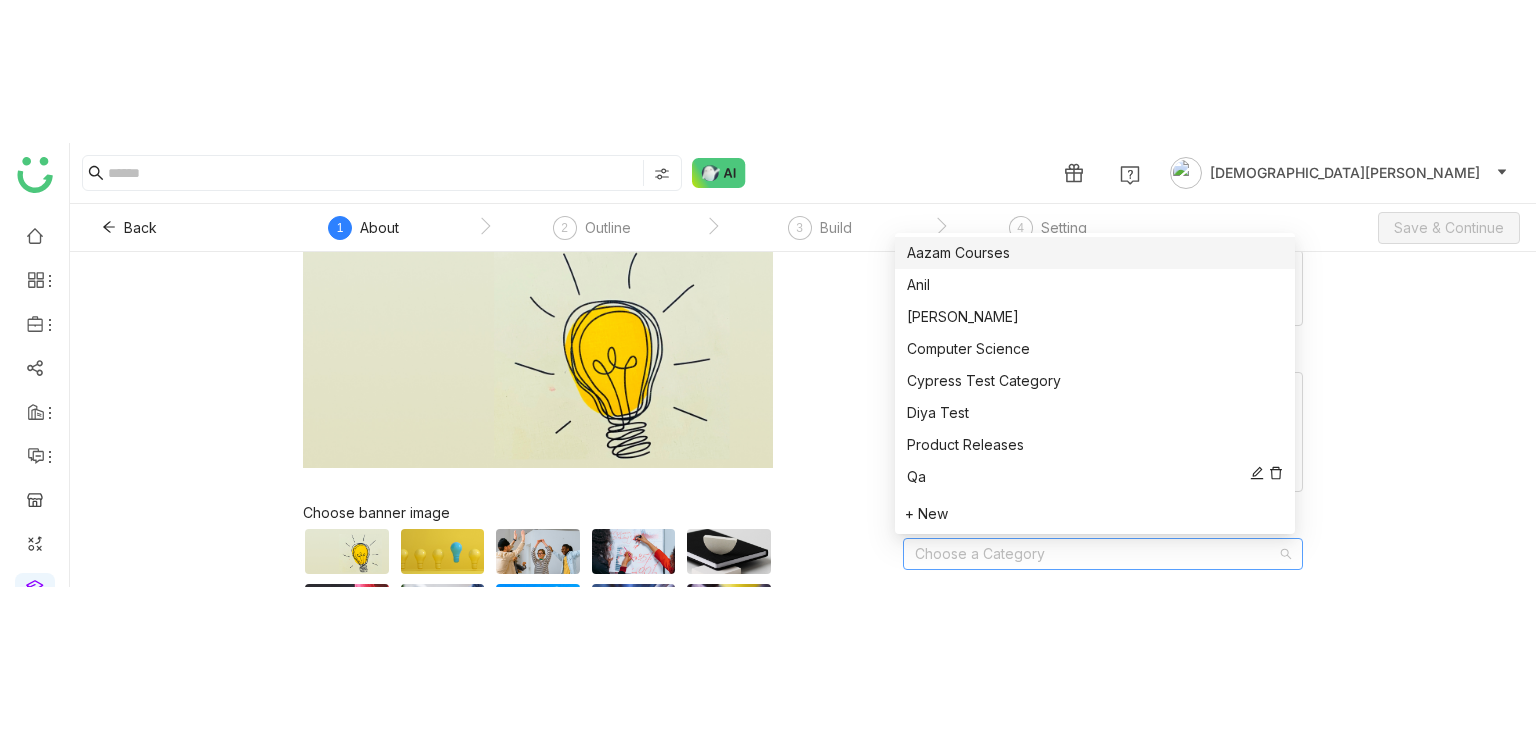 scroll, scrollTop: 91, scrollLeft: 0, axis: vertical 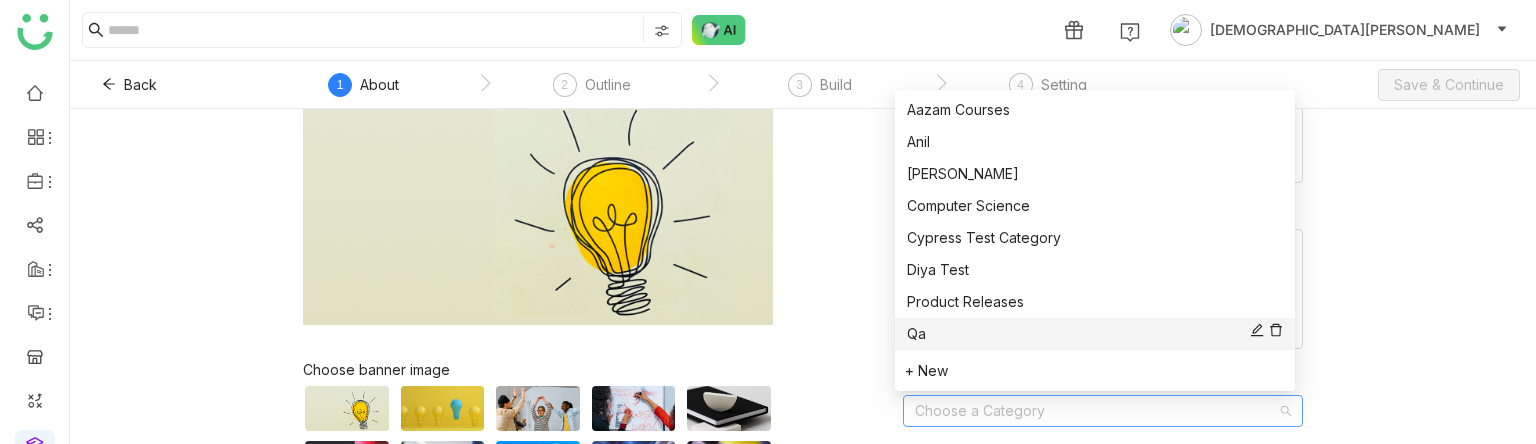 click on "Qa" at bounding box center (1095, 334) 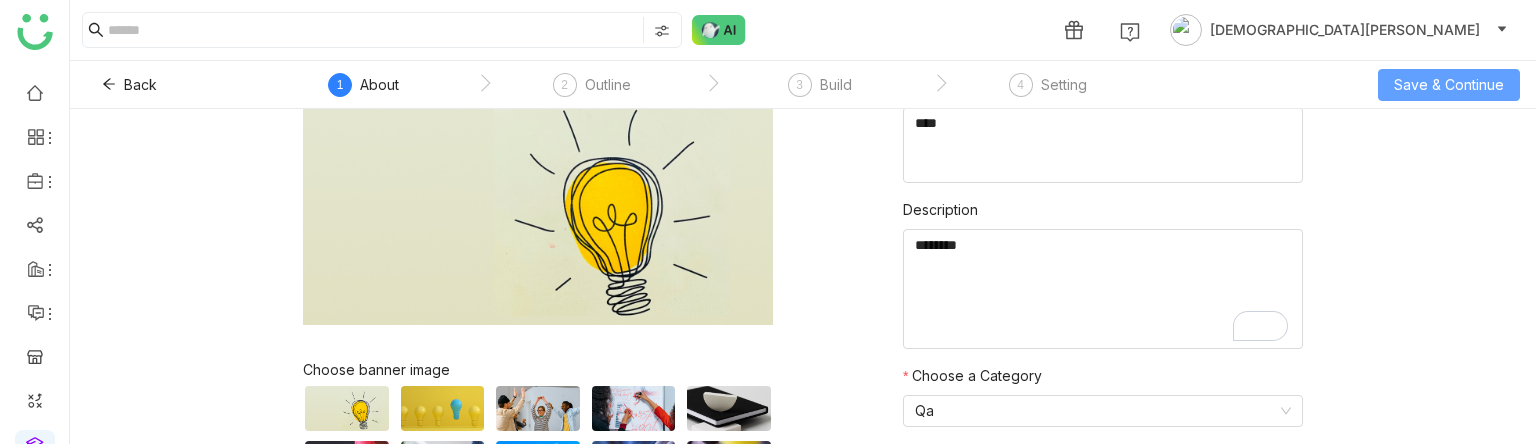 click on "Save & Continue" at bounding box center (1449, 85) 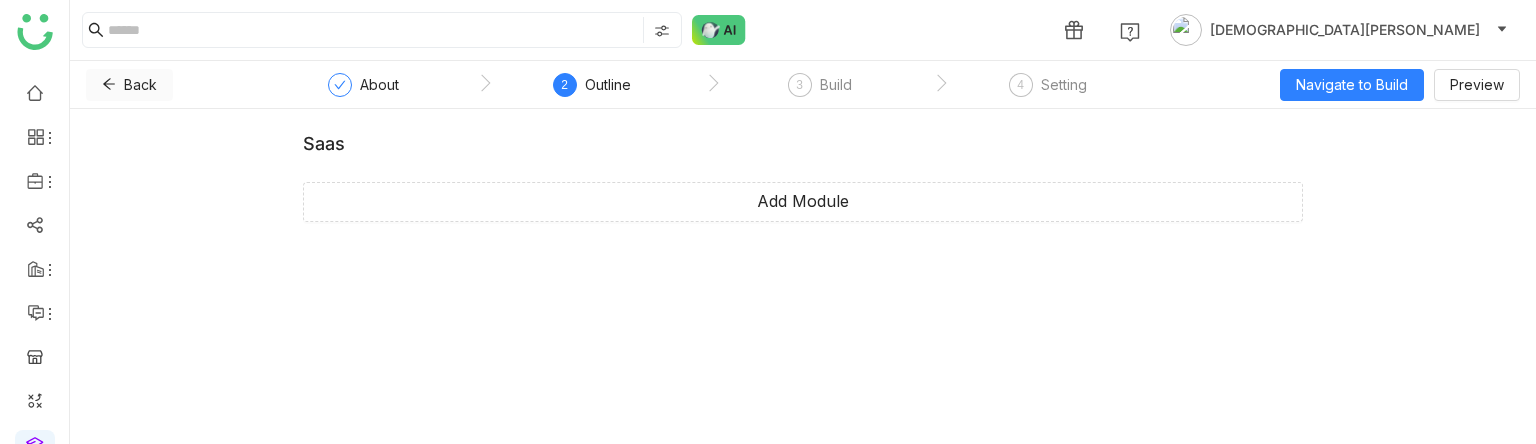 click 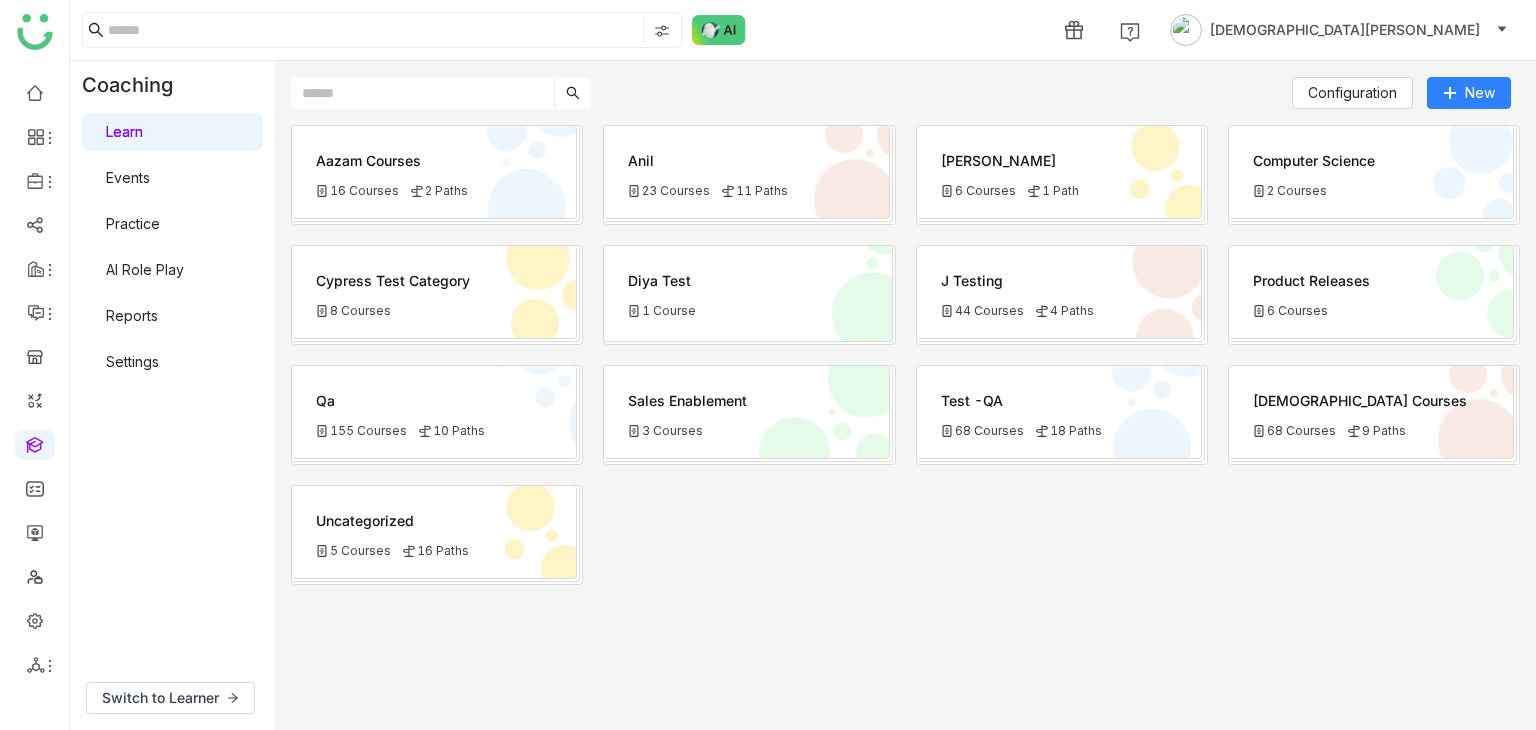 click on "Qa" 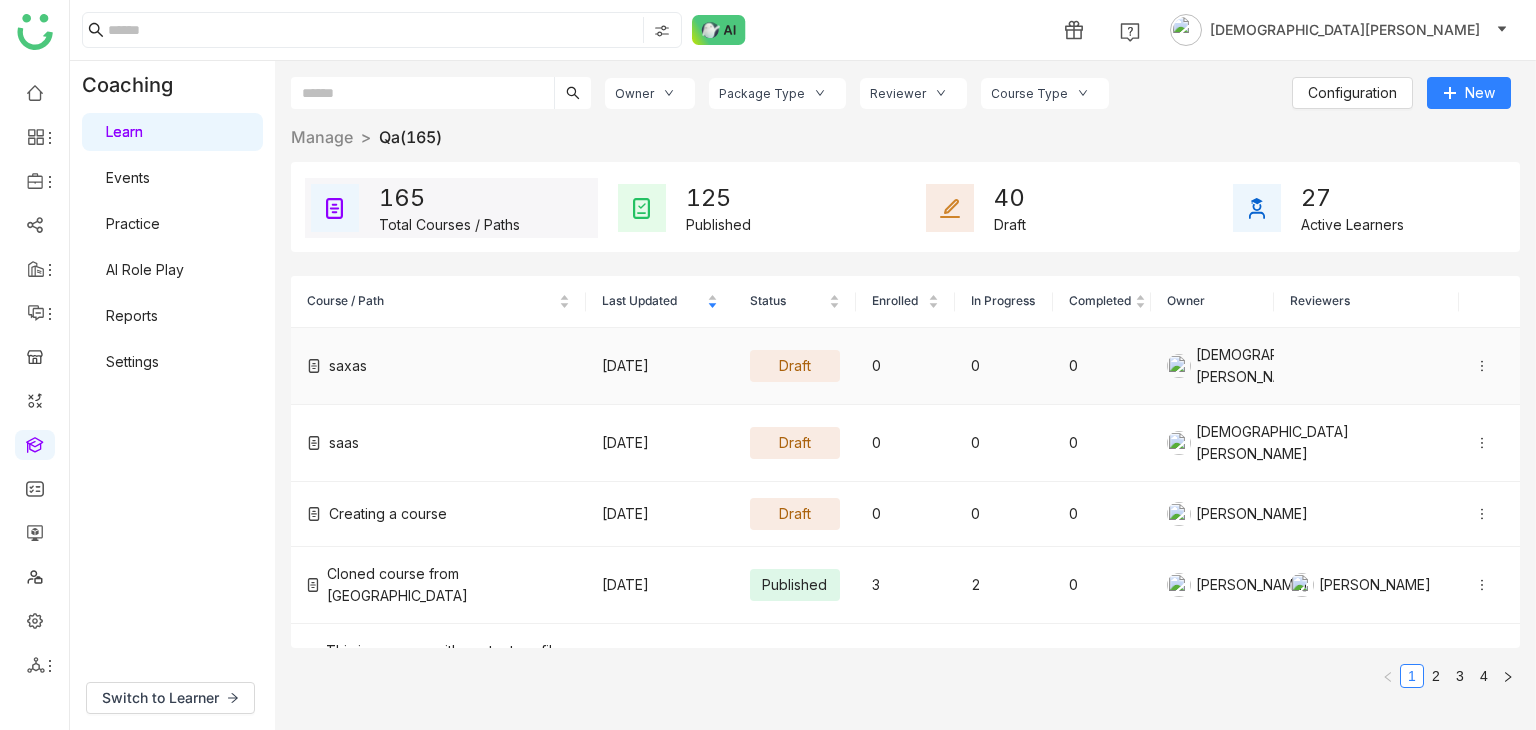 click 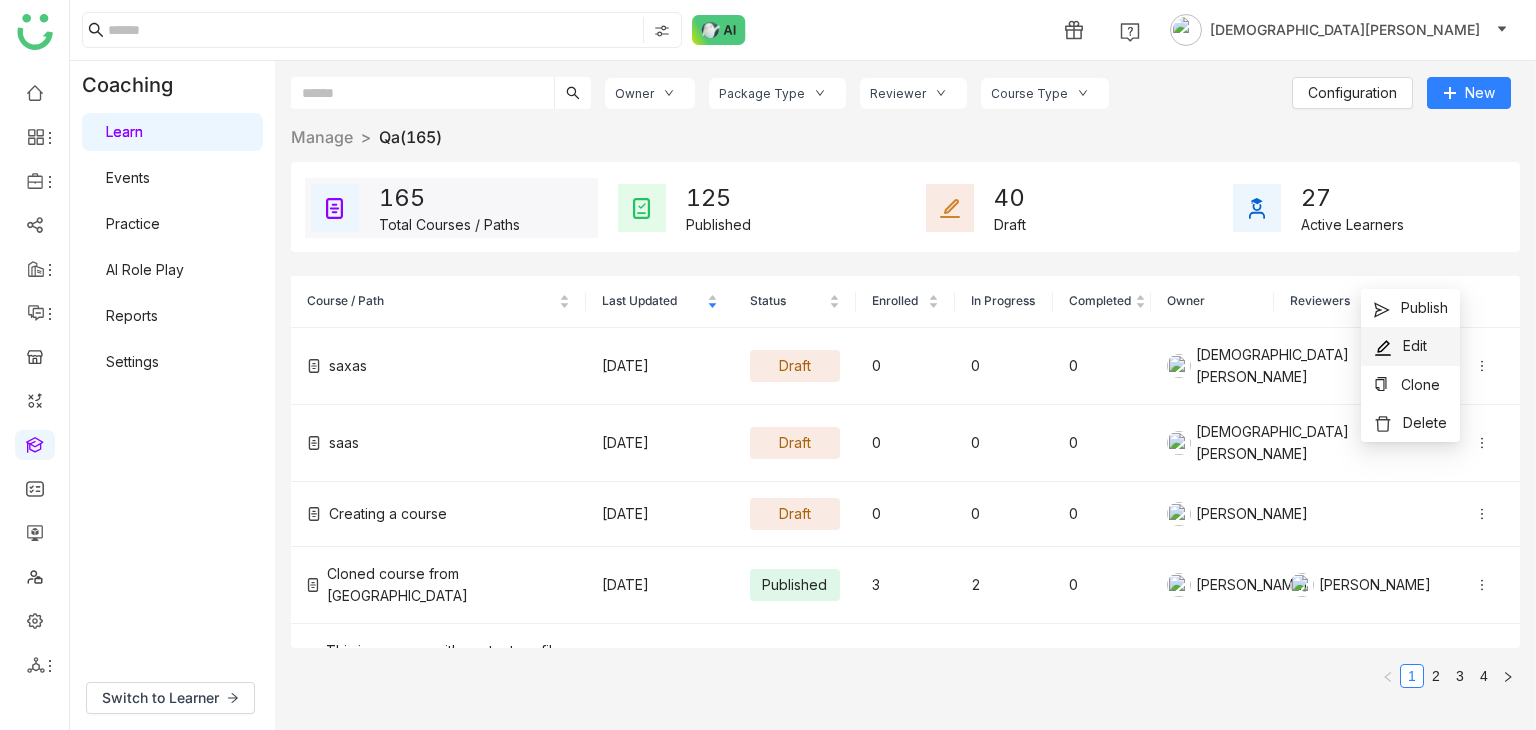 click on "Edit" at bounding box center (1415, 345) 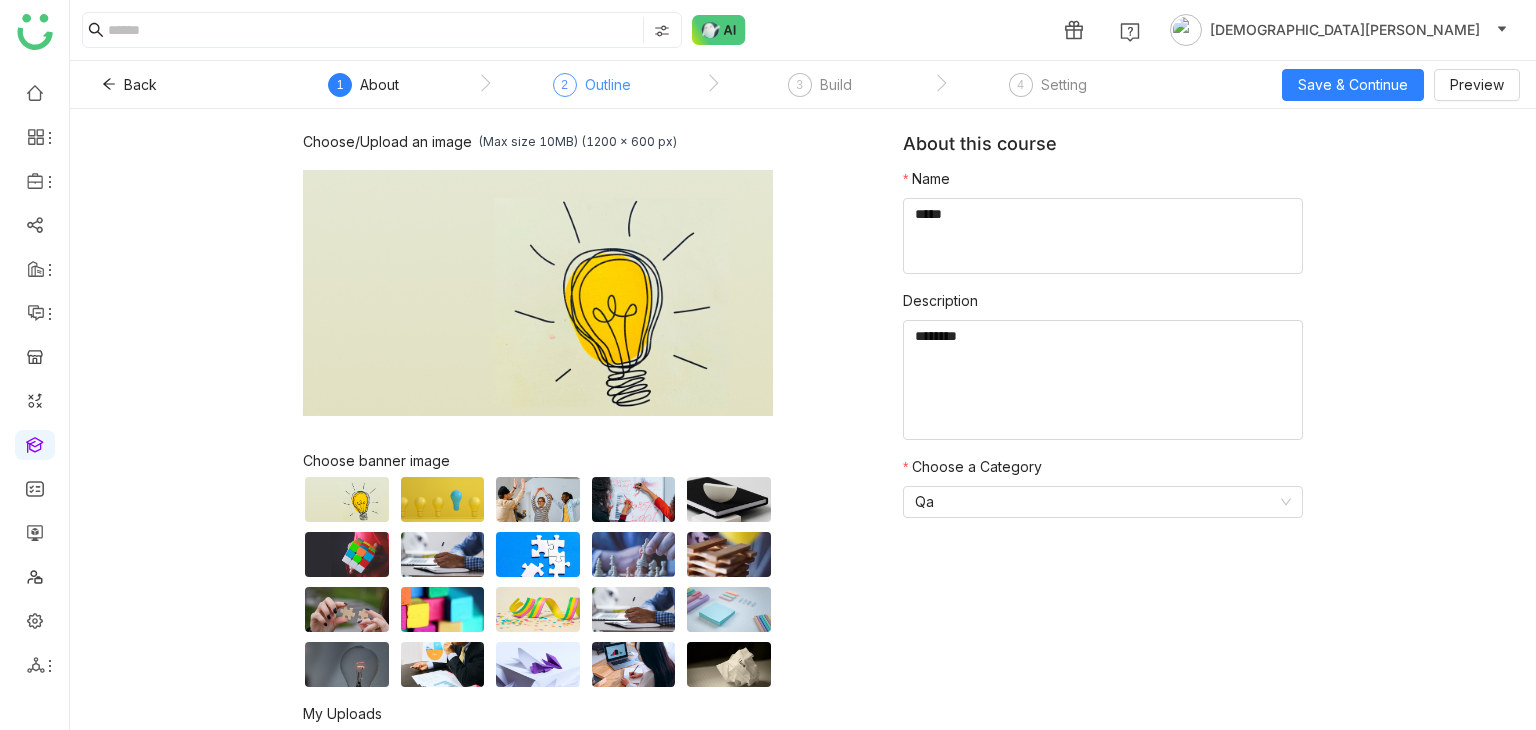 click on "2  Outline" 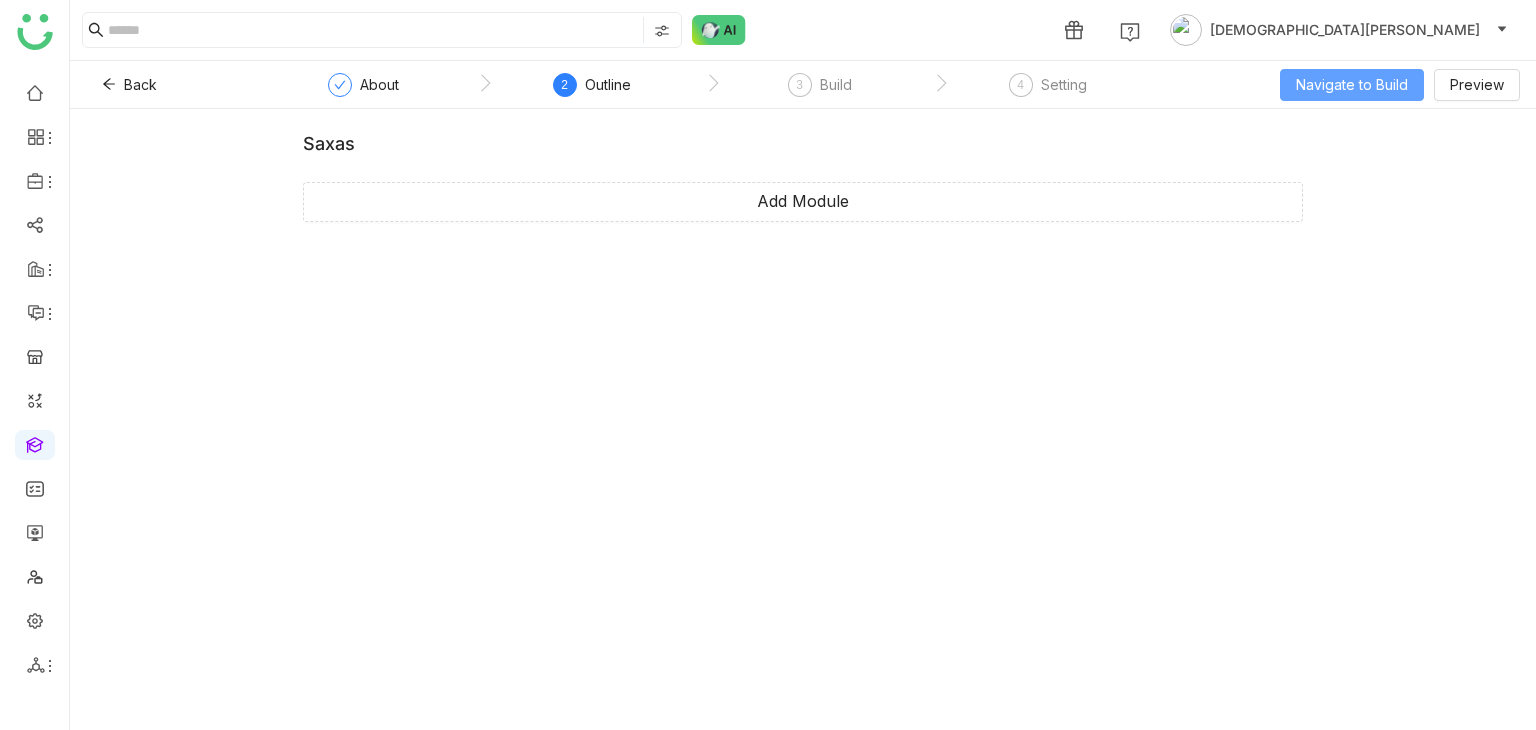 click on "Navigate to Build" at bounding box center [1352, 85] 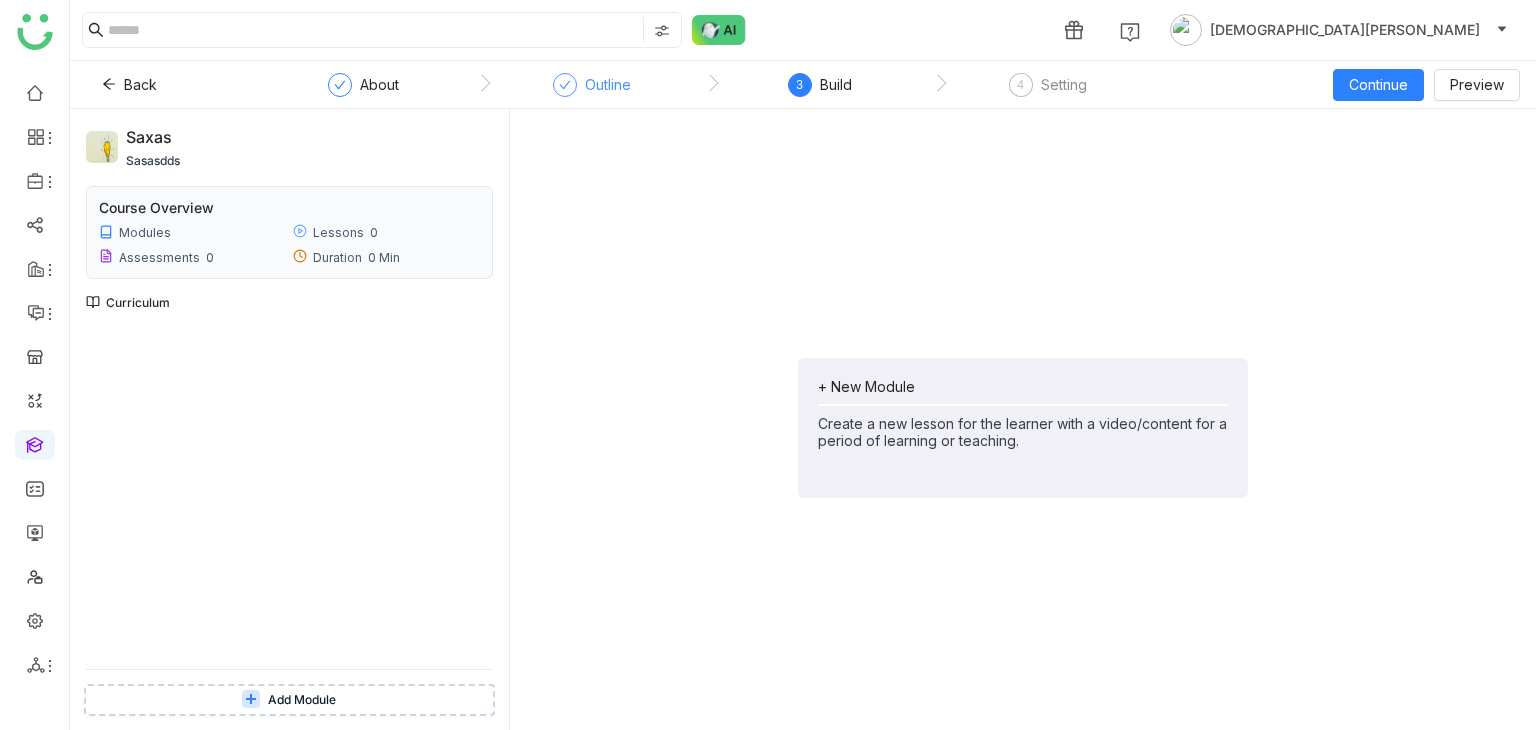 click on "Outline" 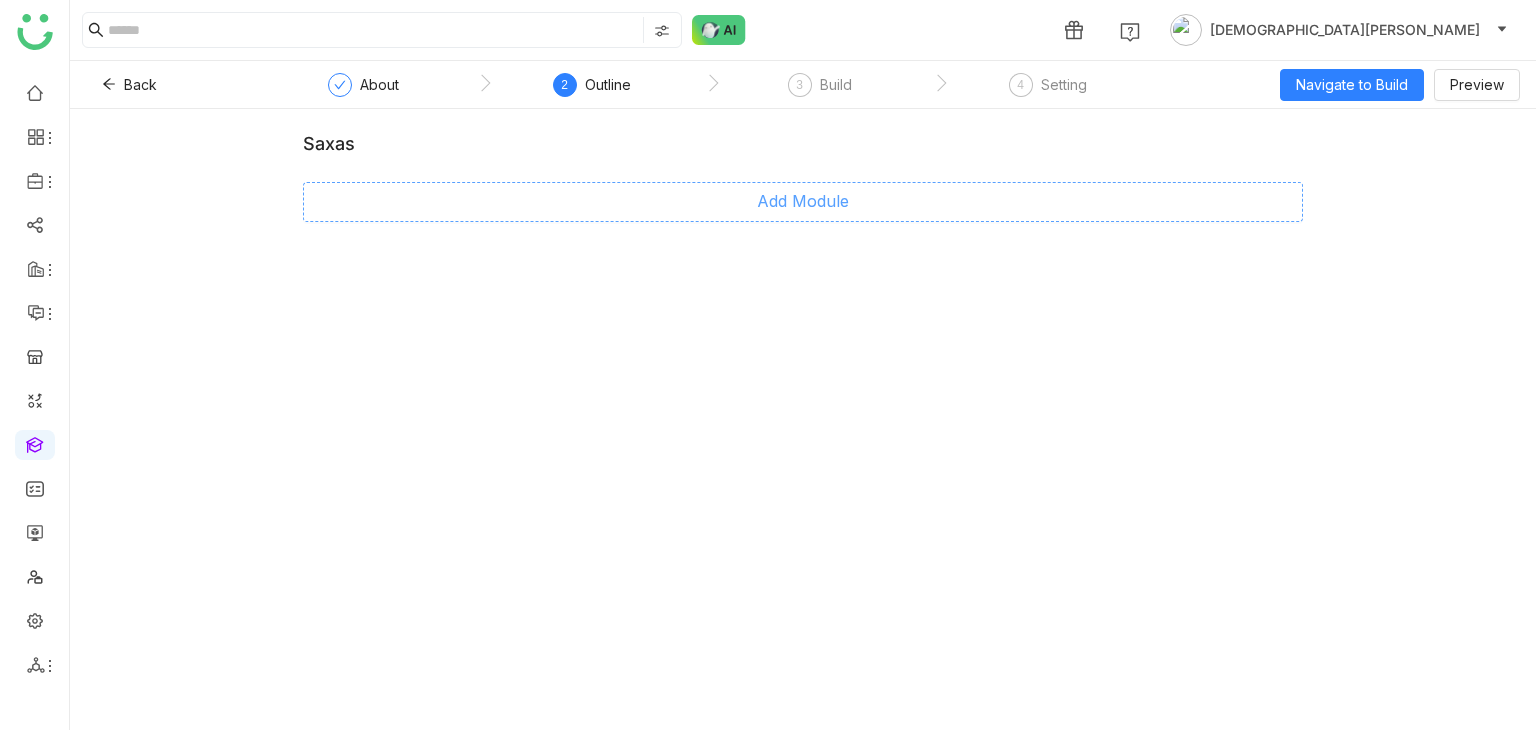 click on "Add Module" 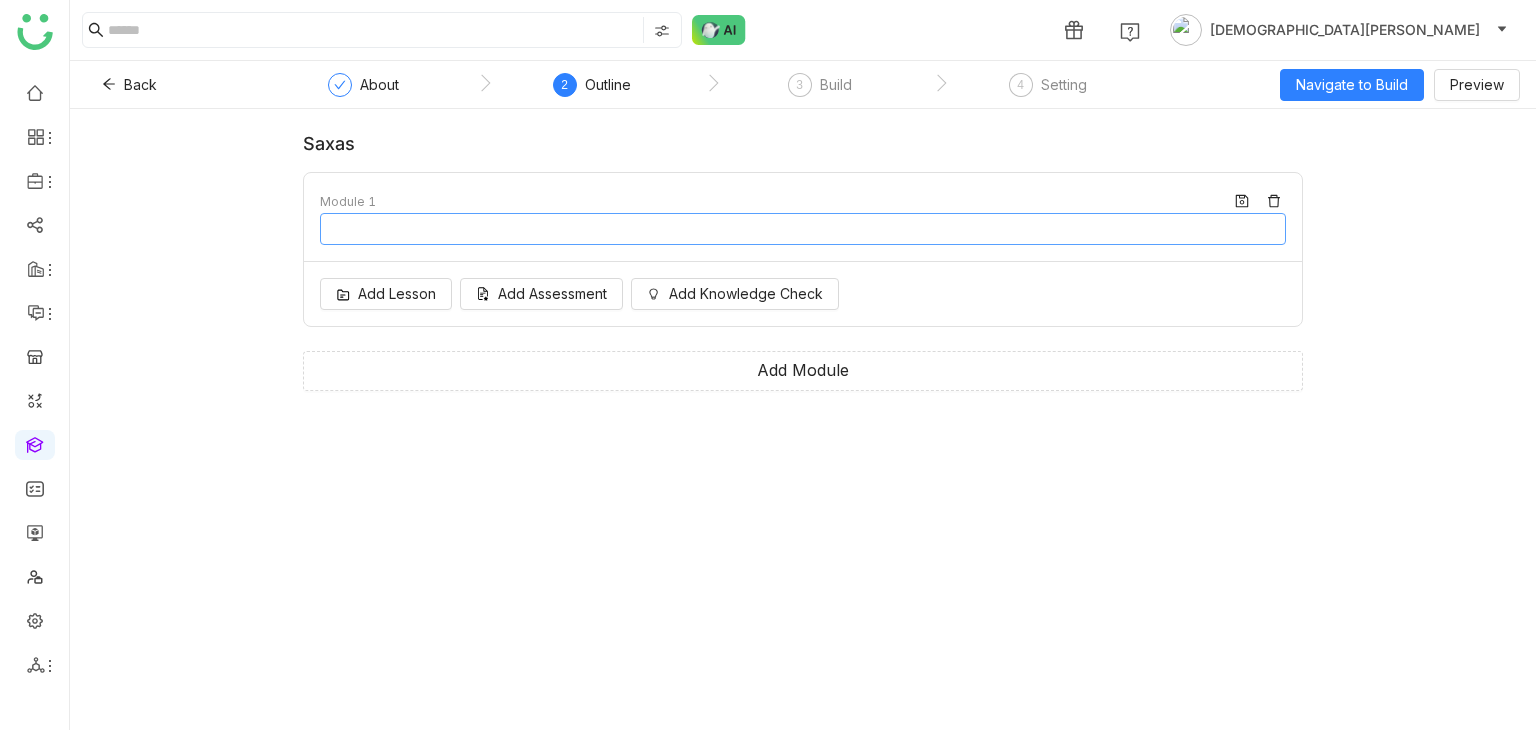 type on "********" 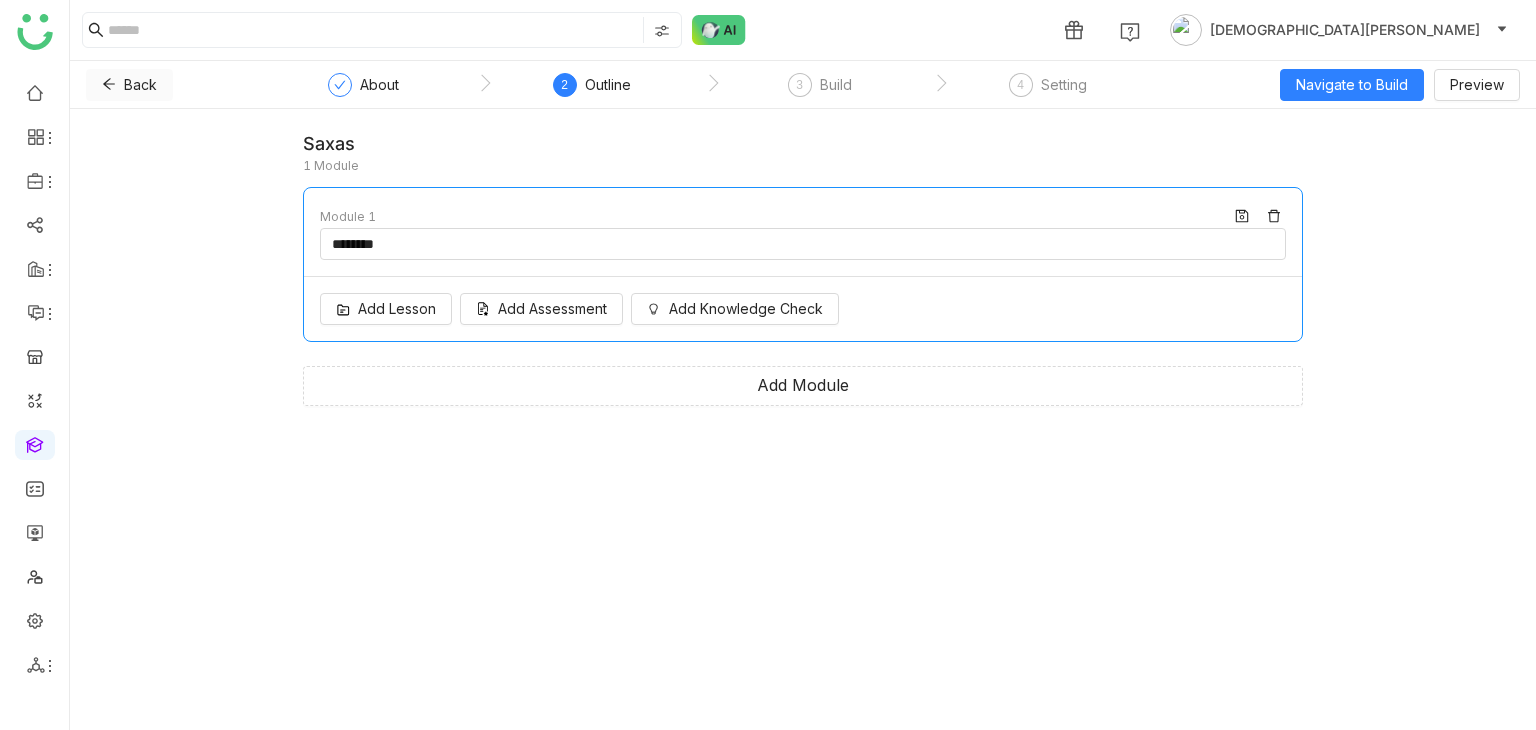click on "Back" 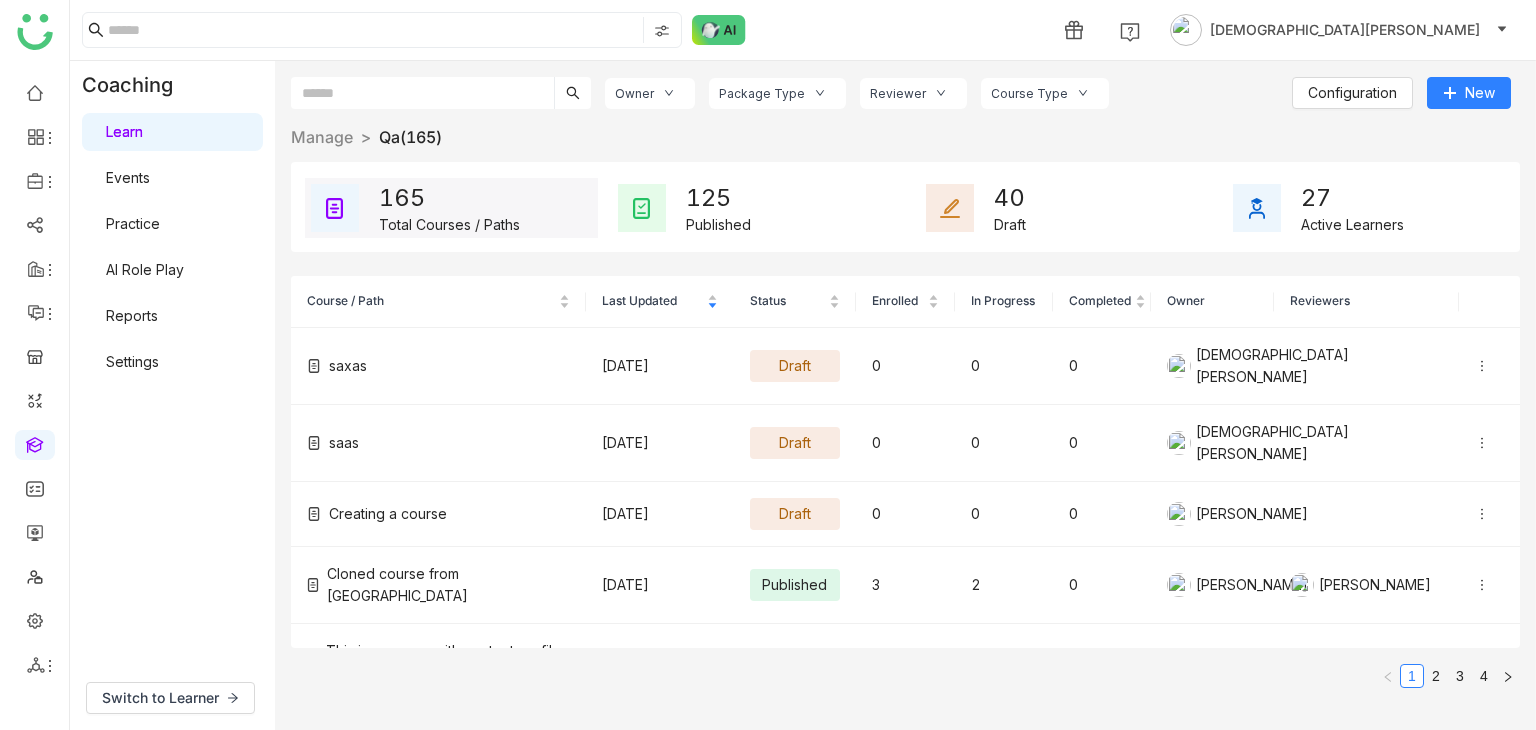 click on "AI Role Play" at bounding box center (145, 269) 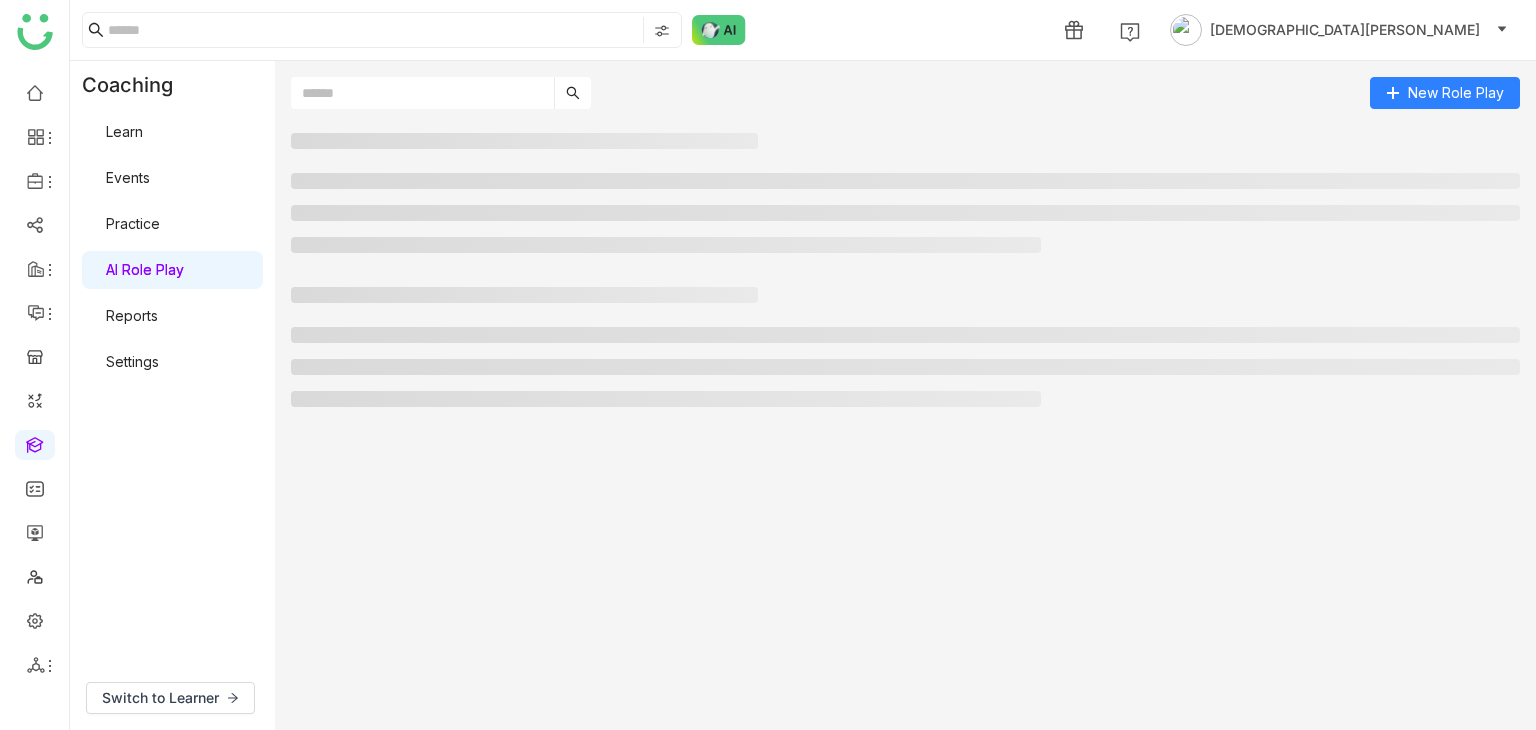 click on "AI Role Play" at bounding box center [145, 269] 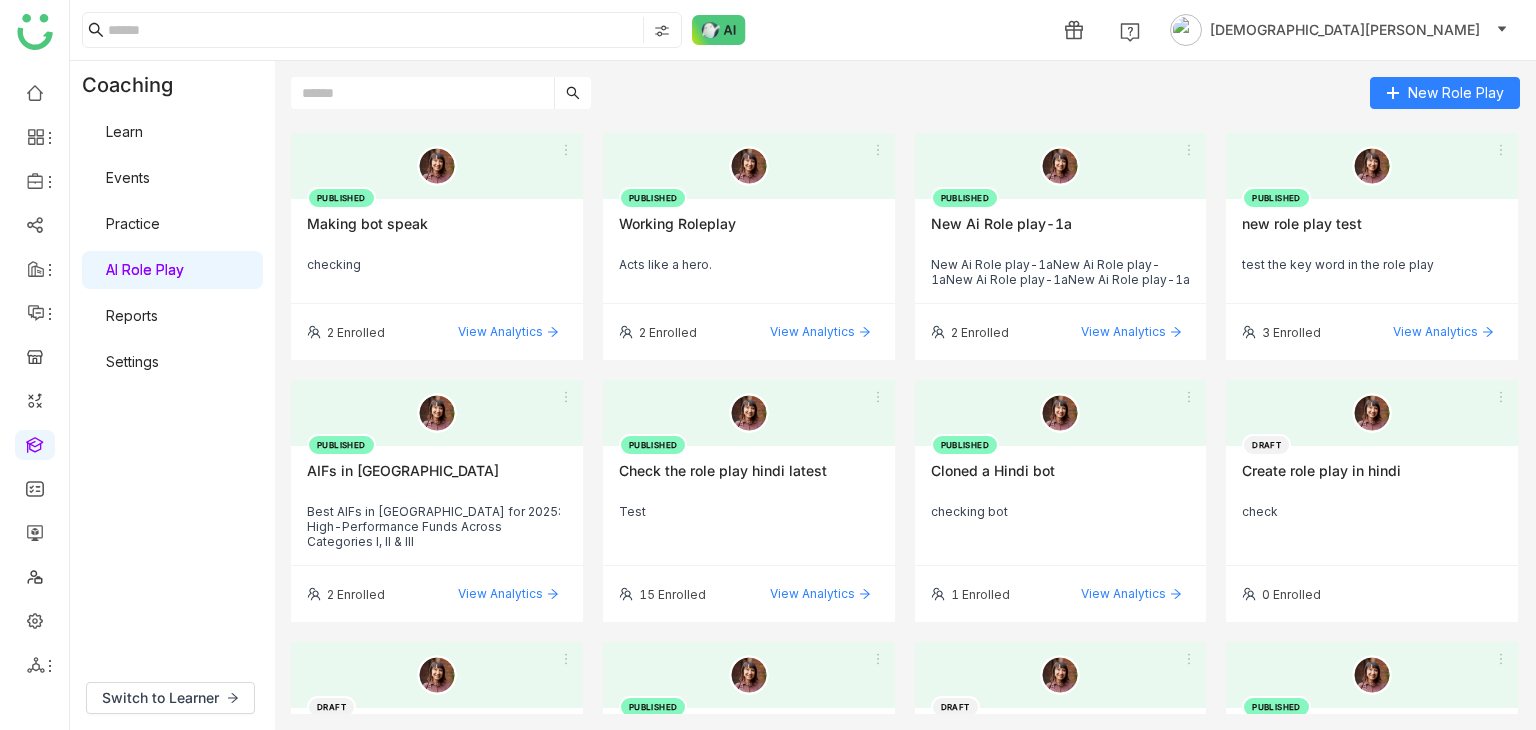 click on "Learn" at bounding box center [124, 131] 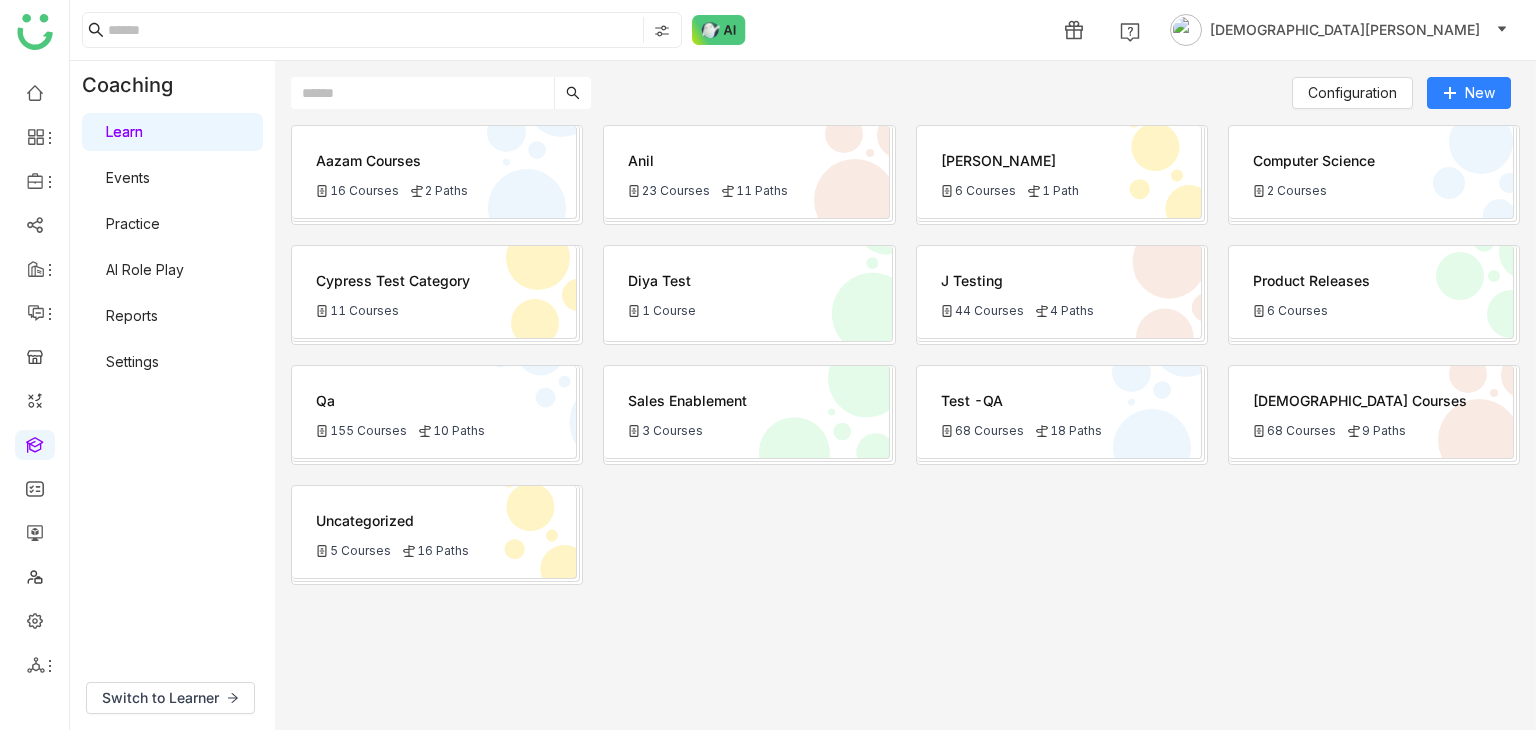 click on "Cypress Test Category
11 Courses" 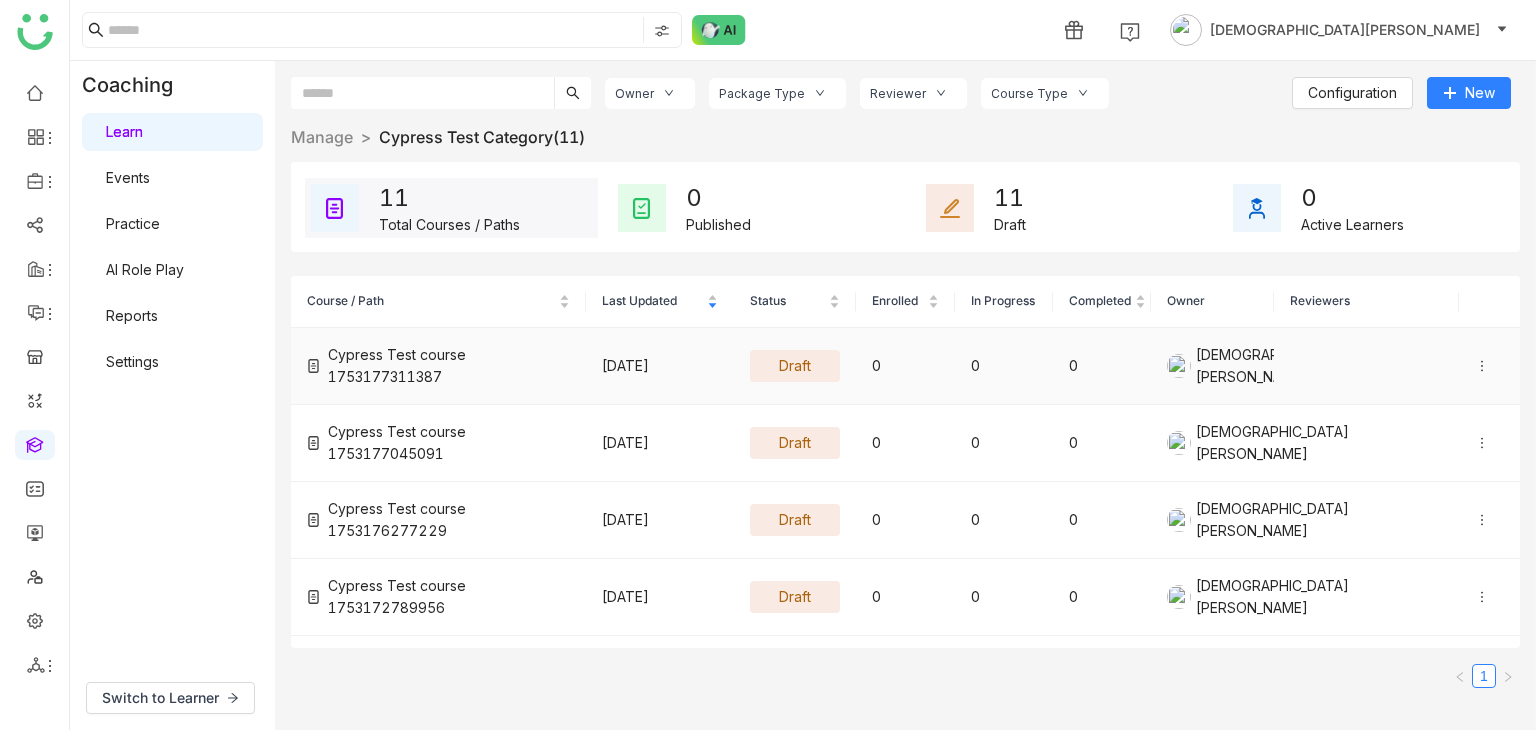 click 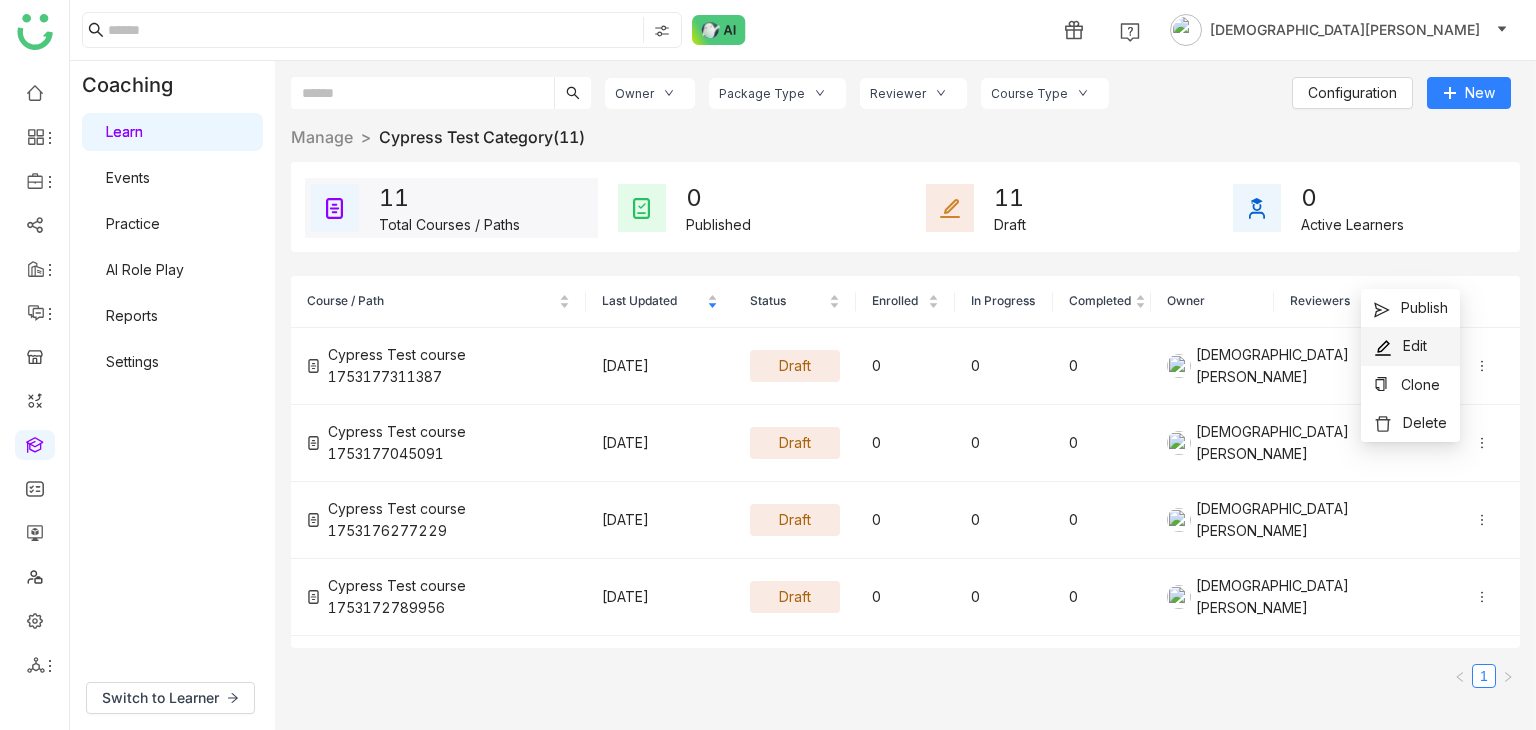 click on "Edit" at bounding box center [1400, 346] 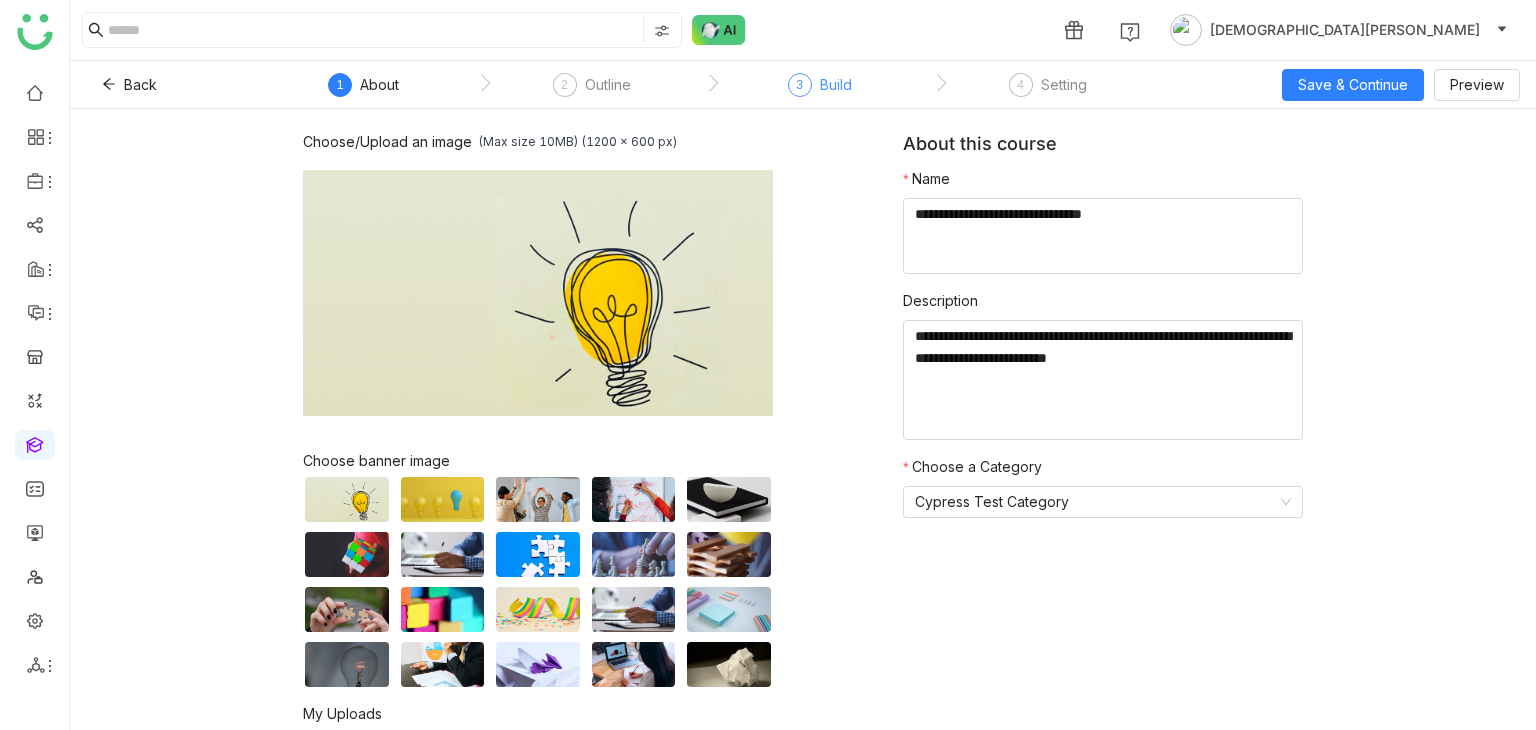 click on "Build" 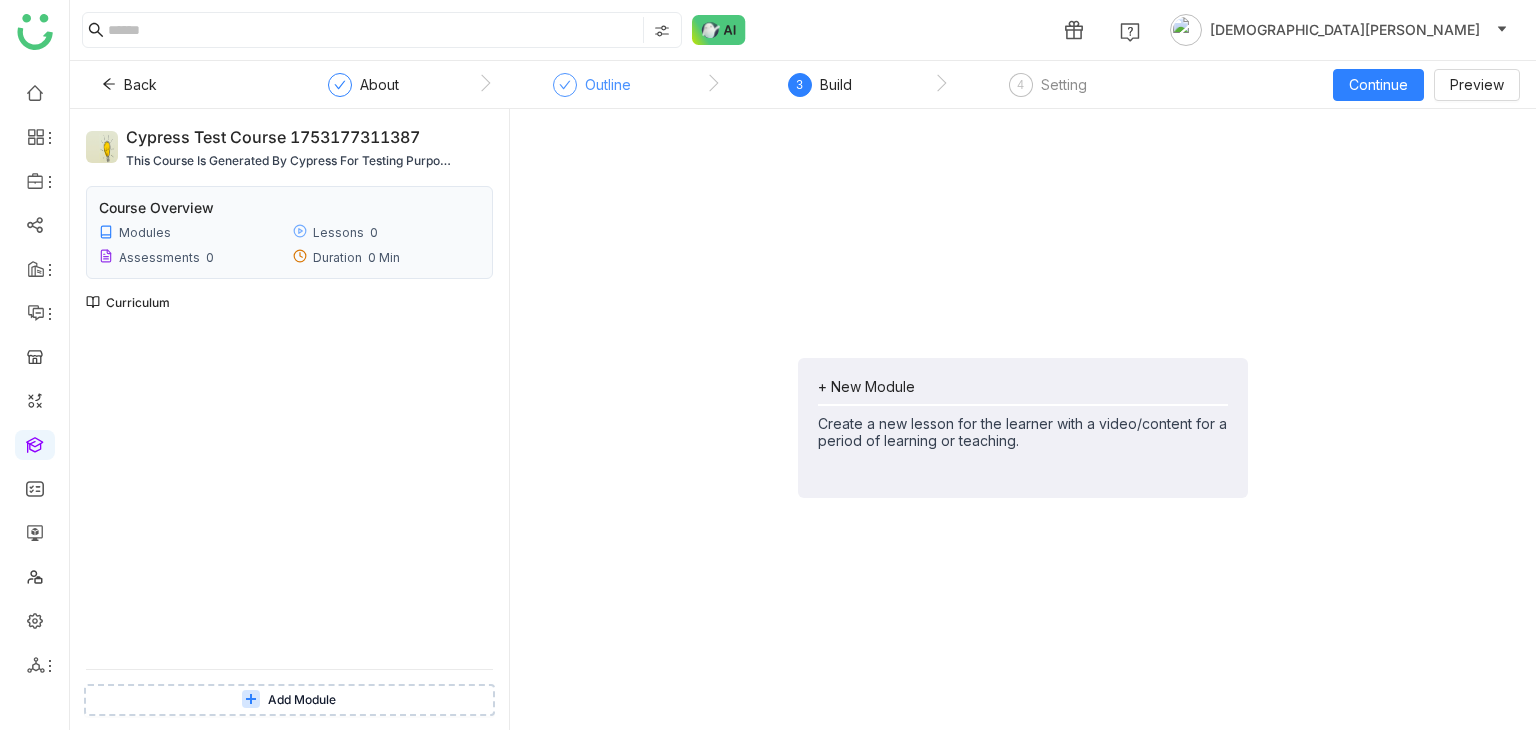 click on "Outline" 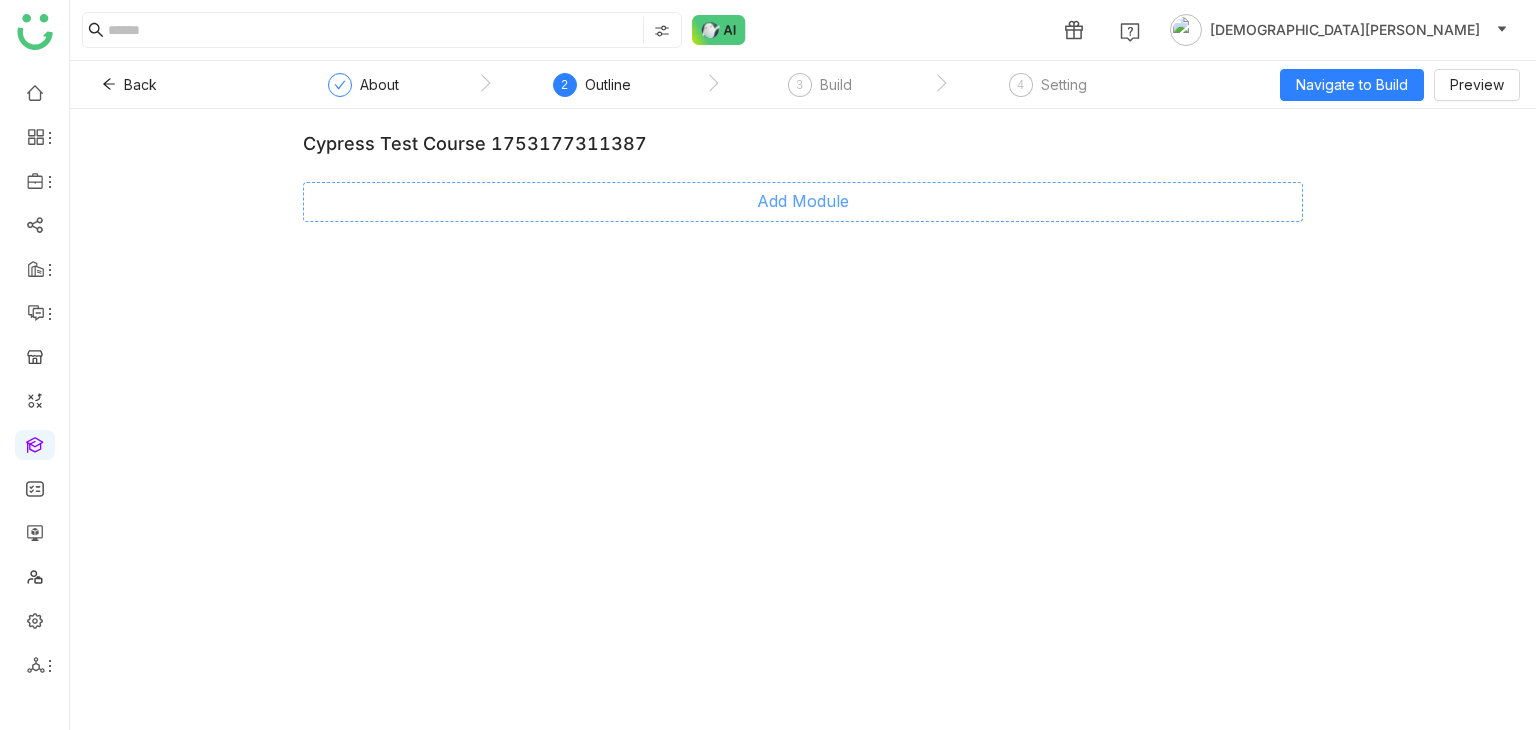 click on "Add Module" 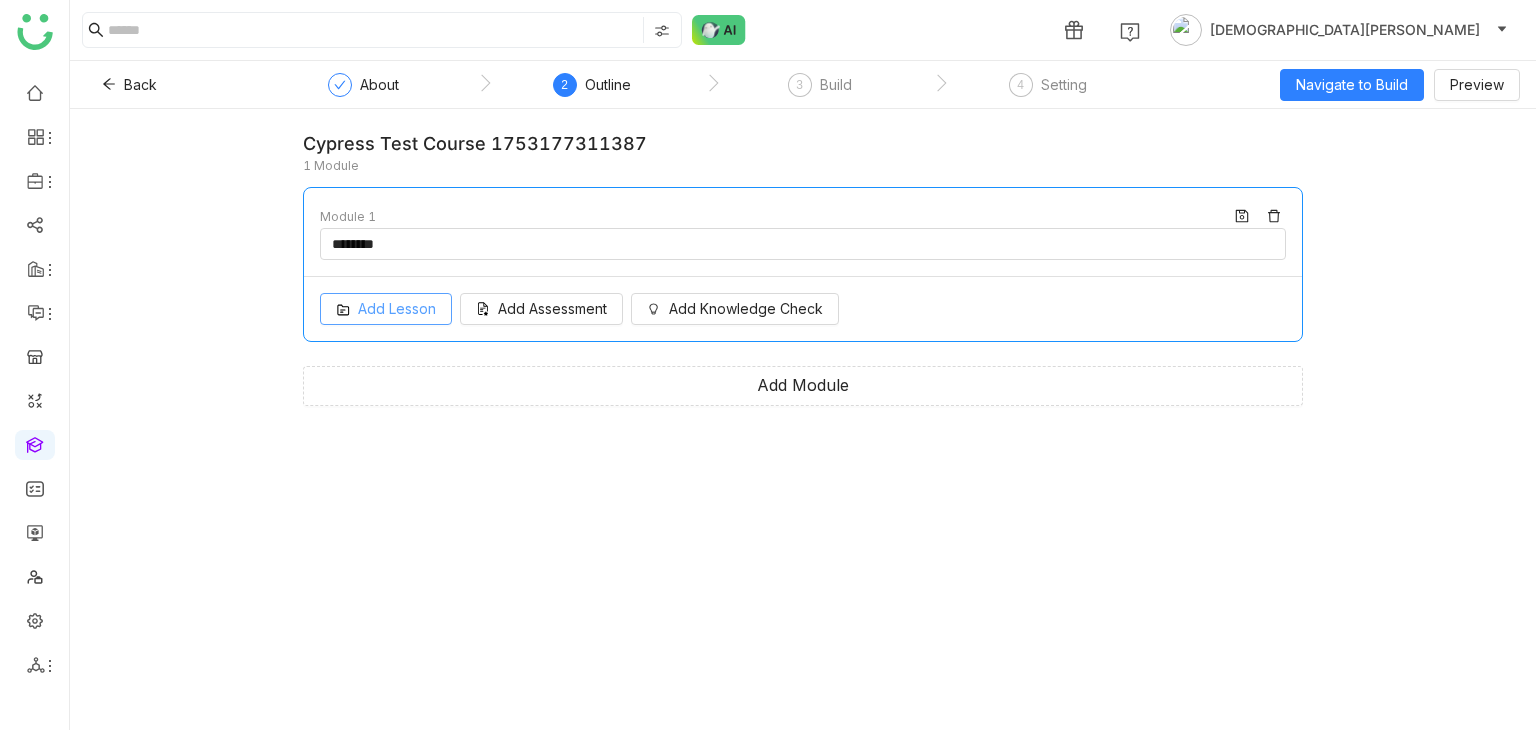 click on "Add Lesson" 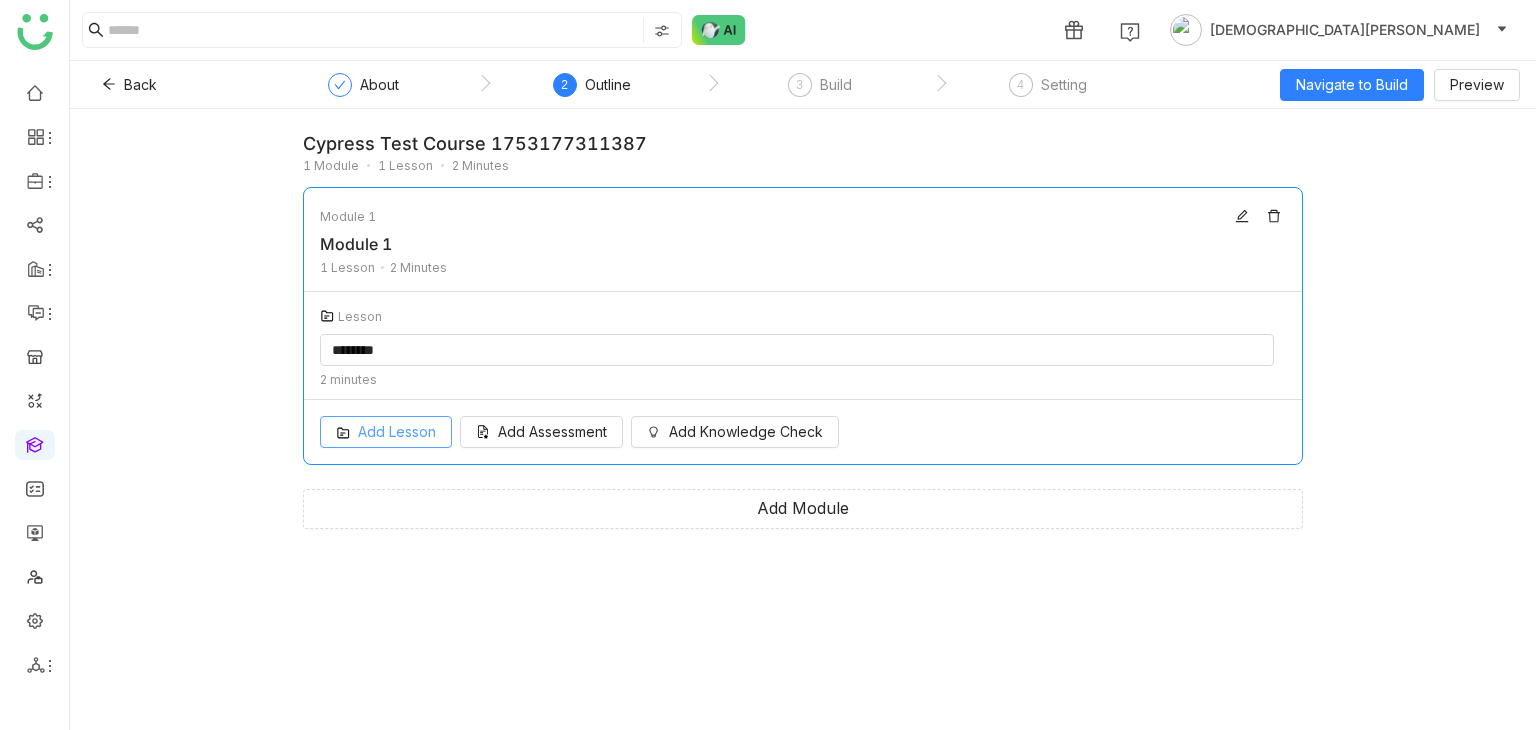 click on "Add Lesson
Add Assessment
Add Knowledge Check" 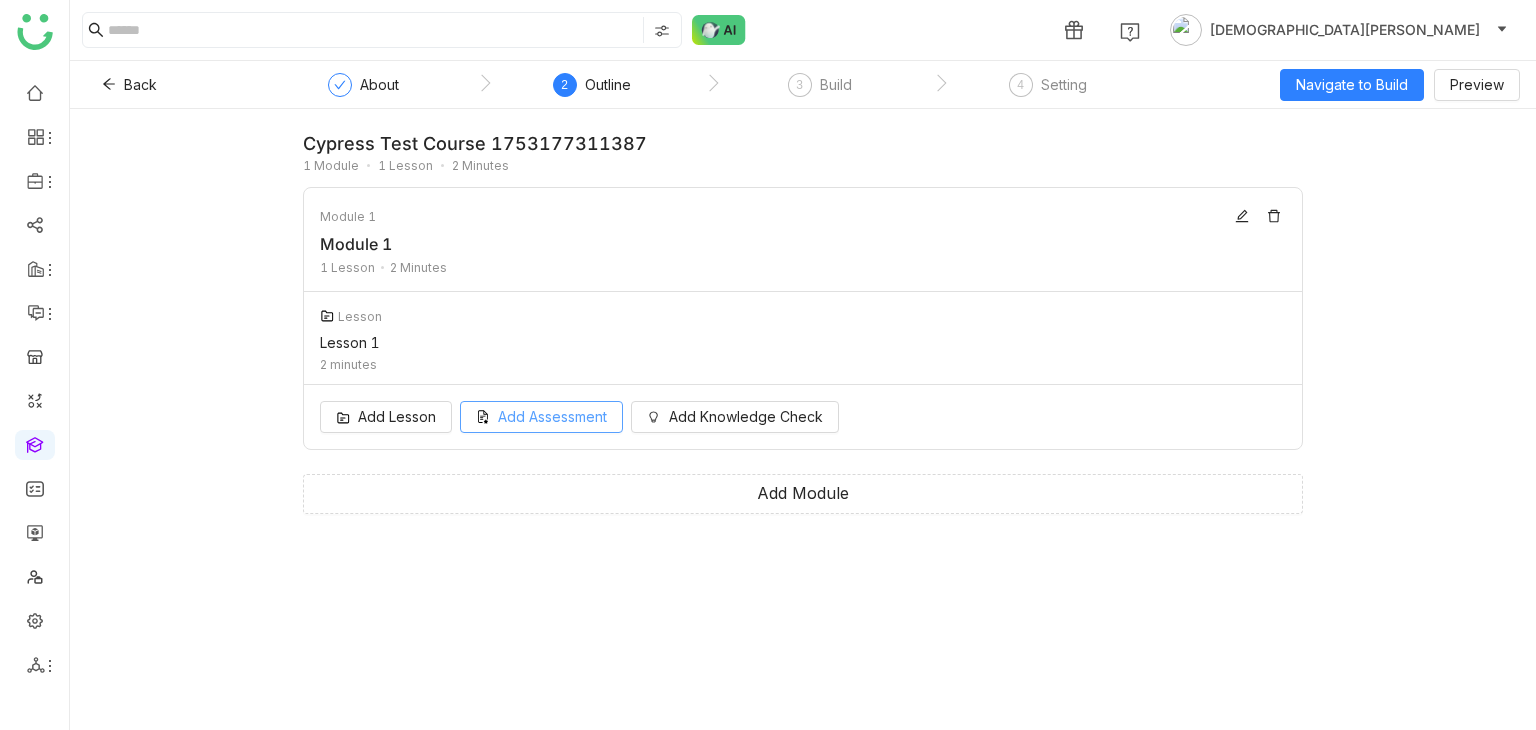 click on "Add Assessment" 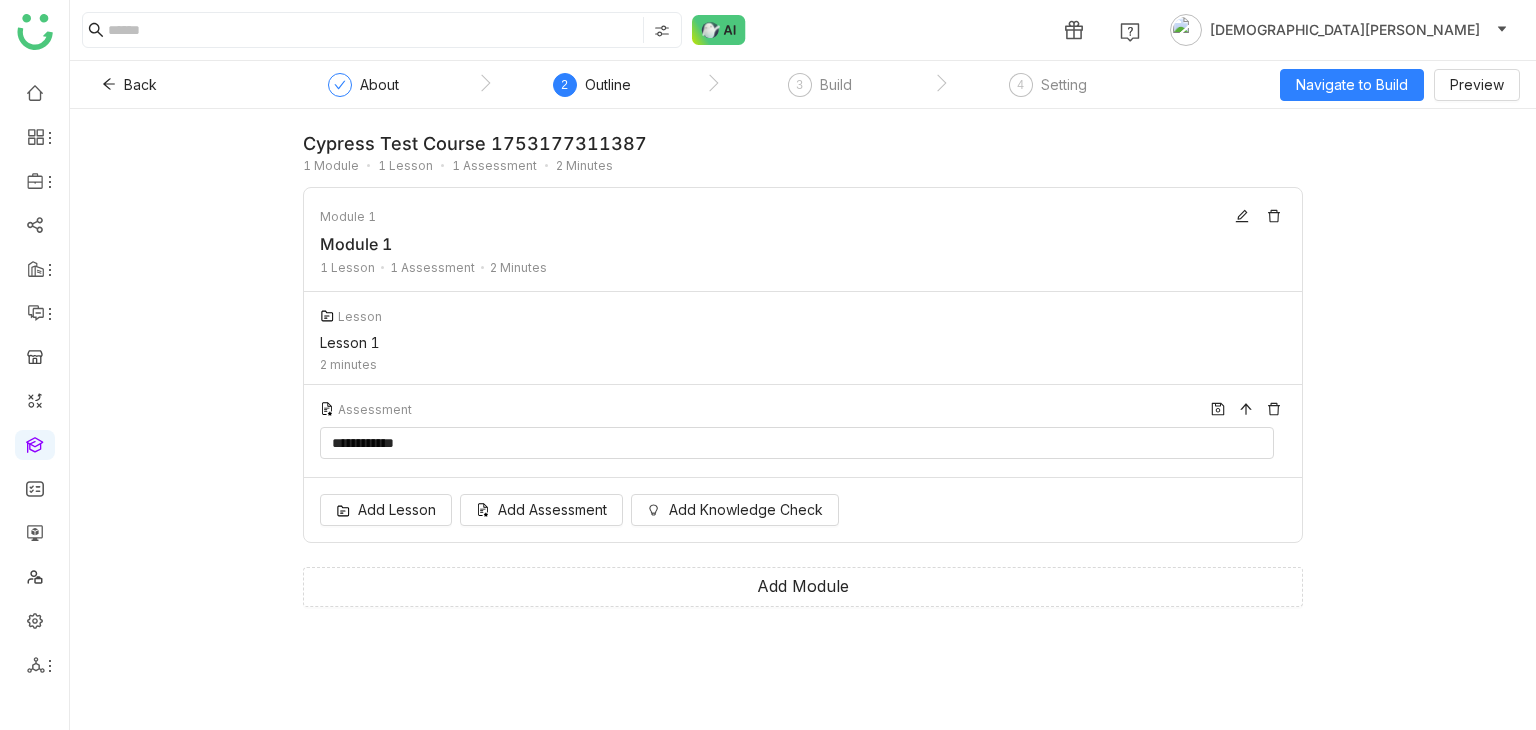 click on "Assessment" 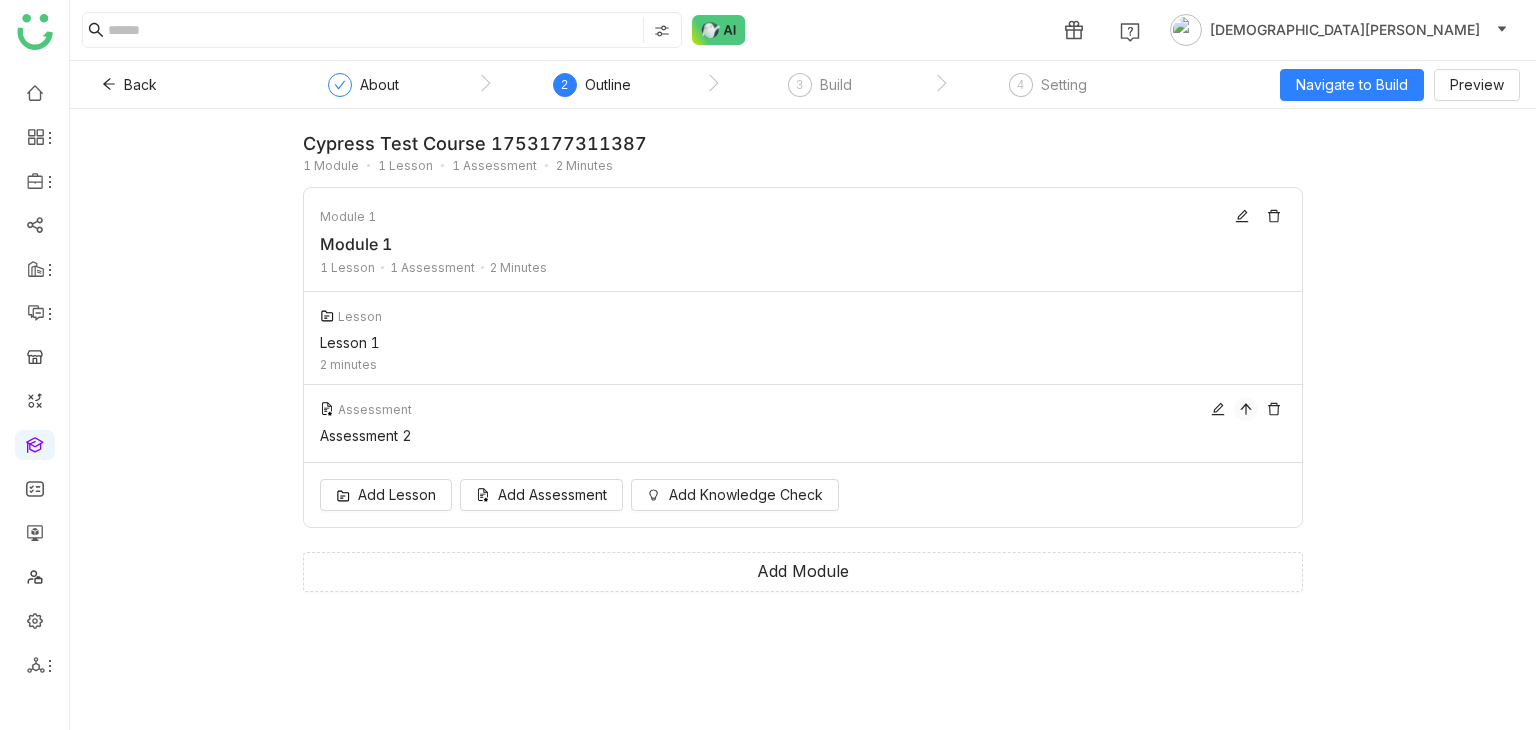 click 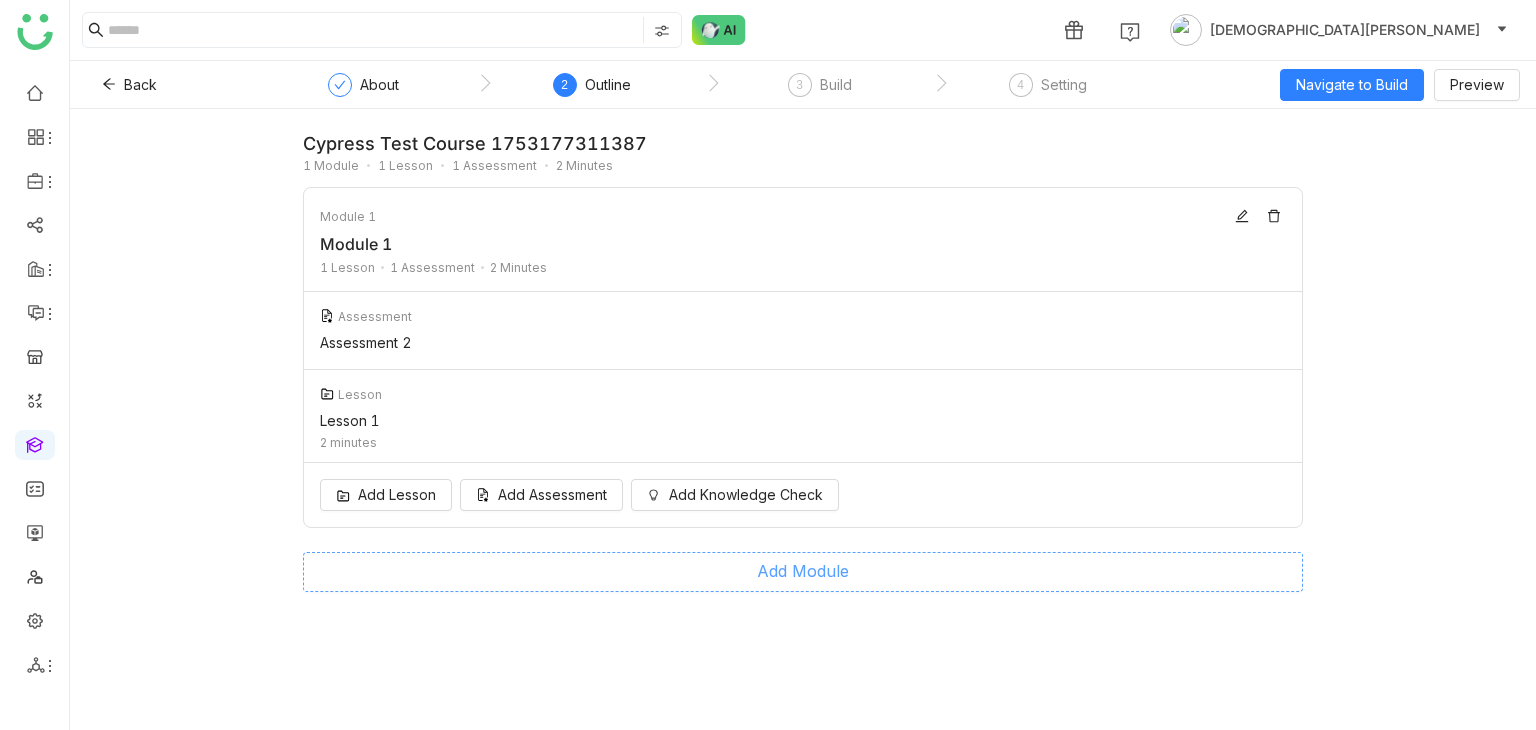 click on "Add Module" 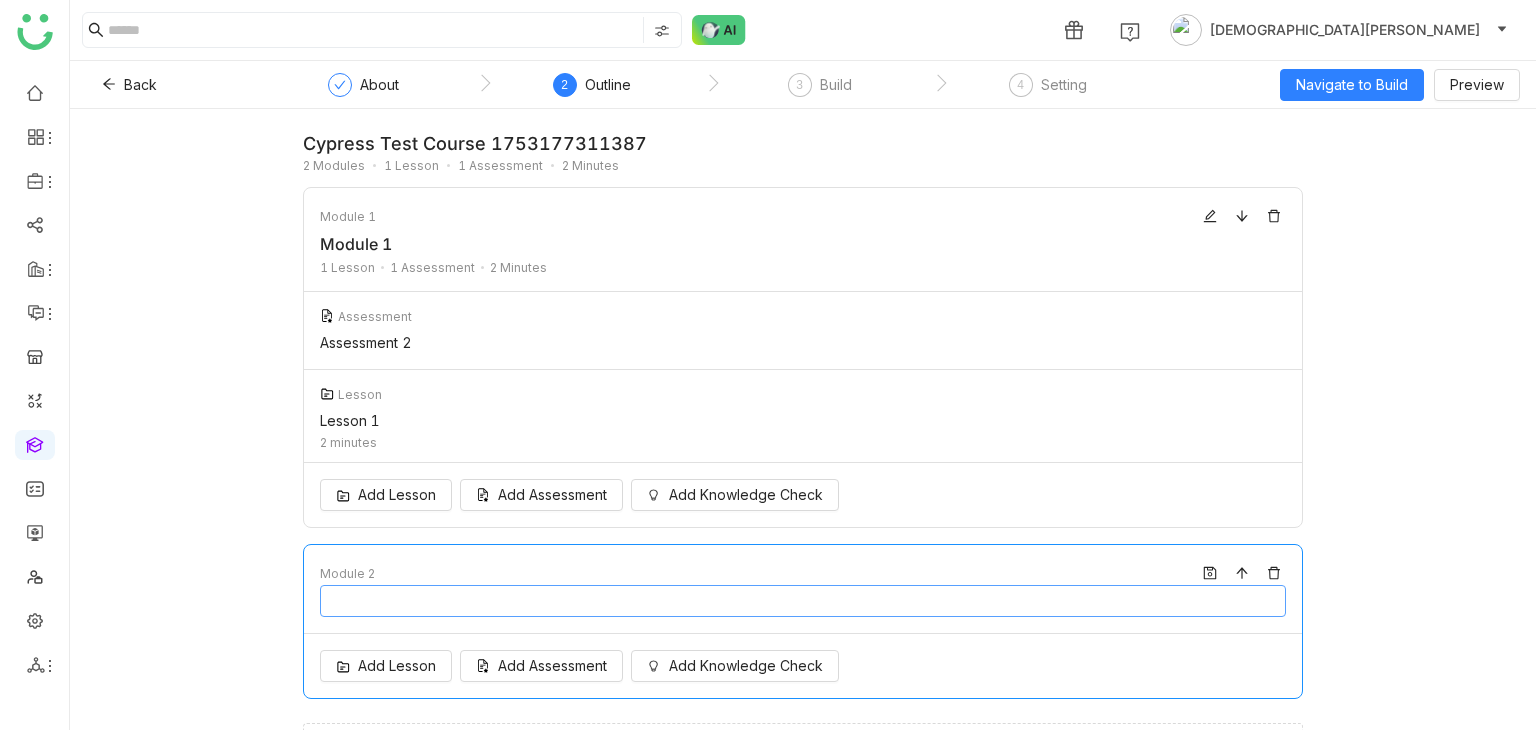 type on "********" 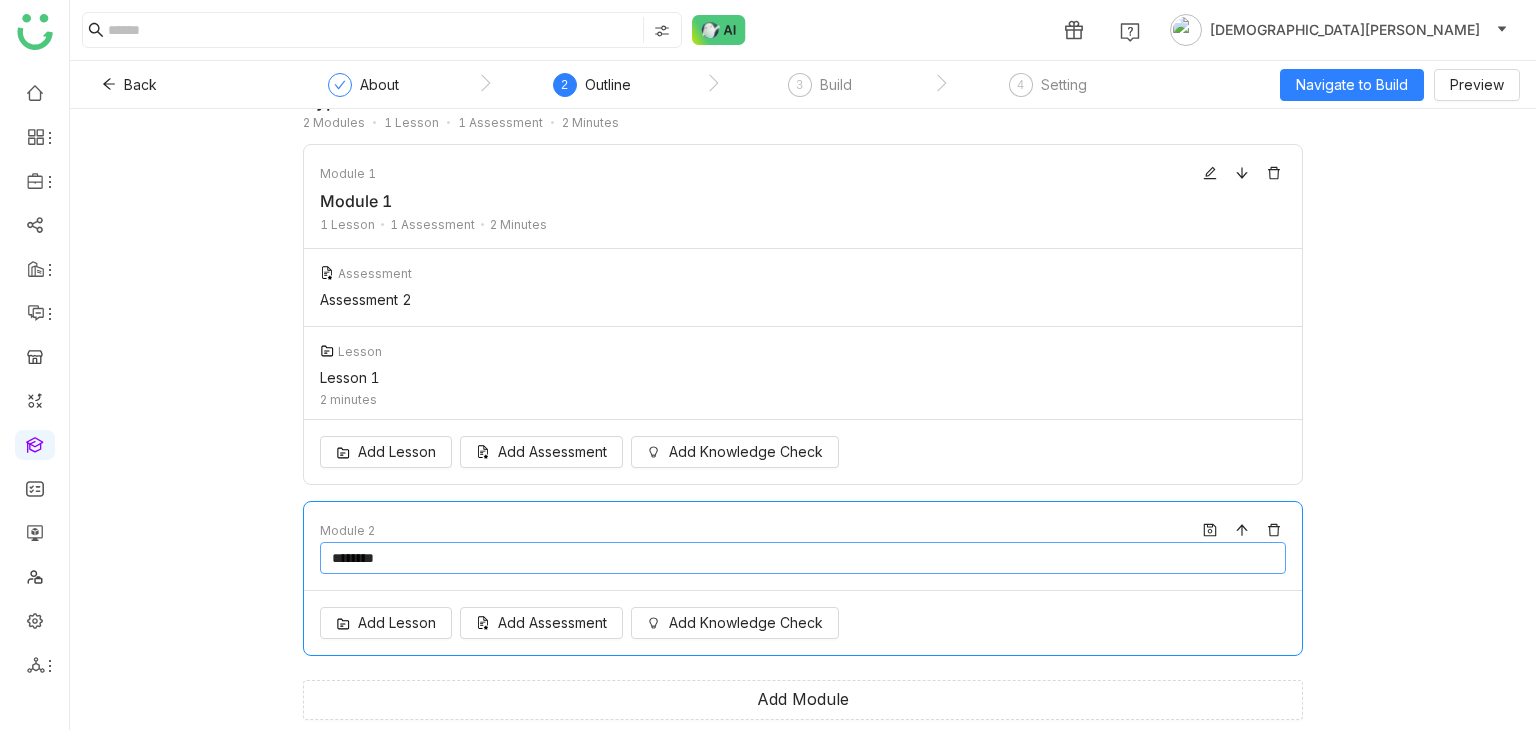 scroll, scrollTop: 48, scrollLeft: 0, axis: vertical 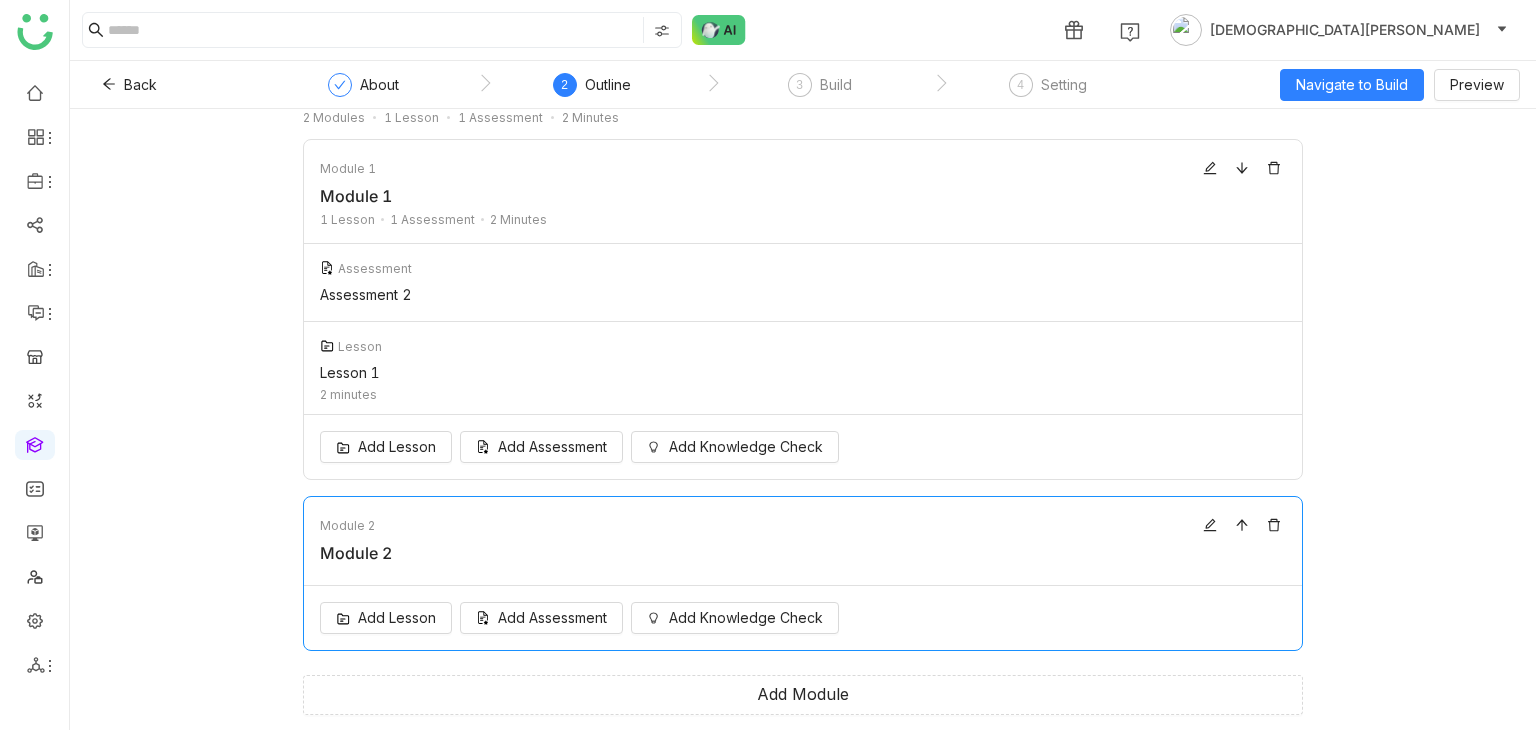 click on "Cypress Test course 1753177311387  2 Modules 1 Lesson 1 Assessment 2 Minutes  Module 1   Module 1   1 Lesson   1 Assessment   2 Minutes
Assessment   Assessment 2   Lesson   Lesson 1   2 minutes  Add Lesson
Add Assessment
Add Knowledge Check   Module 2   Module 2  Add Lesson
Add Assessment
Add Knowledge Check  Add Module" 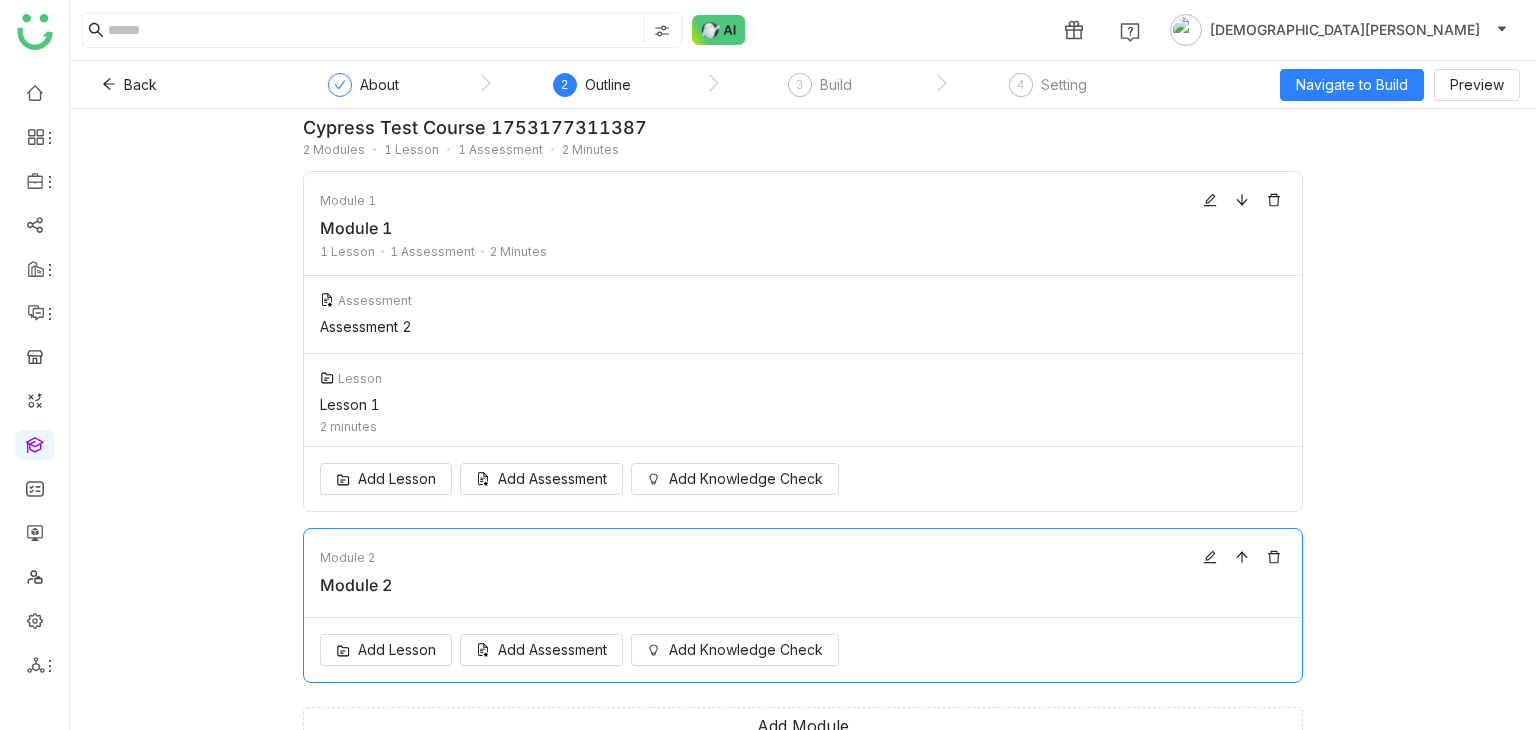 scroll, scrollTop: 0, scrollLeft: 0, axis: both 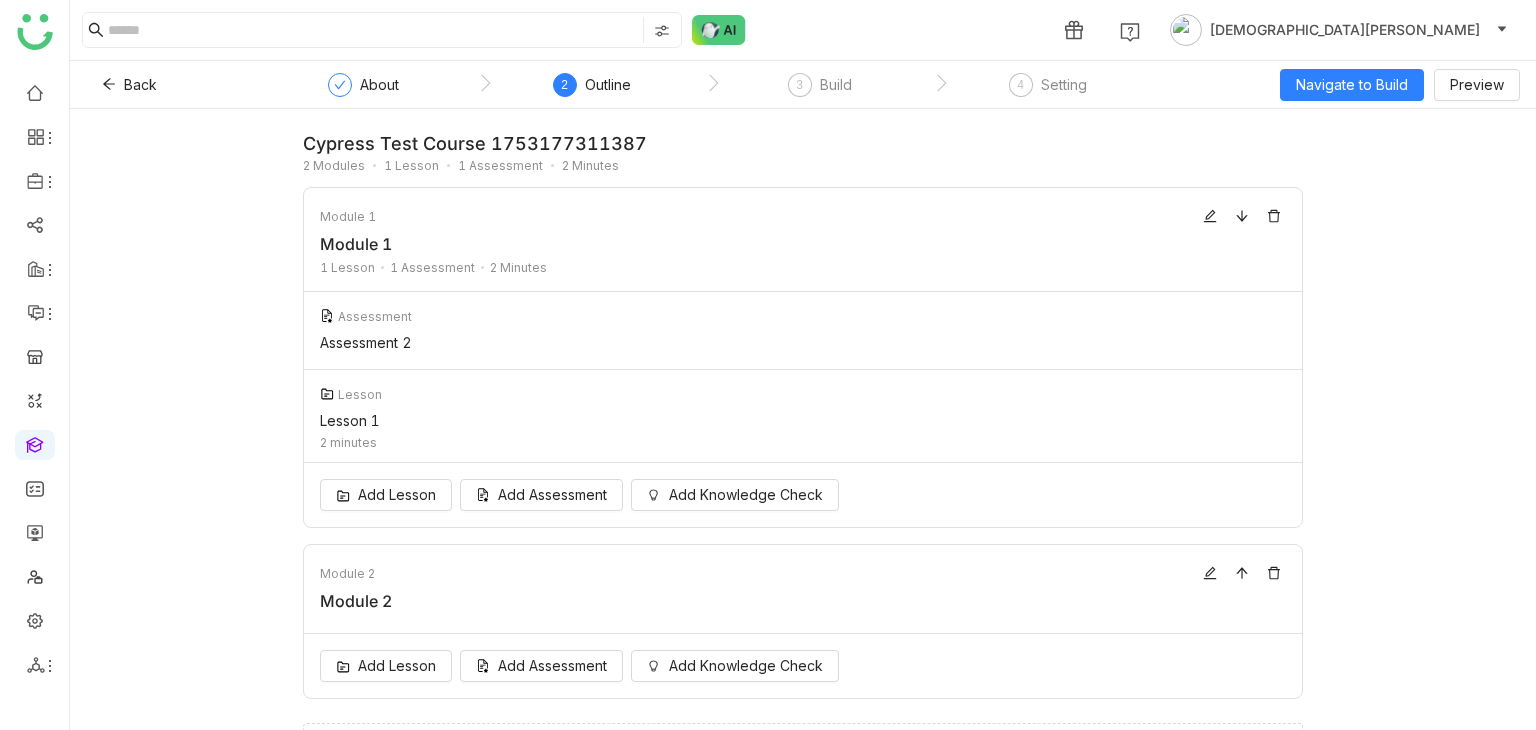 click on "Cypress Test course 1753177311387  2 Modules 1 Lesson 1 Assessment 2 Minutes  Module 1   Module 1   1 Lesson   1 Assessment   2 Minutes
Assessment   Assessment 2   Lesson   Lesson 1   2 minutes  Add Lesson
Add Assessment
Add Knowledge Check   Module 2   Module 2  Add Lesson
Add Assessment
Add Knowledge Check  Add Module" 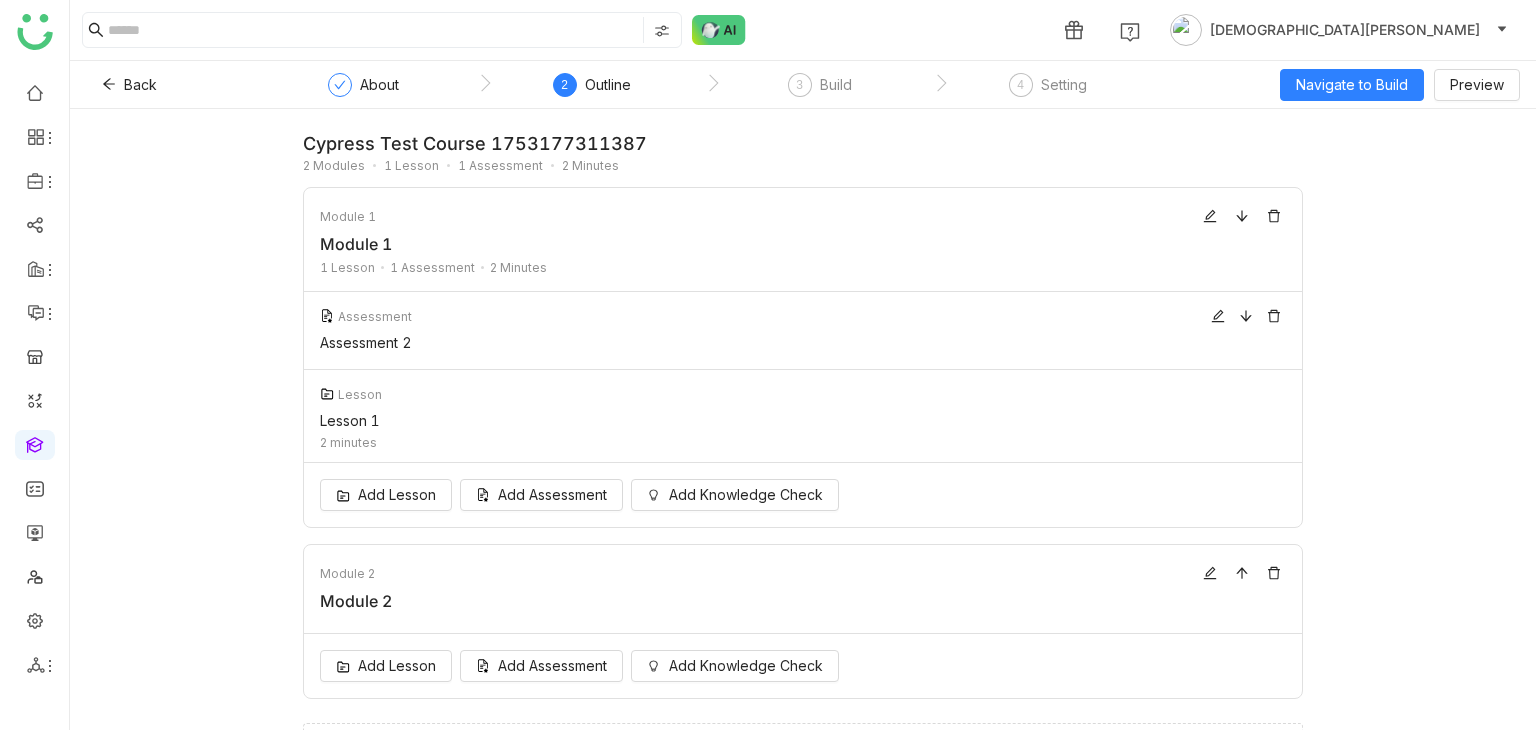 scroll, scrollTop: 48, scrollLeft: 0, axis: vertical 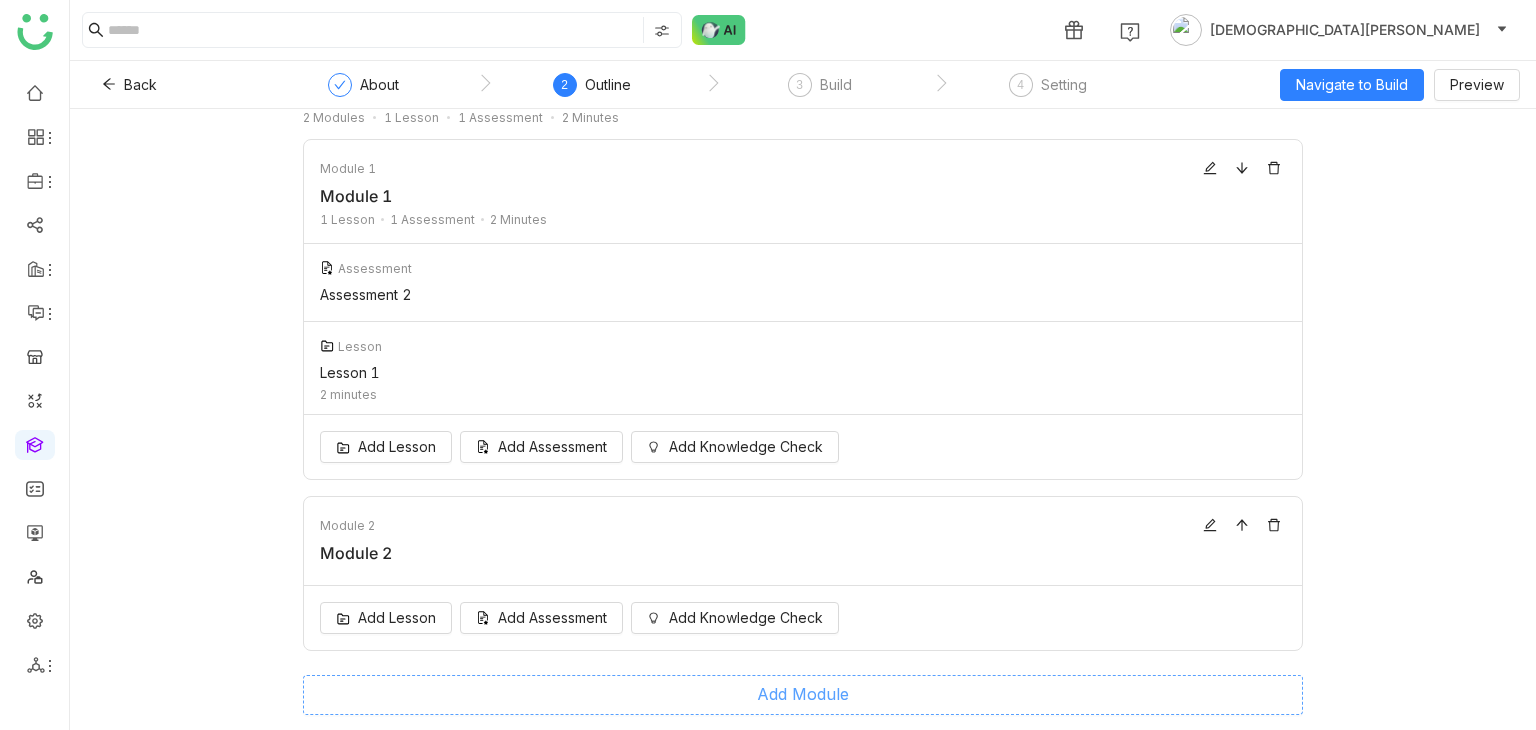 click on "Add Module" 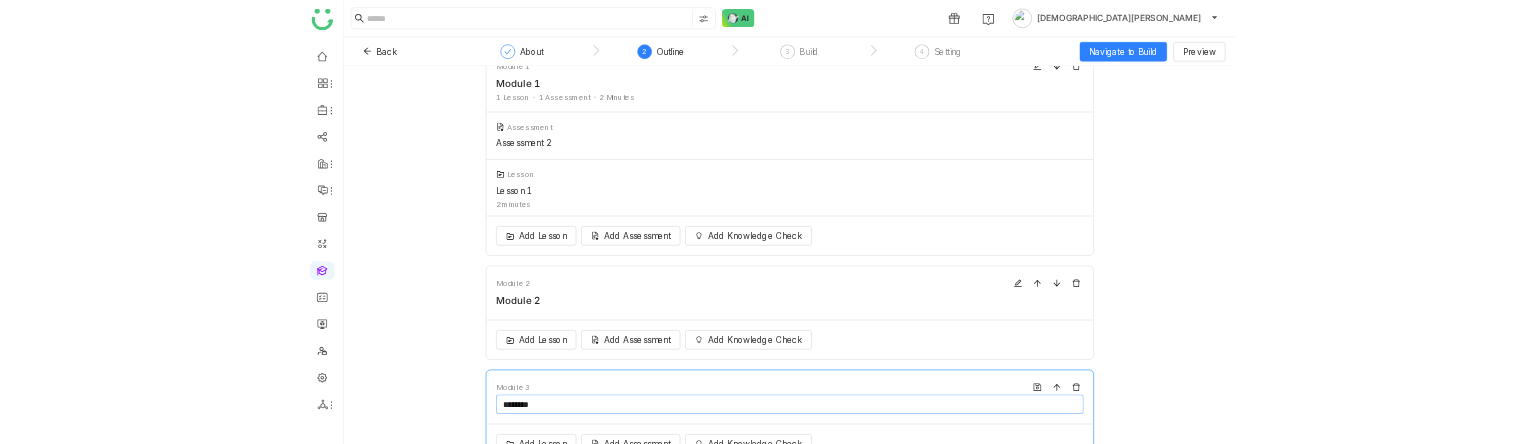 scroll, scrollTop: 219, scrollLeft: 0, axis: vertical 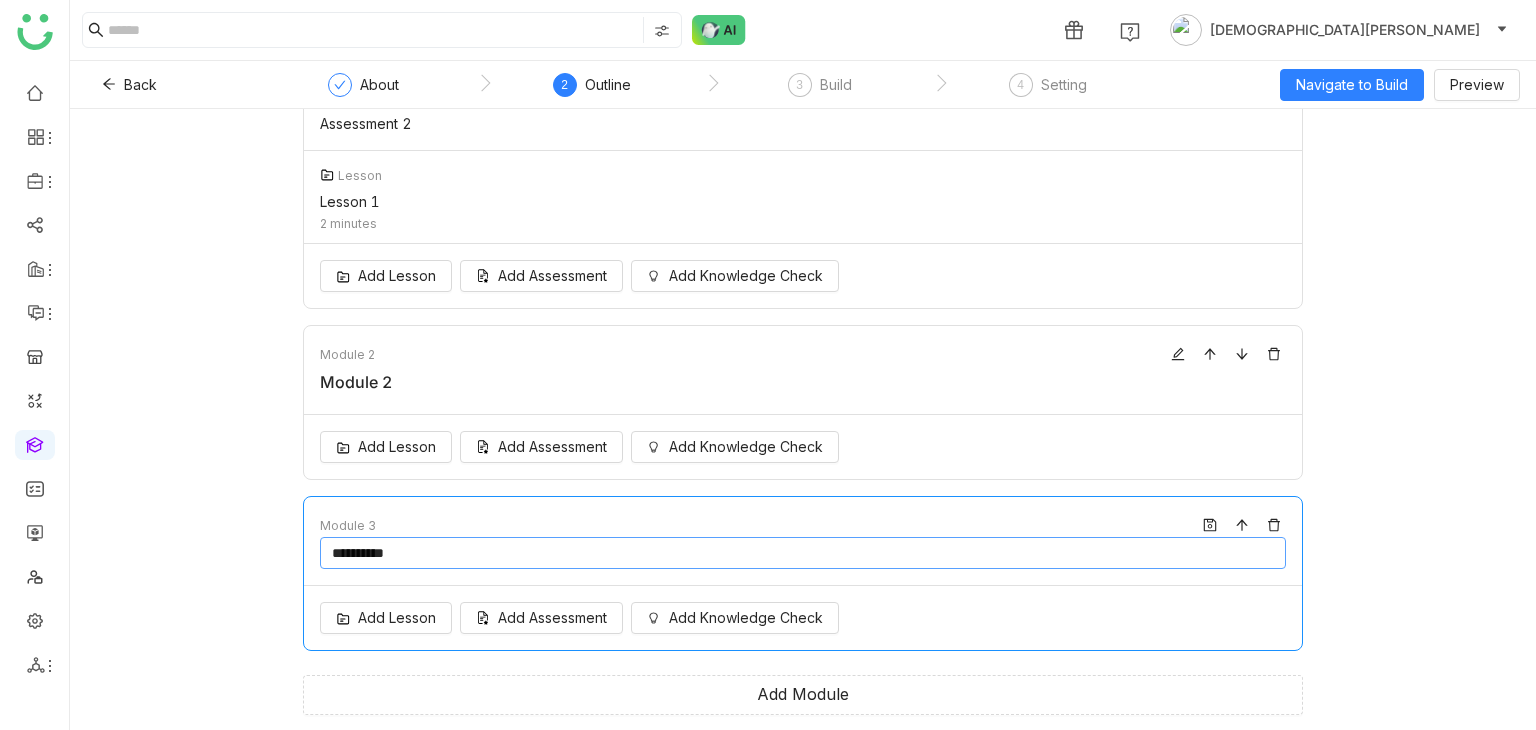 type on "**********" 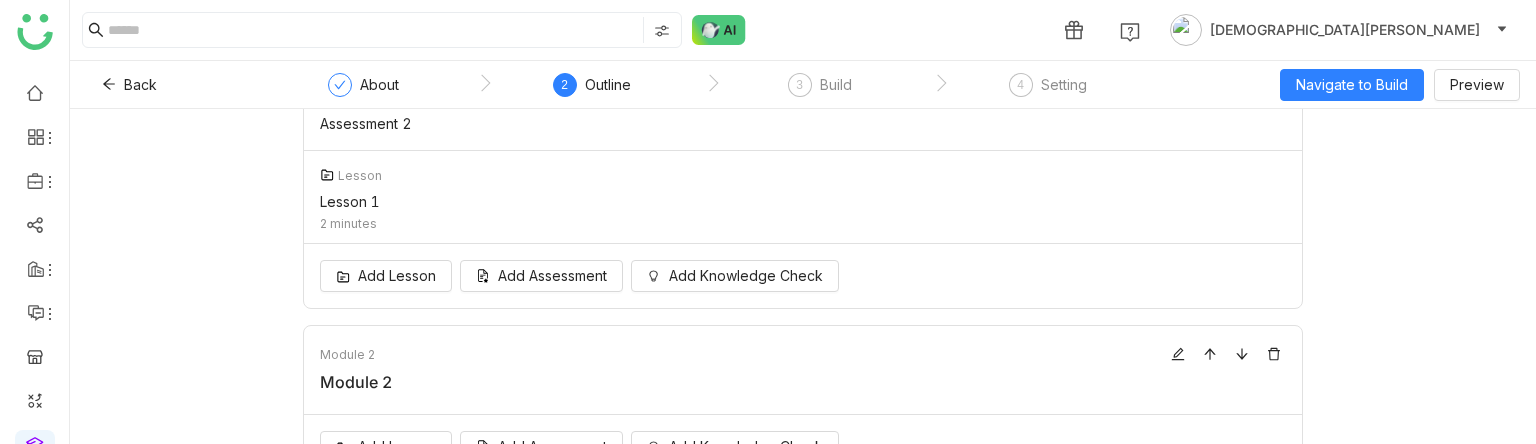 scroll, scrollTop: 504, scrollLeft: 0, axis: vertical 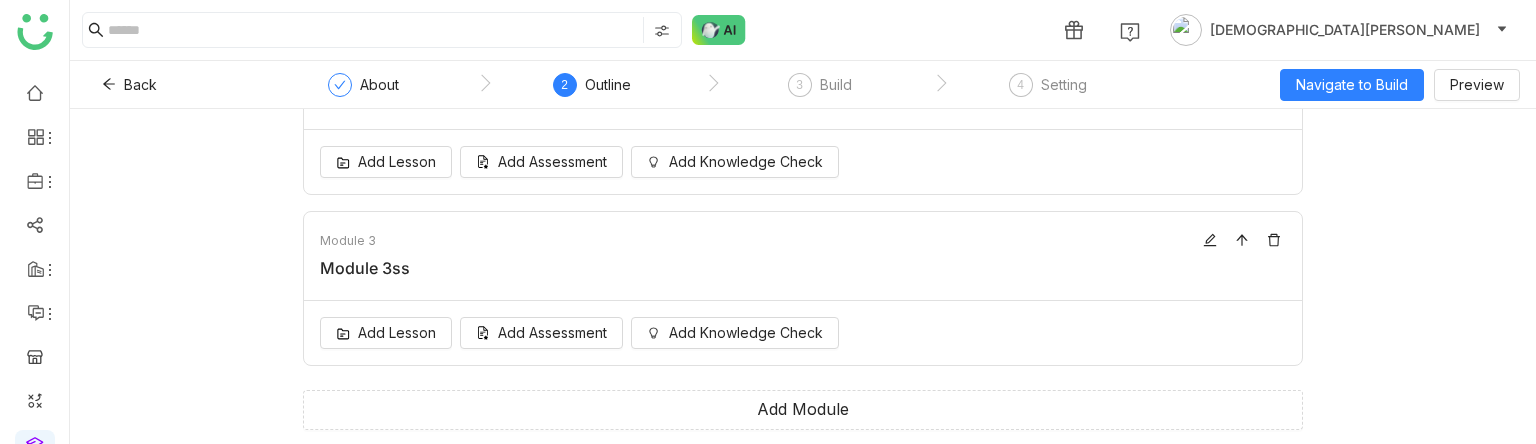 click on "Module 3ss" 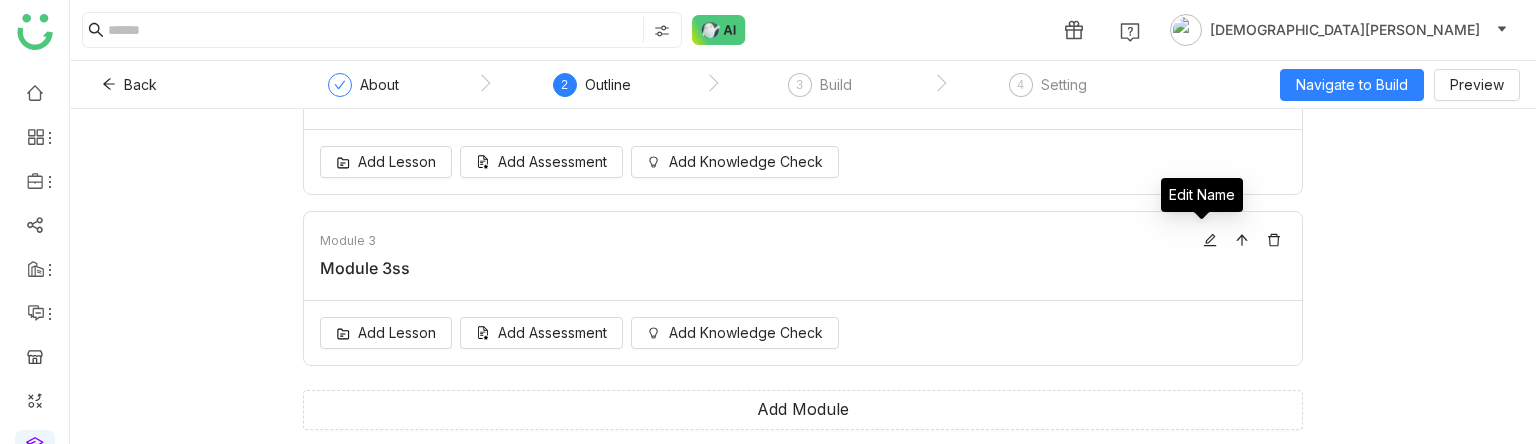 drag, startPoint x: 1199, startPoint y: 241, endPoint x: 1168, endPoint y: 233, distance: 32.01562 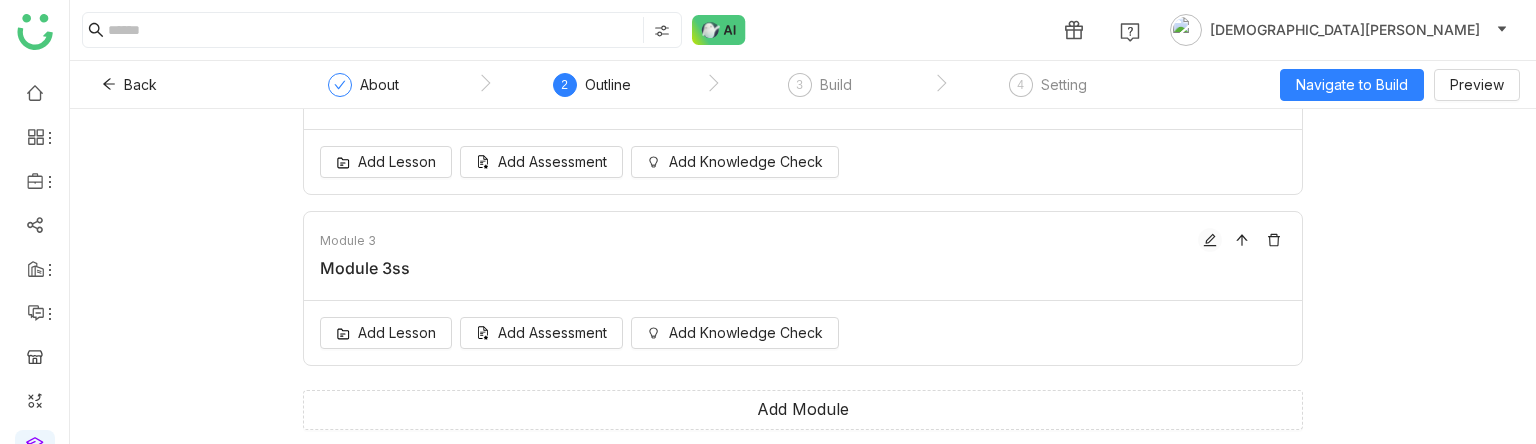 click 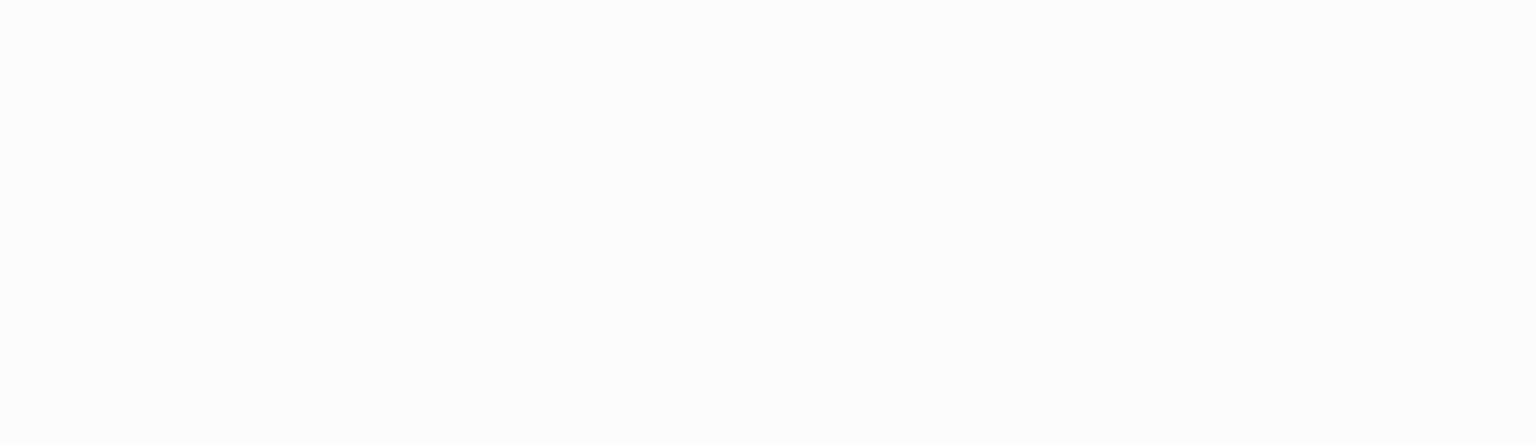 click at bounding box center (768, 222) 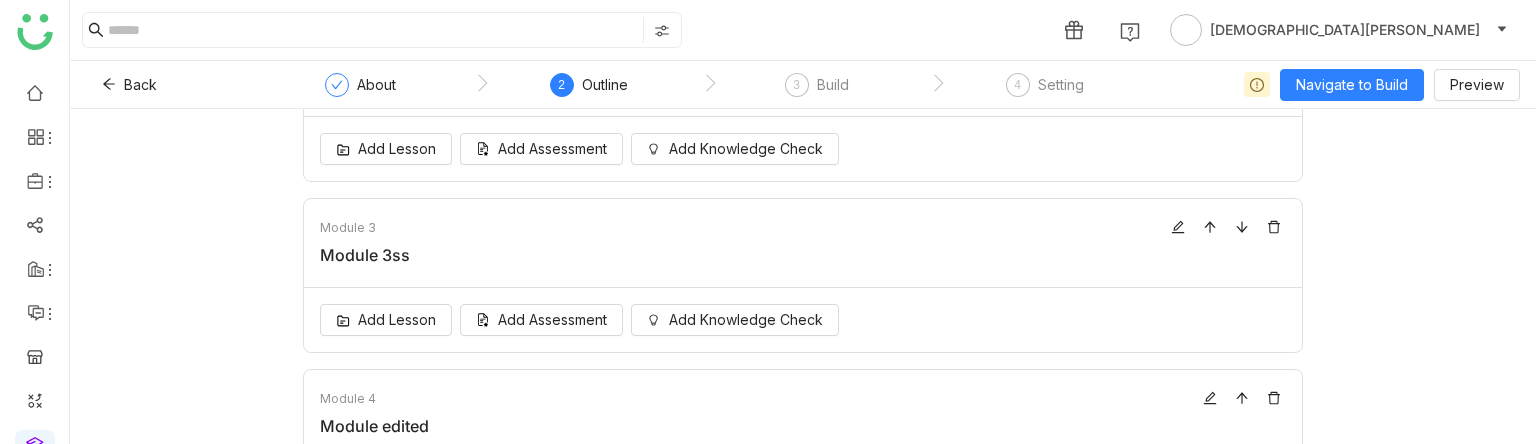 scroll, scrollTop: 675, scrollLeft: 0, axis: vertical 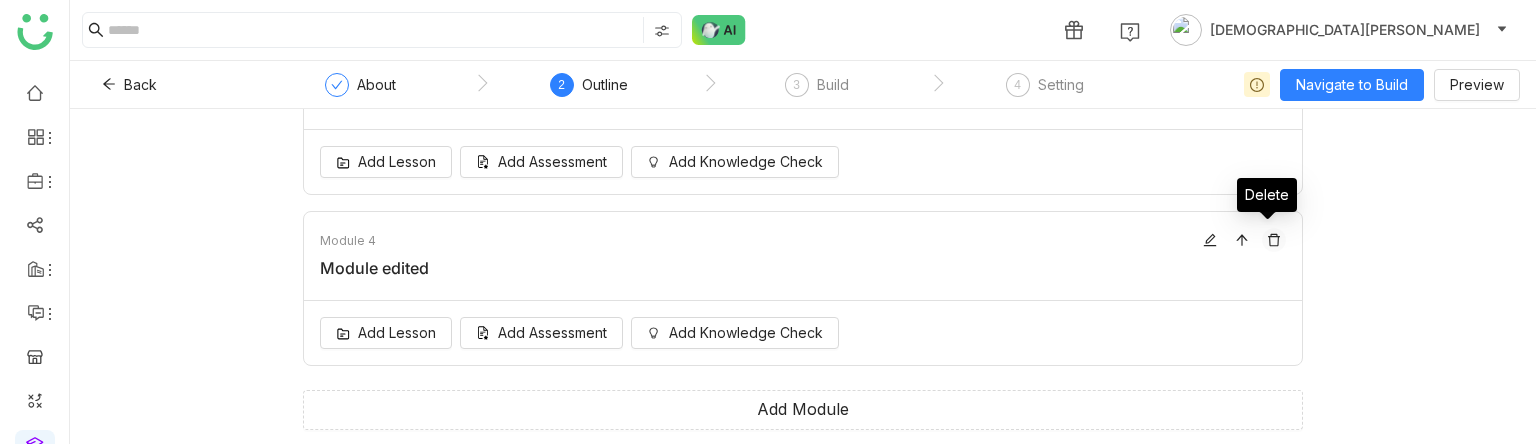 click 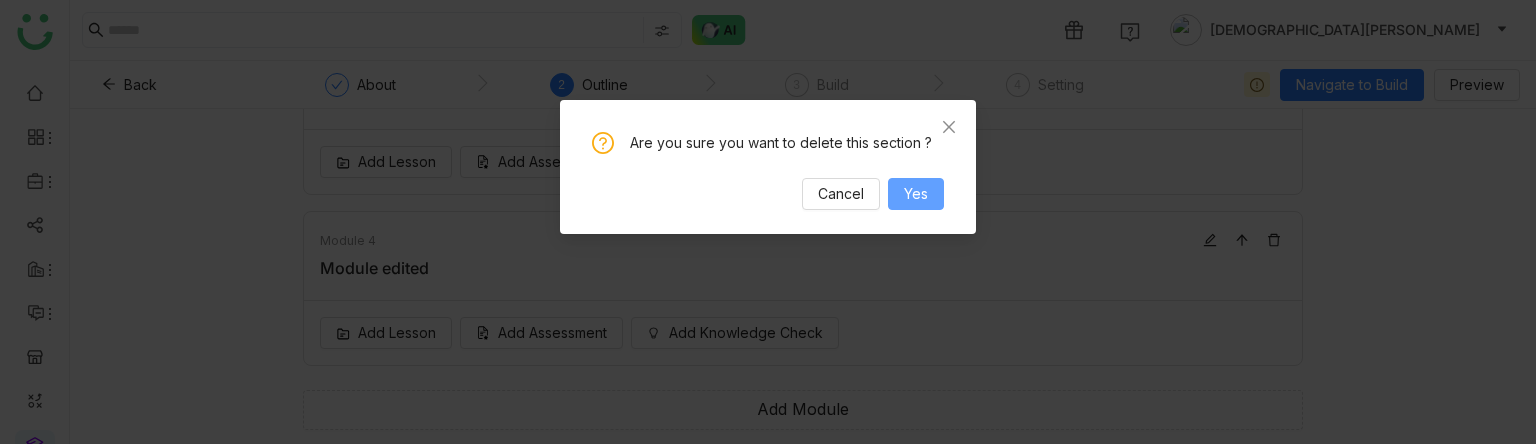 click on "Yes" at bounding box center (916, 194) 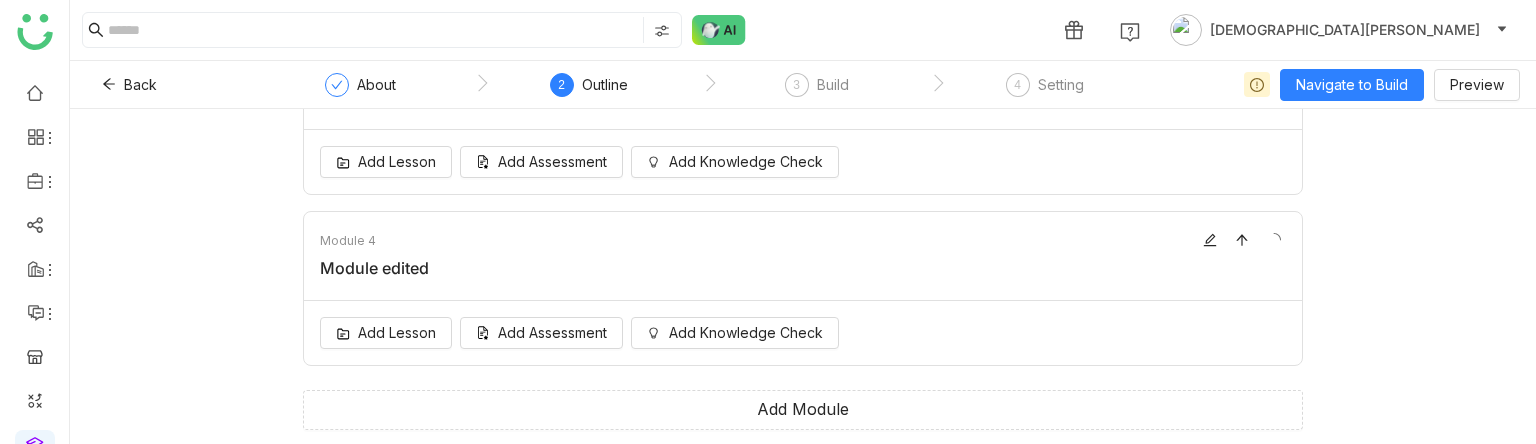 scroll, scrollTop: 504, scrollLeft: 0, axis: vertical 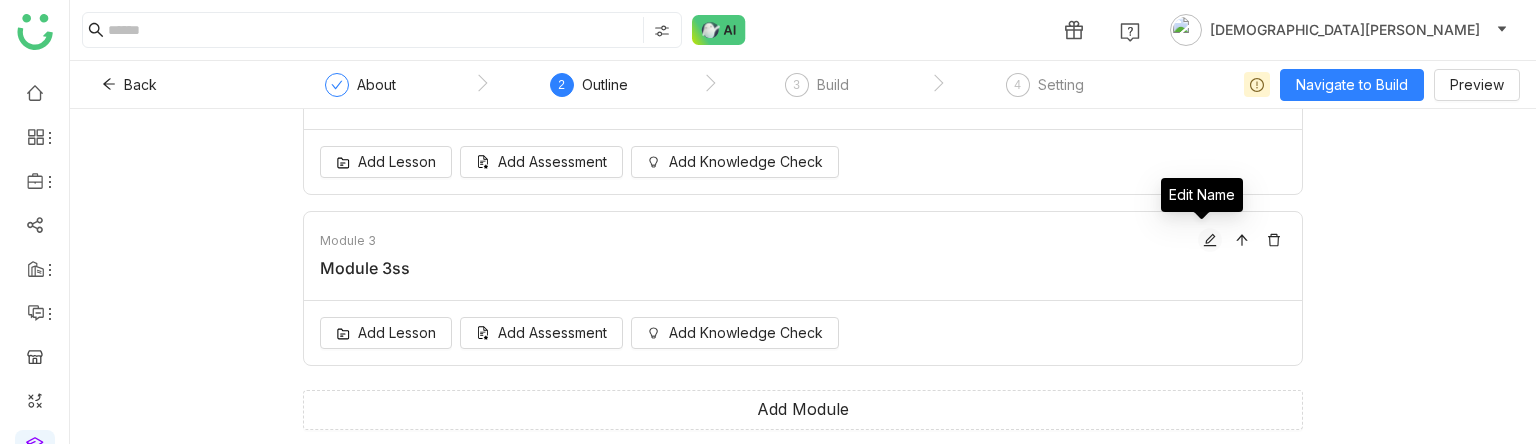 click 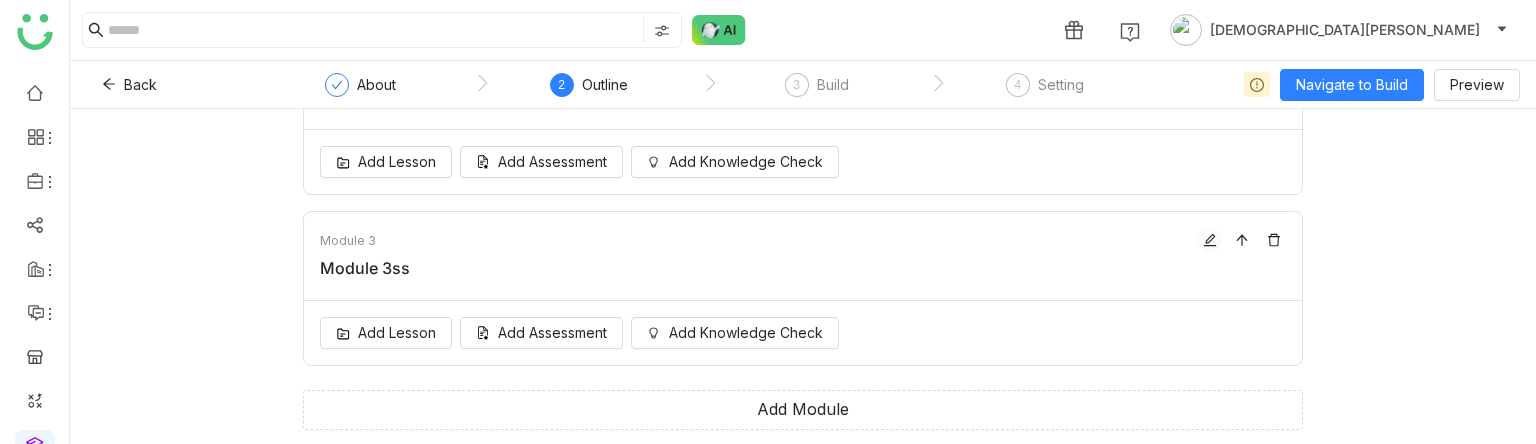 click 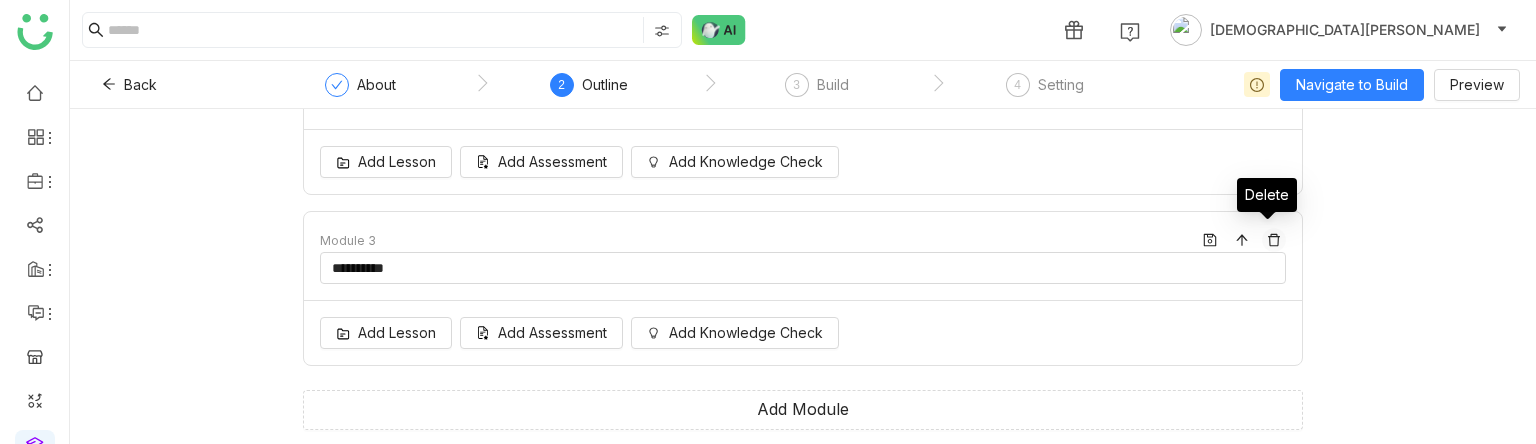 click 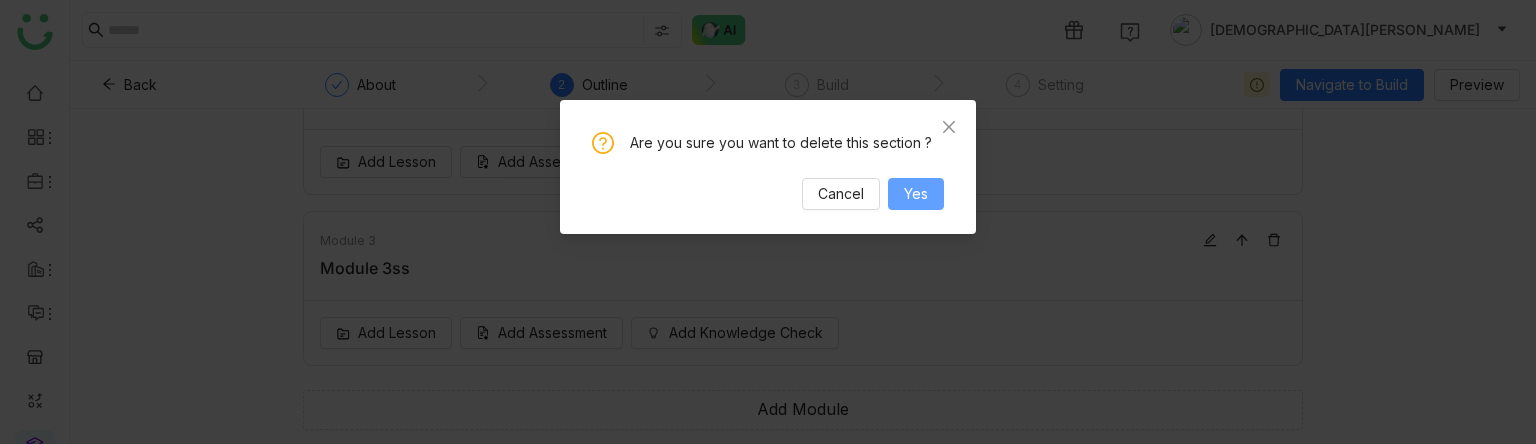 click on "Yes" at bounding box center (916, 194) 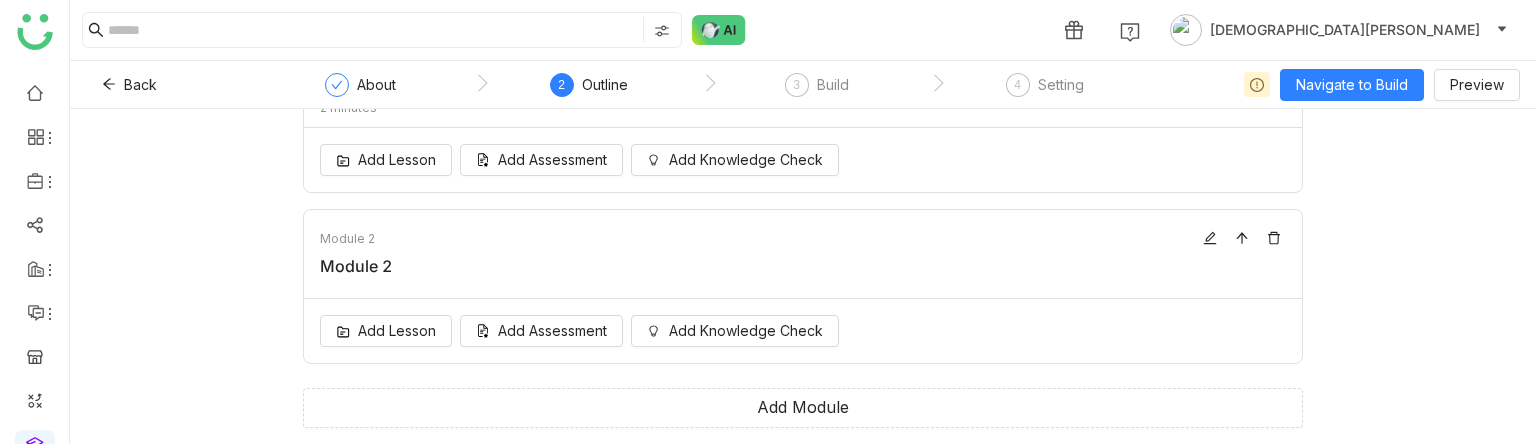 scroll, scrollTop: 334, scrollLeft: 0, axis: vertical 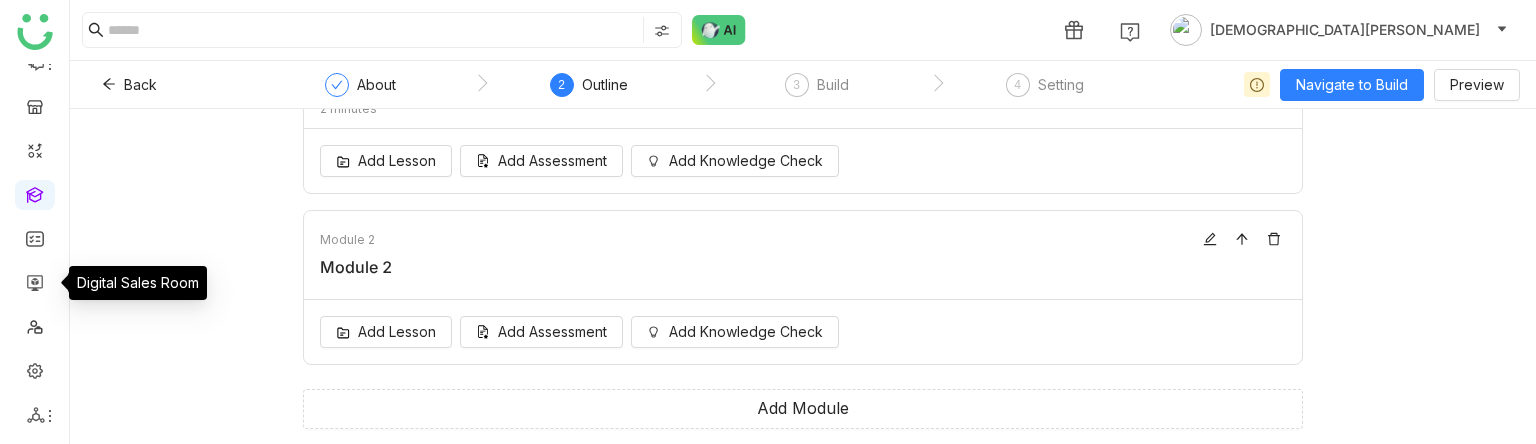 click at bounding box center [35, 193] 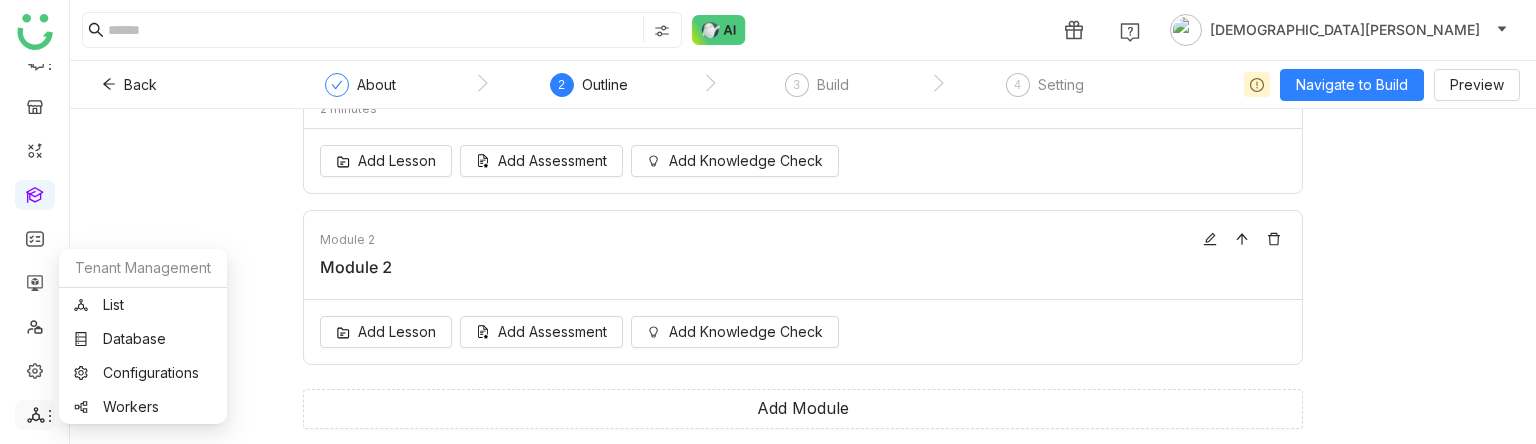 click 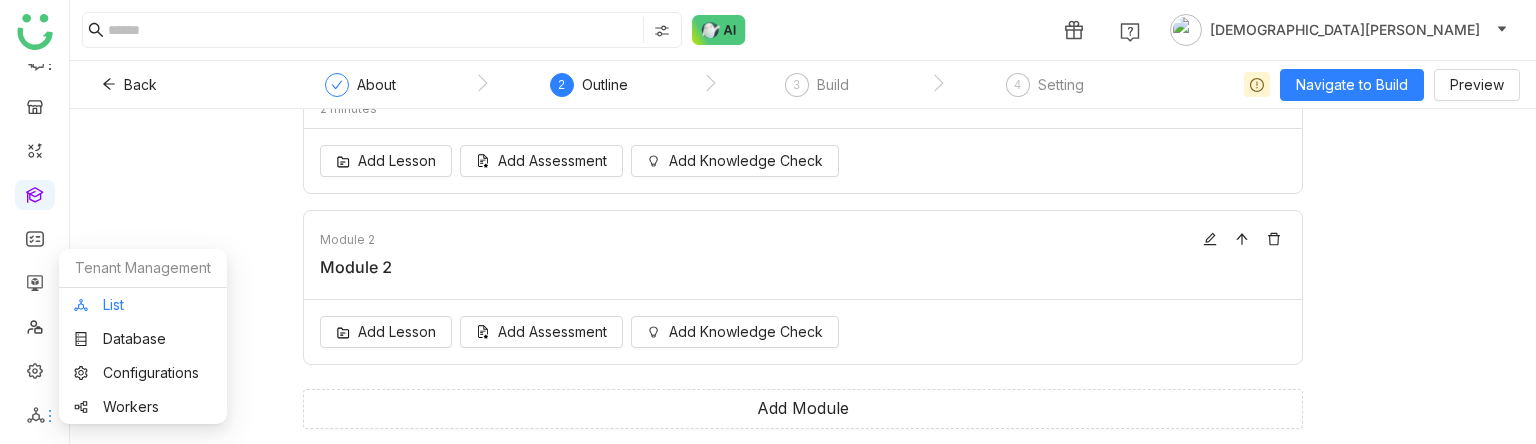 click on "List" at bounding box center [143, 305] 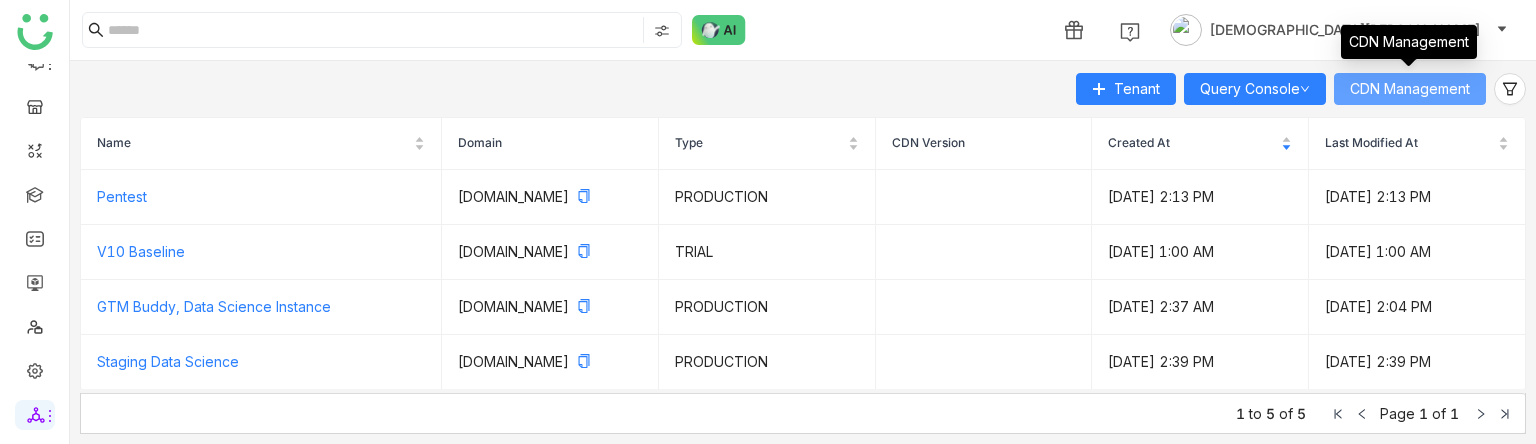click on "CDN Management" 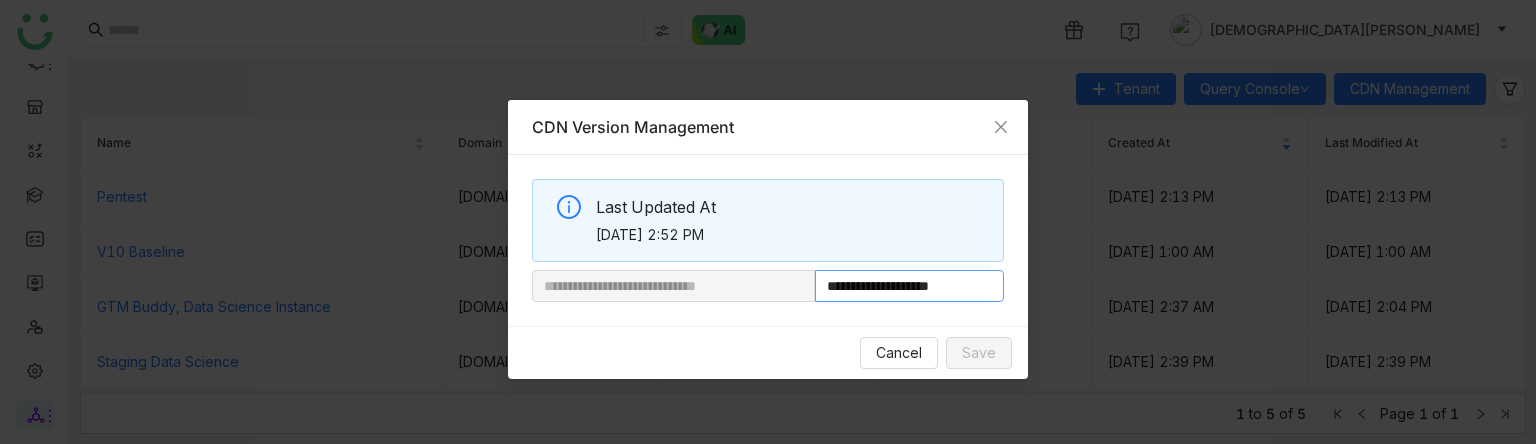 drag, startPoint x: 883, startPoint y: 290, endPoint x: 1007, endPoint y: 291, distance: 124.004036 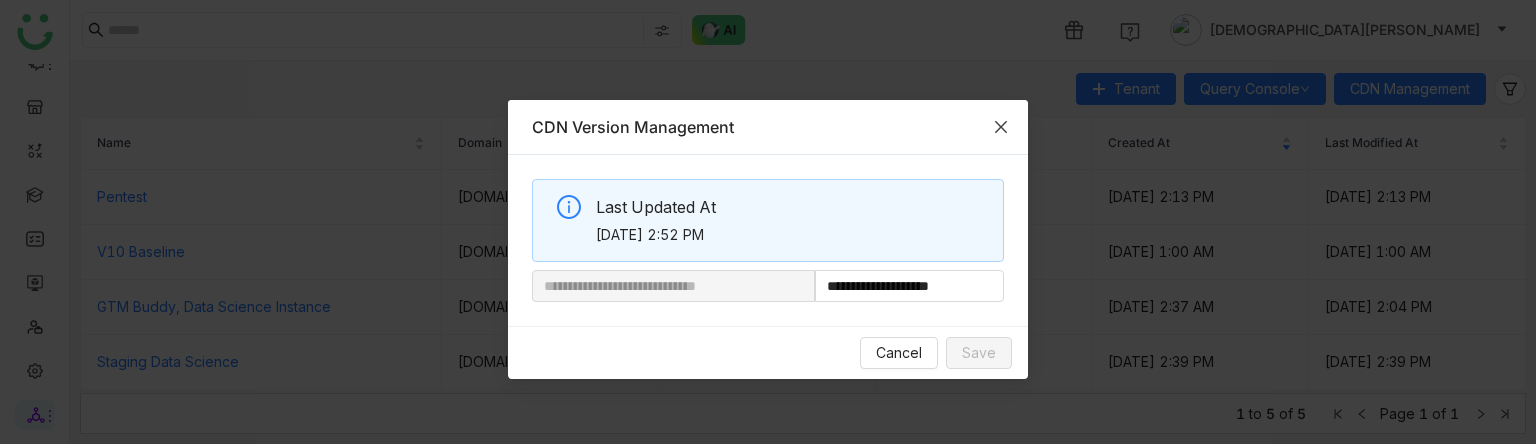 click at bounding box center [1001, 127] 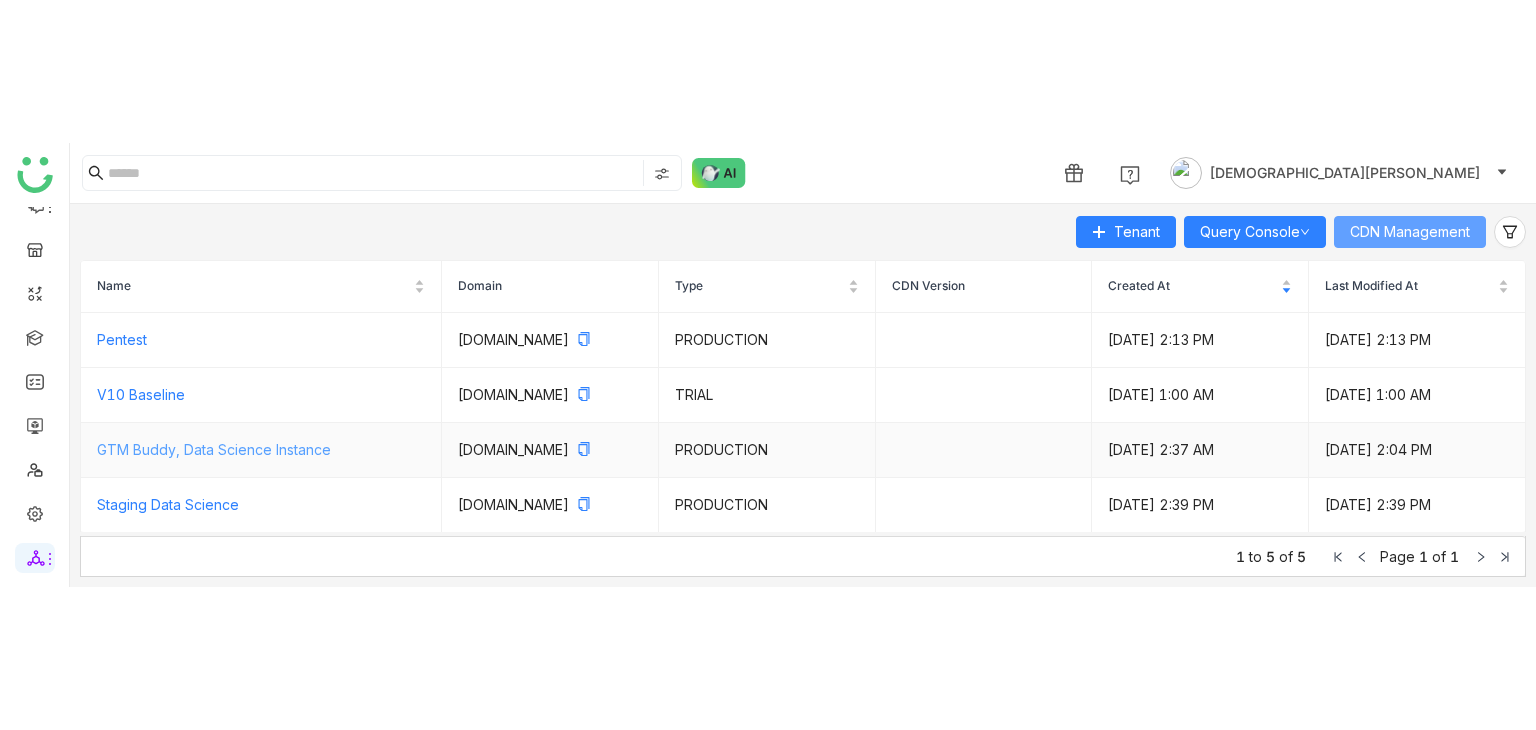 scroll, scrollTop: 76, scrollLeft: 0, axis: vertical 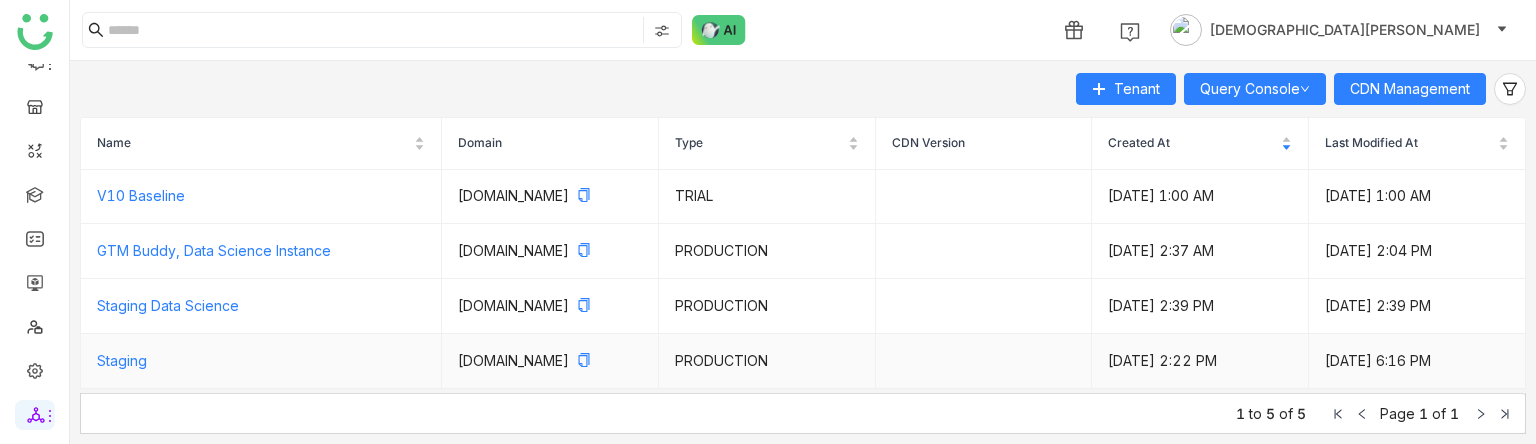 click on "Staging" 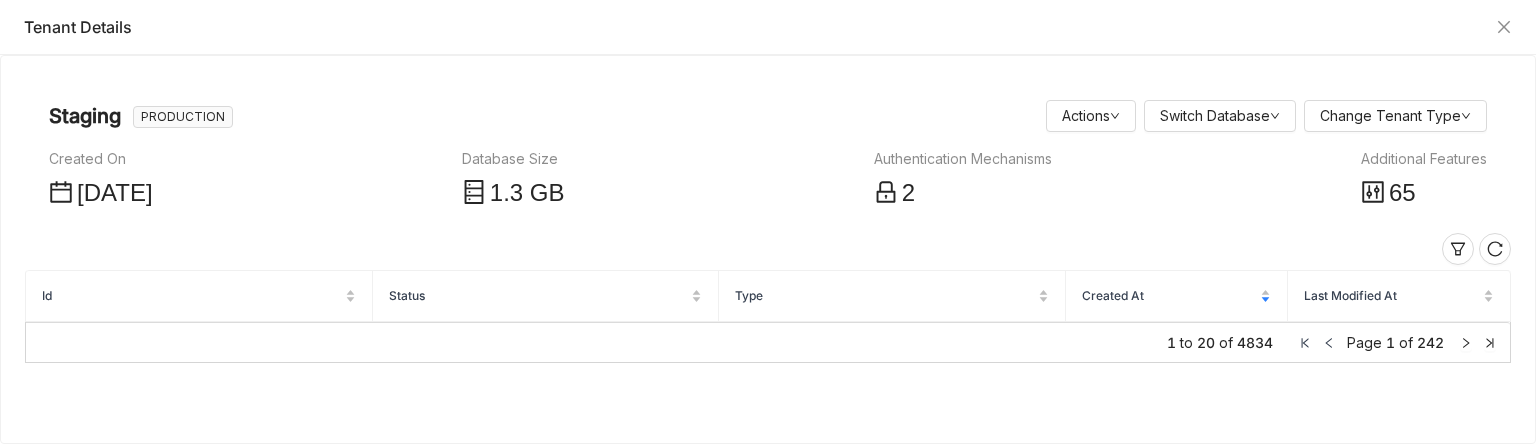 click on "Additional Features" at bounding box center (1424, 159) 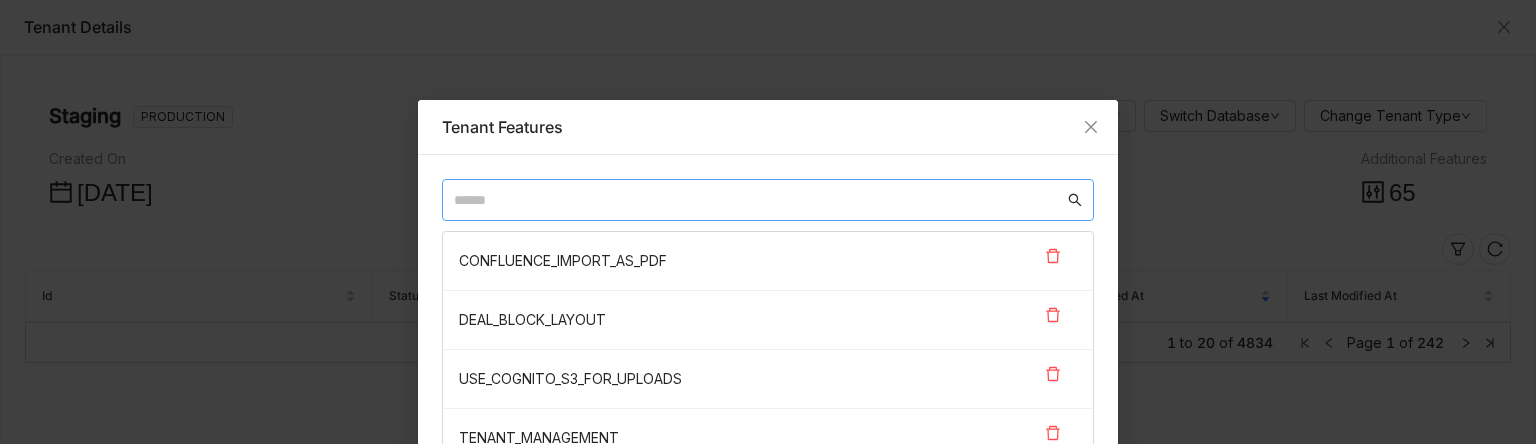 click at bounding box center [759, 200] 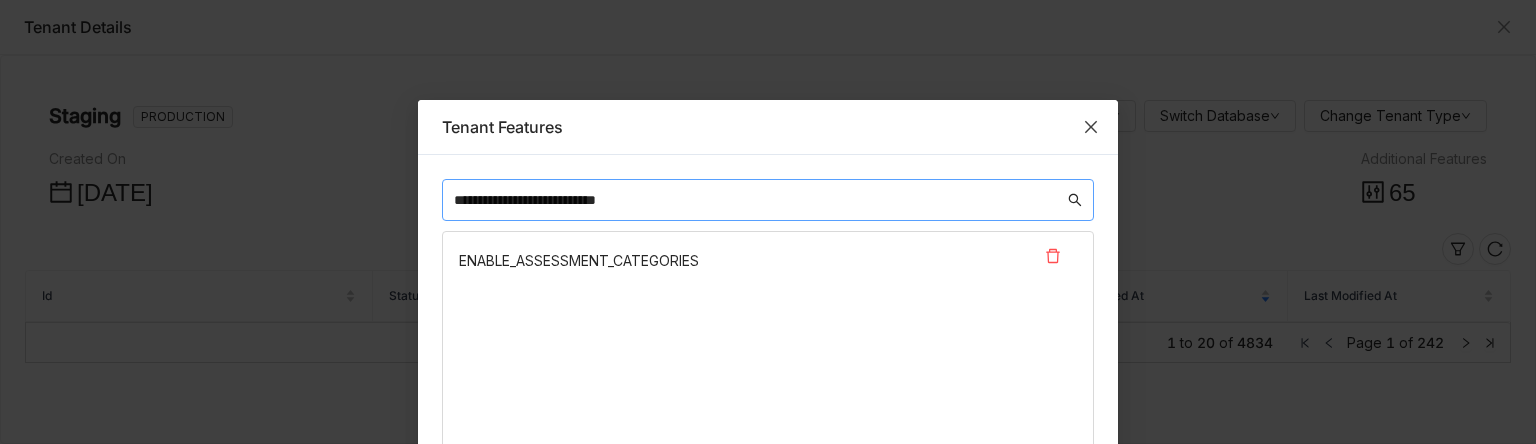type on "**********" 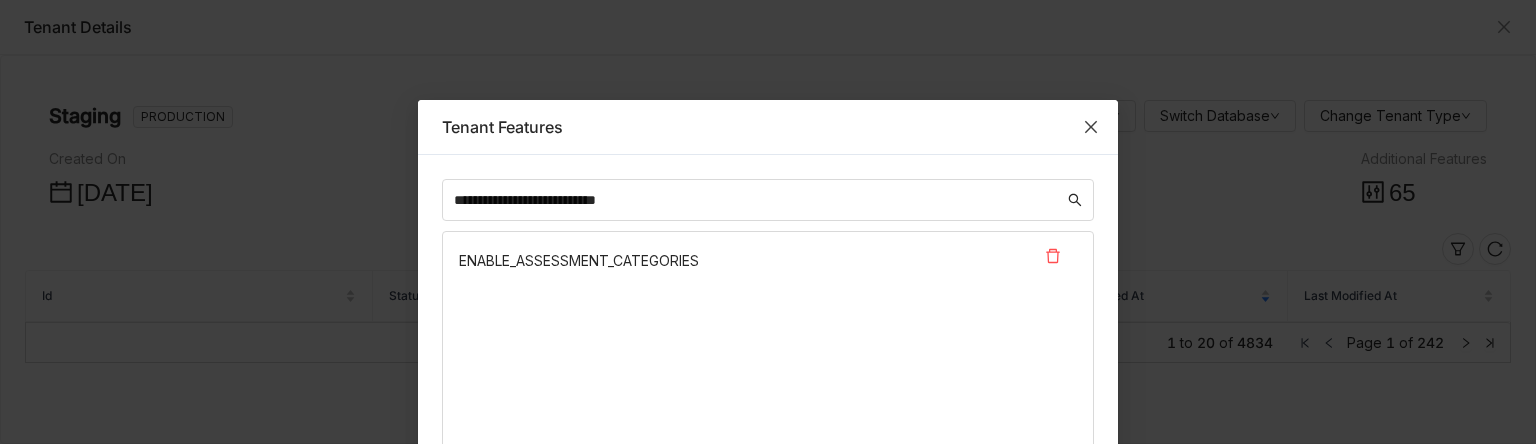 click at bounding box center [1091, 127] 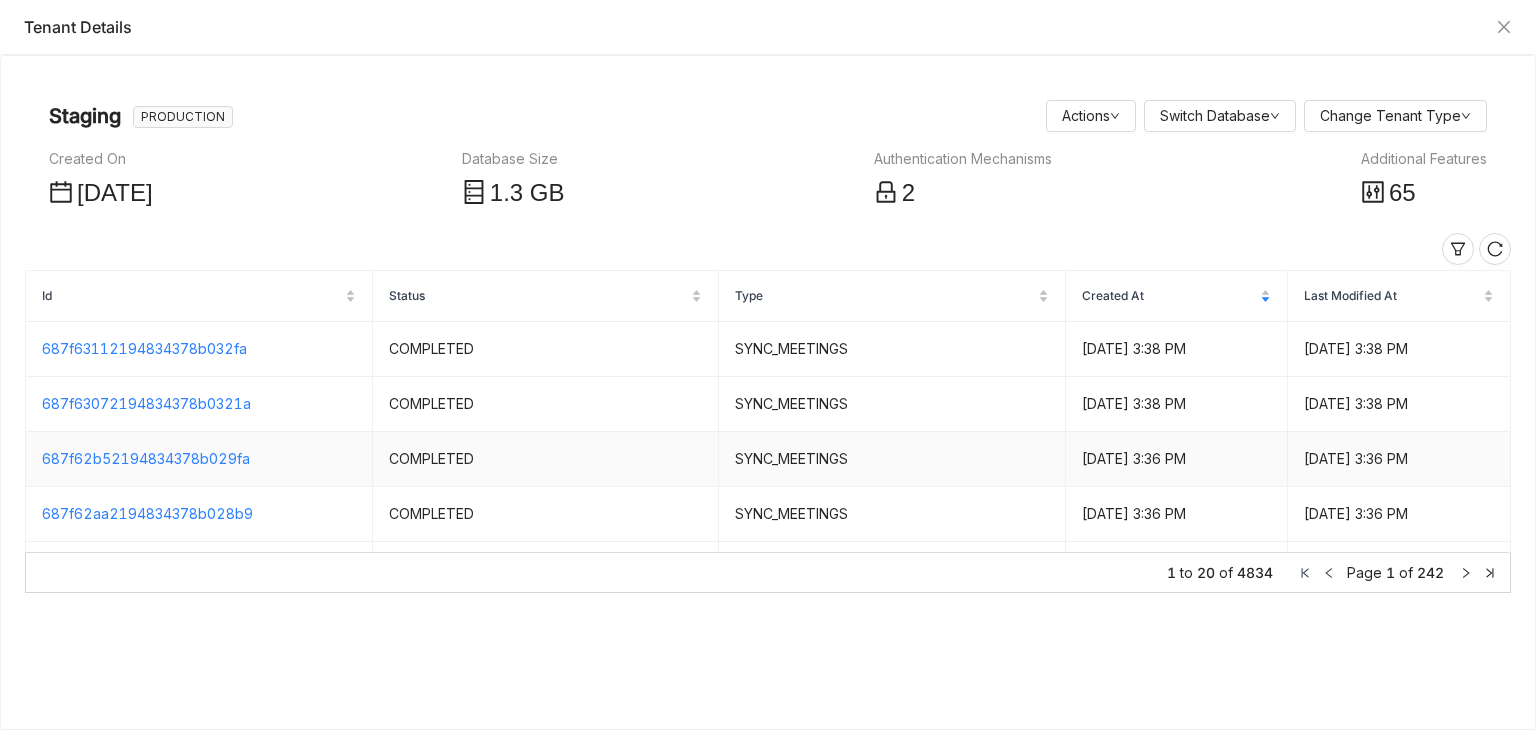 scroll, scrollTop: 0, scrollLeft: 0, axis: both 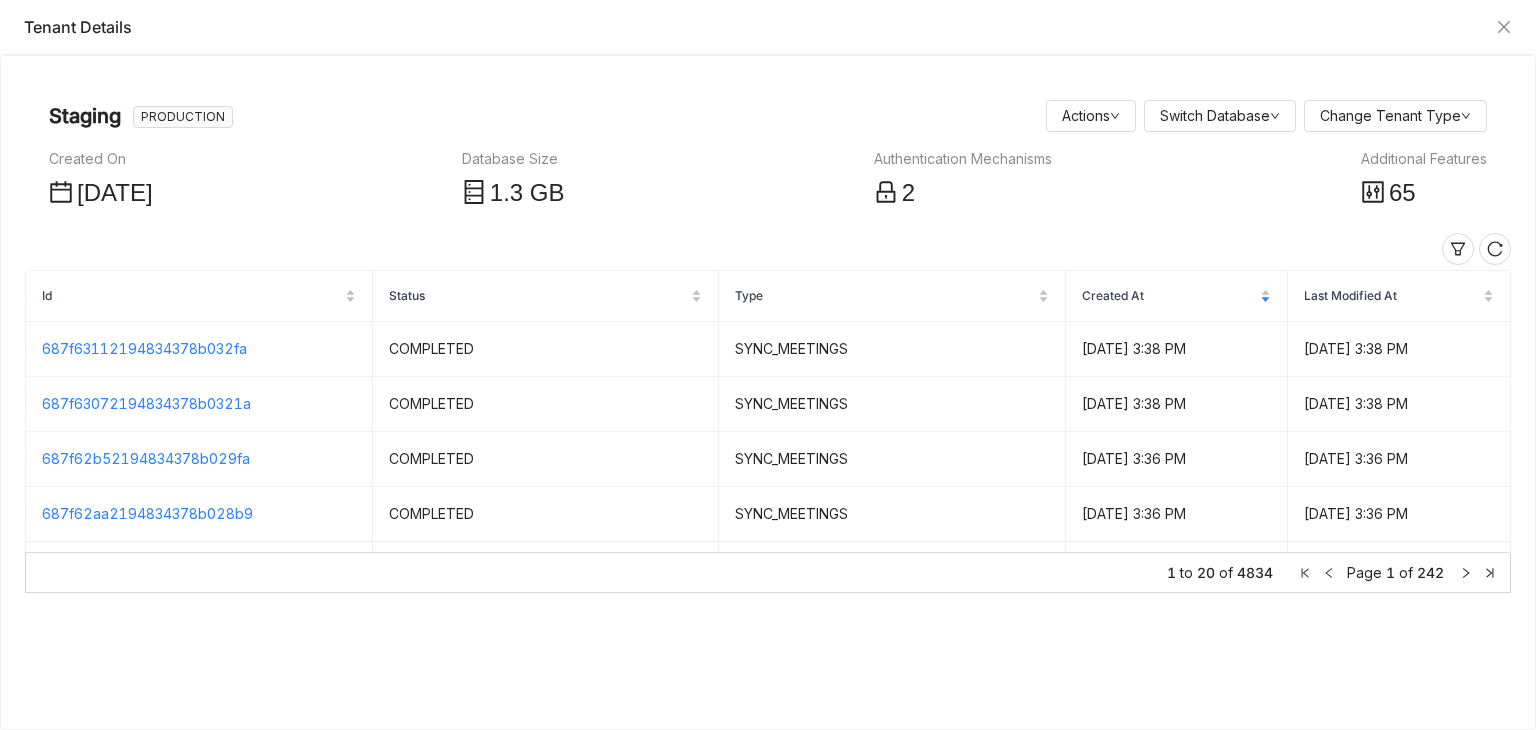 click on "Tenant Details" at bounding box center [768, 27] 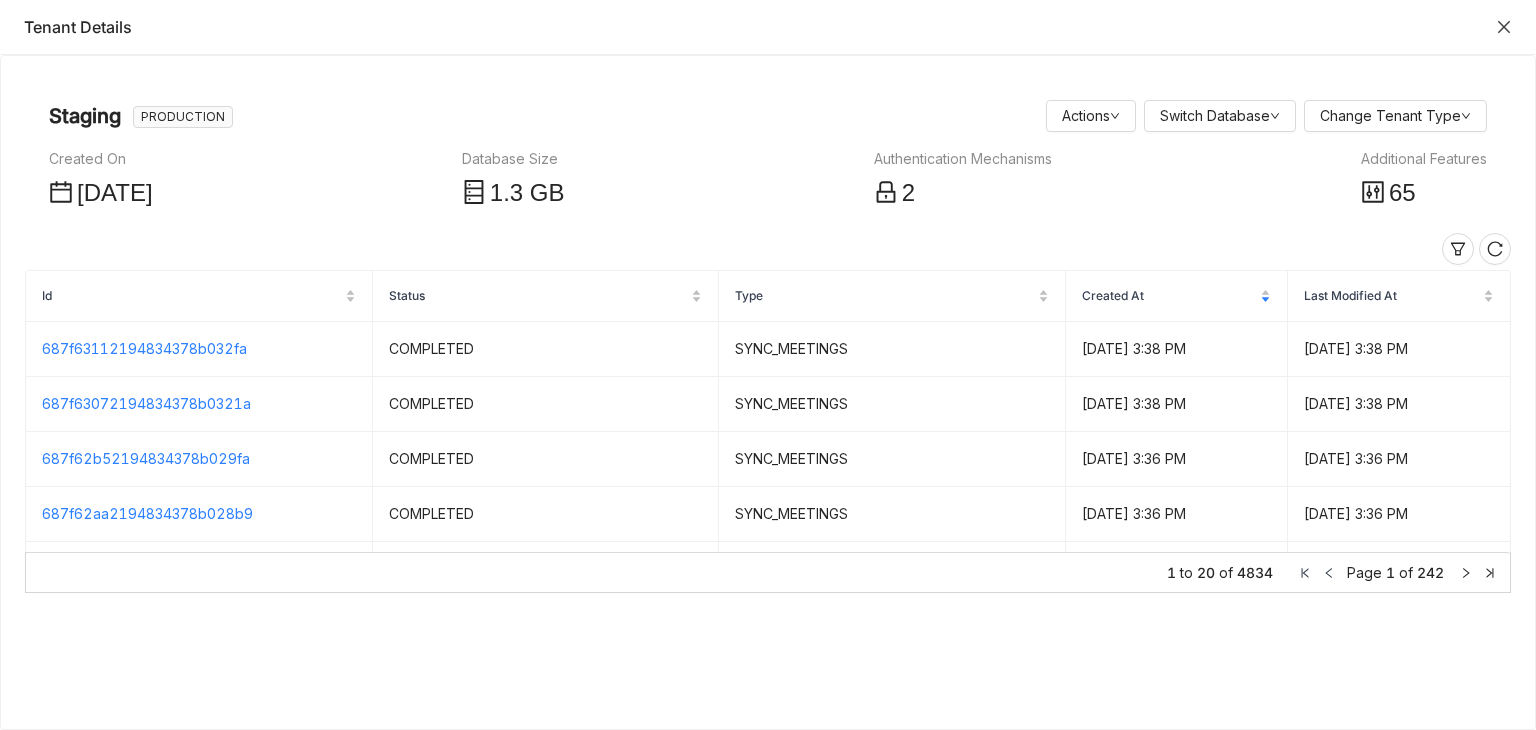 click 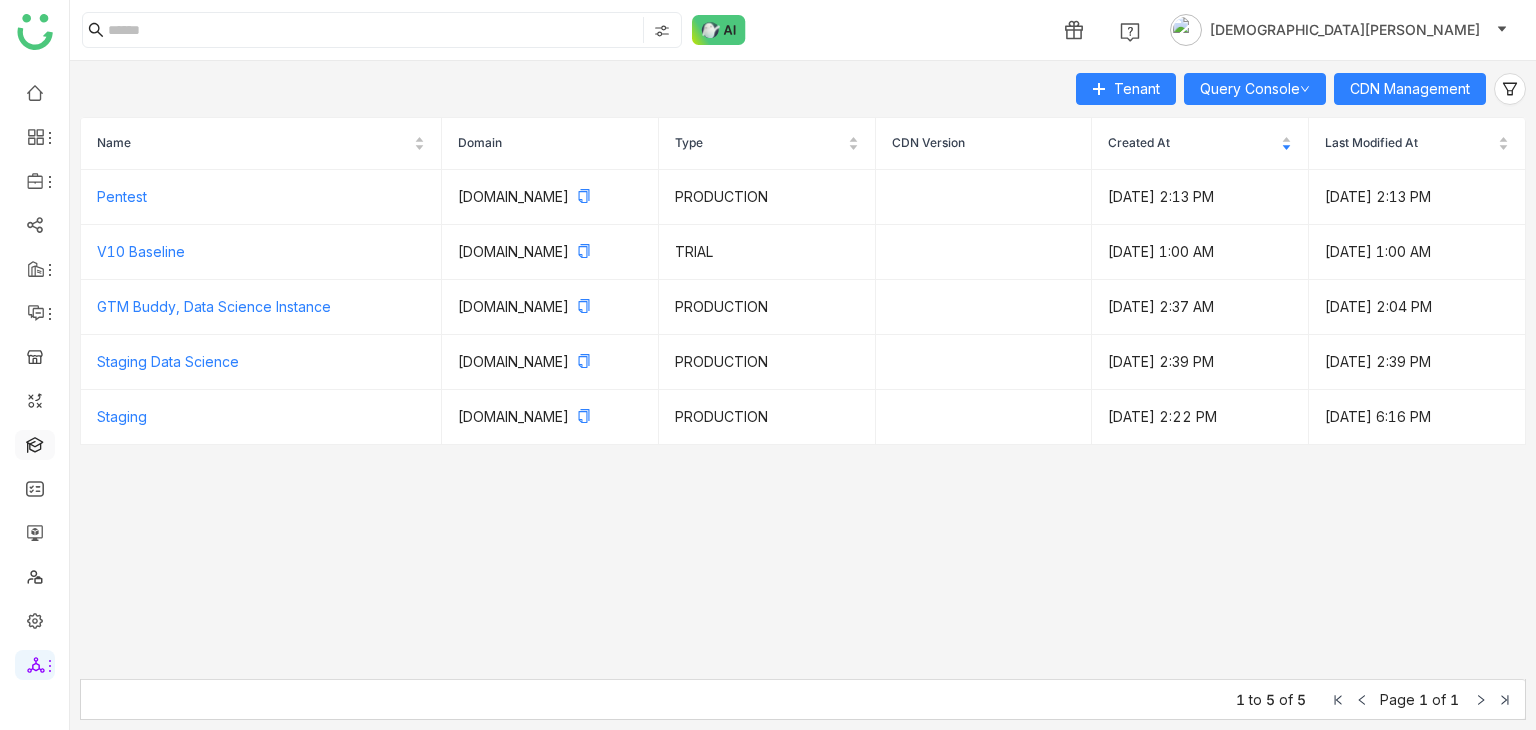 click at bounding box center [35, 443] 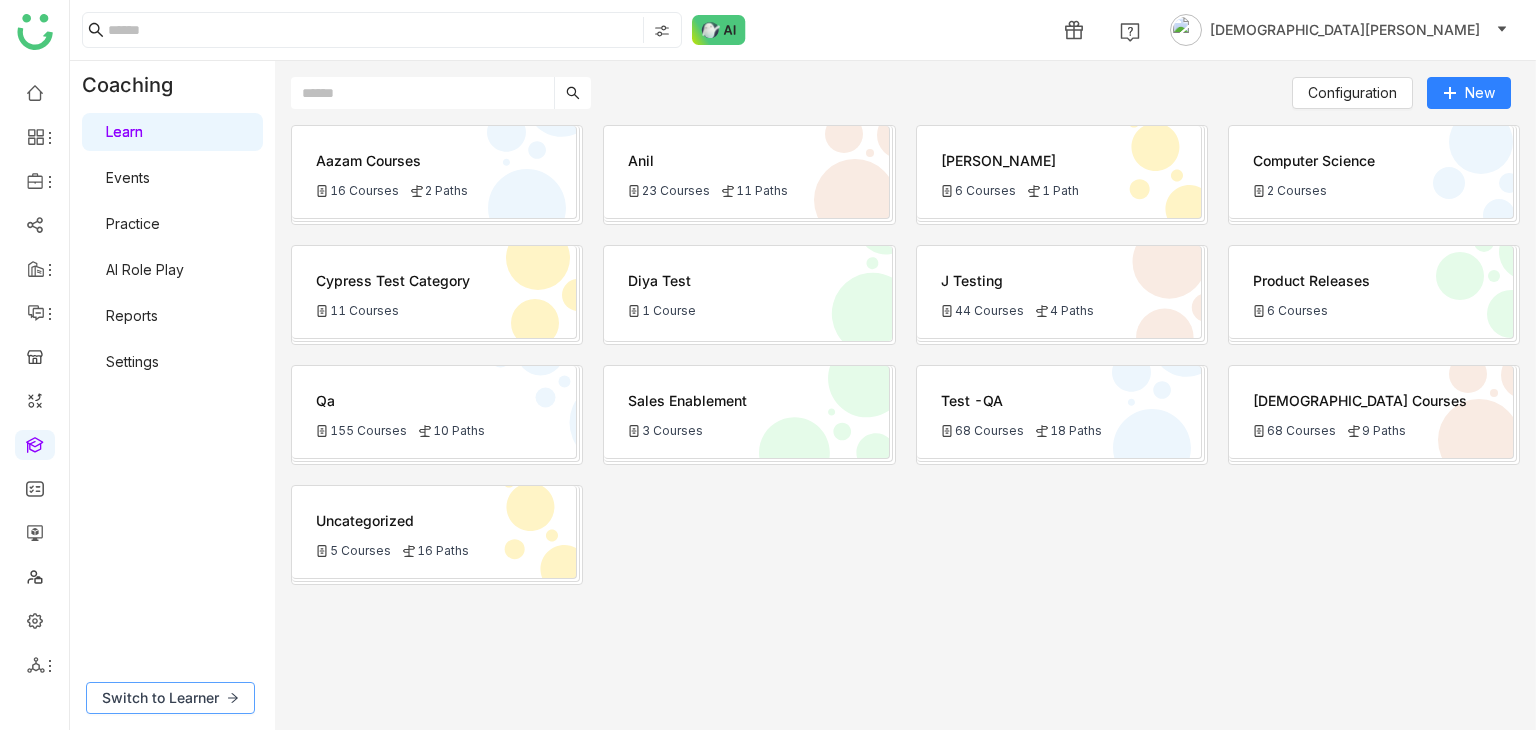 click on "Switch to Learner" 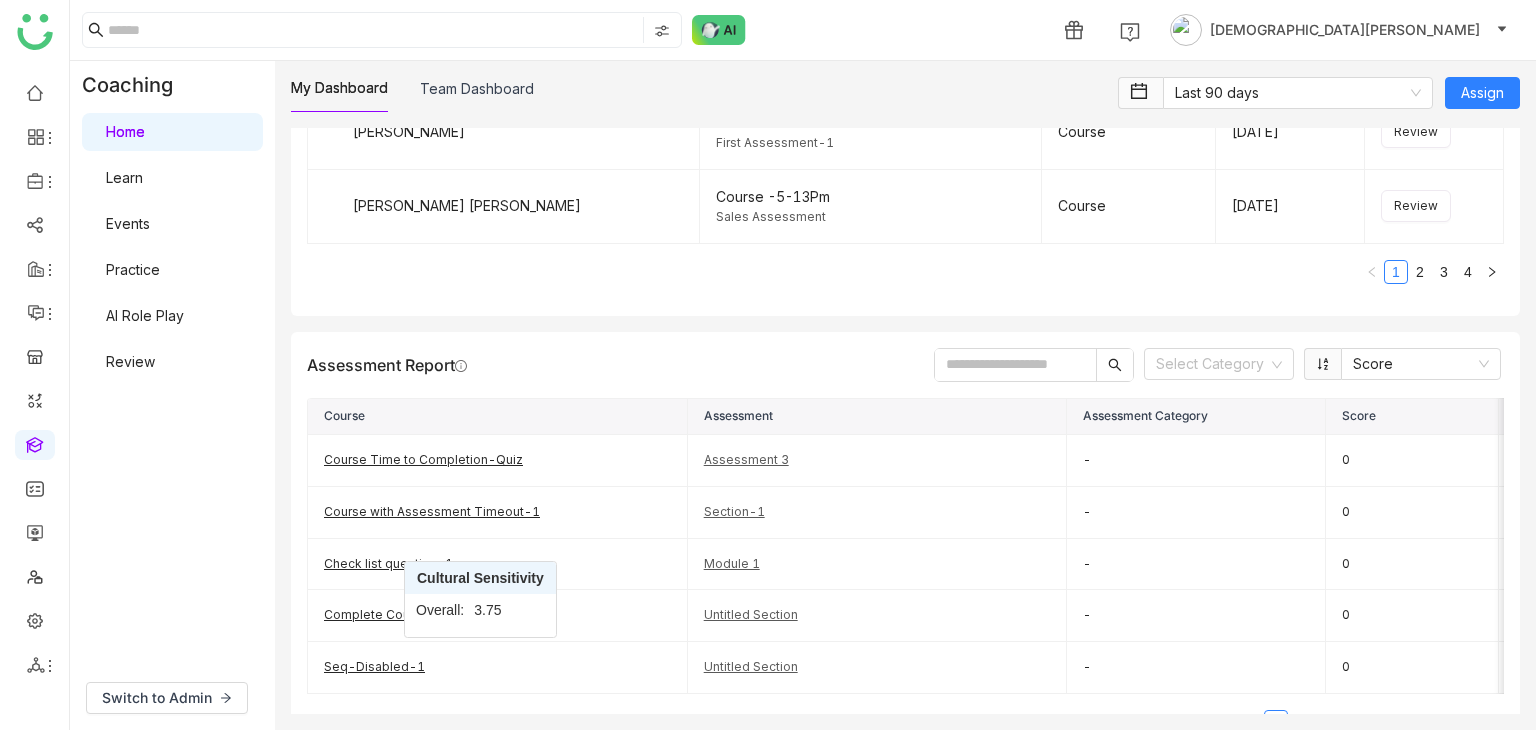 scroll, scrollTop: 2676, scrollLeft: 0, axis: vertical 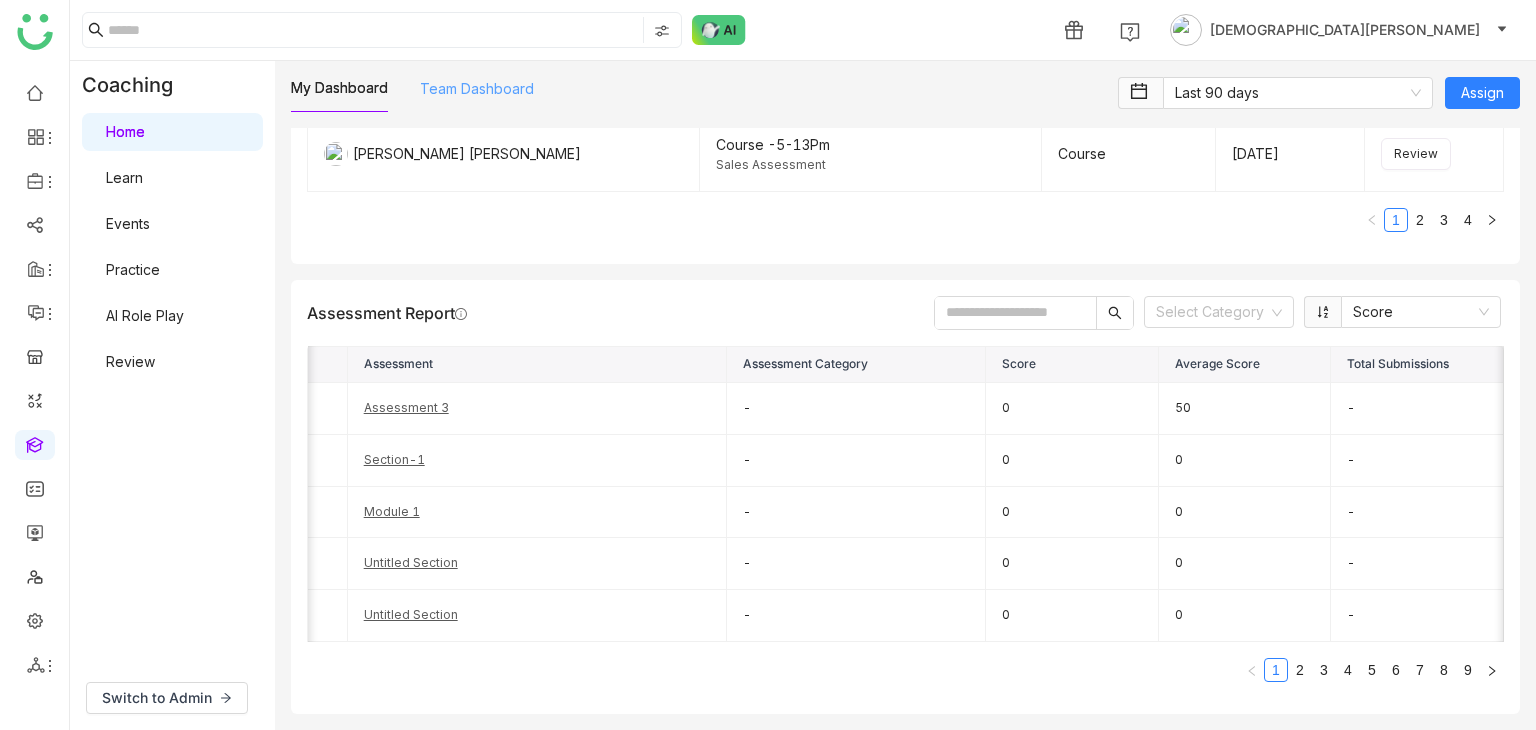 click on "Team Dashboard" at bounding box center (477, 88) 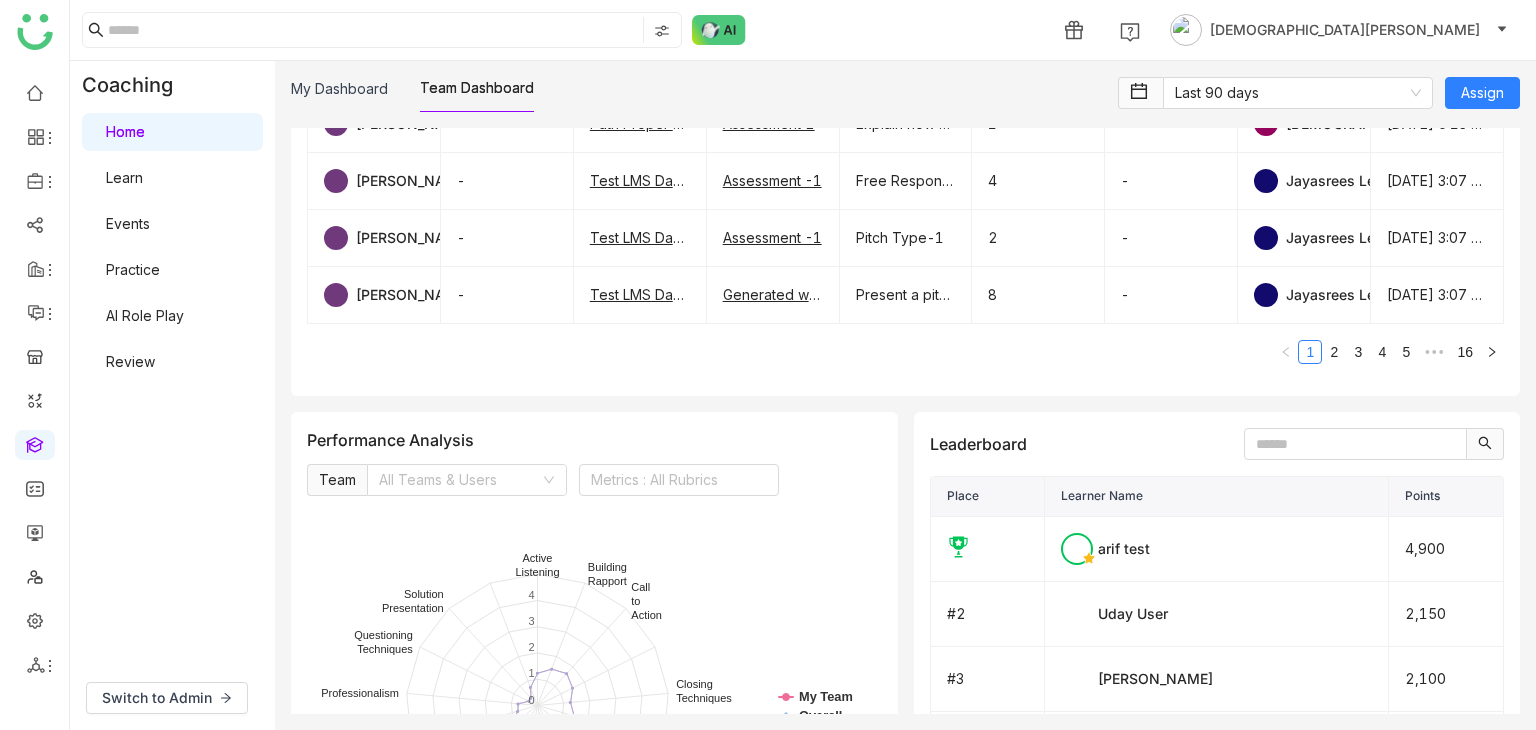 scroll, scrollTop: 2894, scrollLeft: 0, axis: vertical 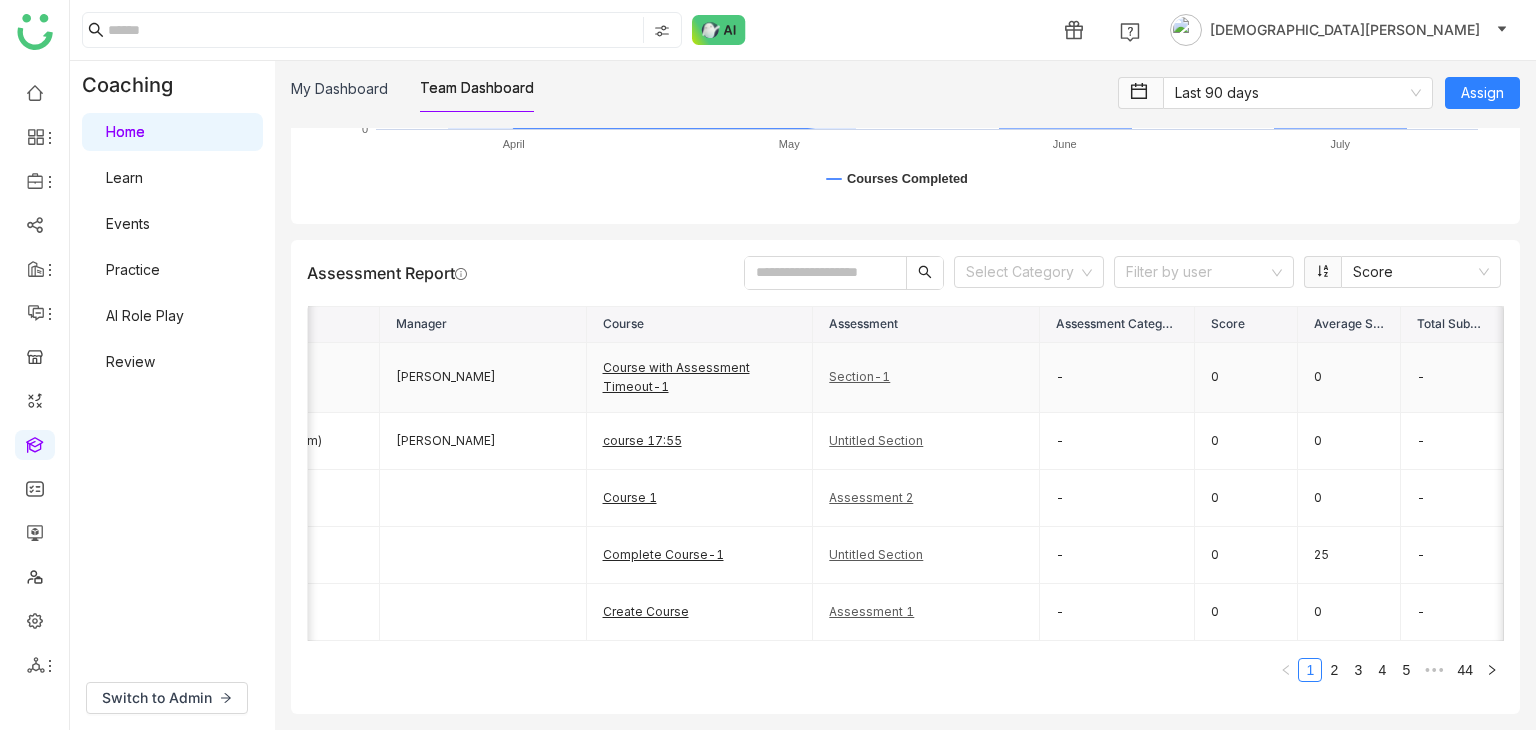 click on "-" 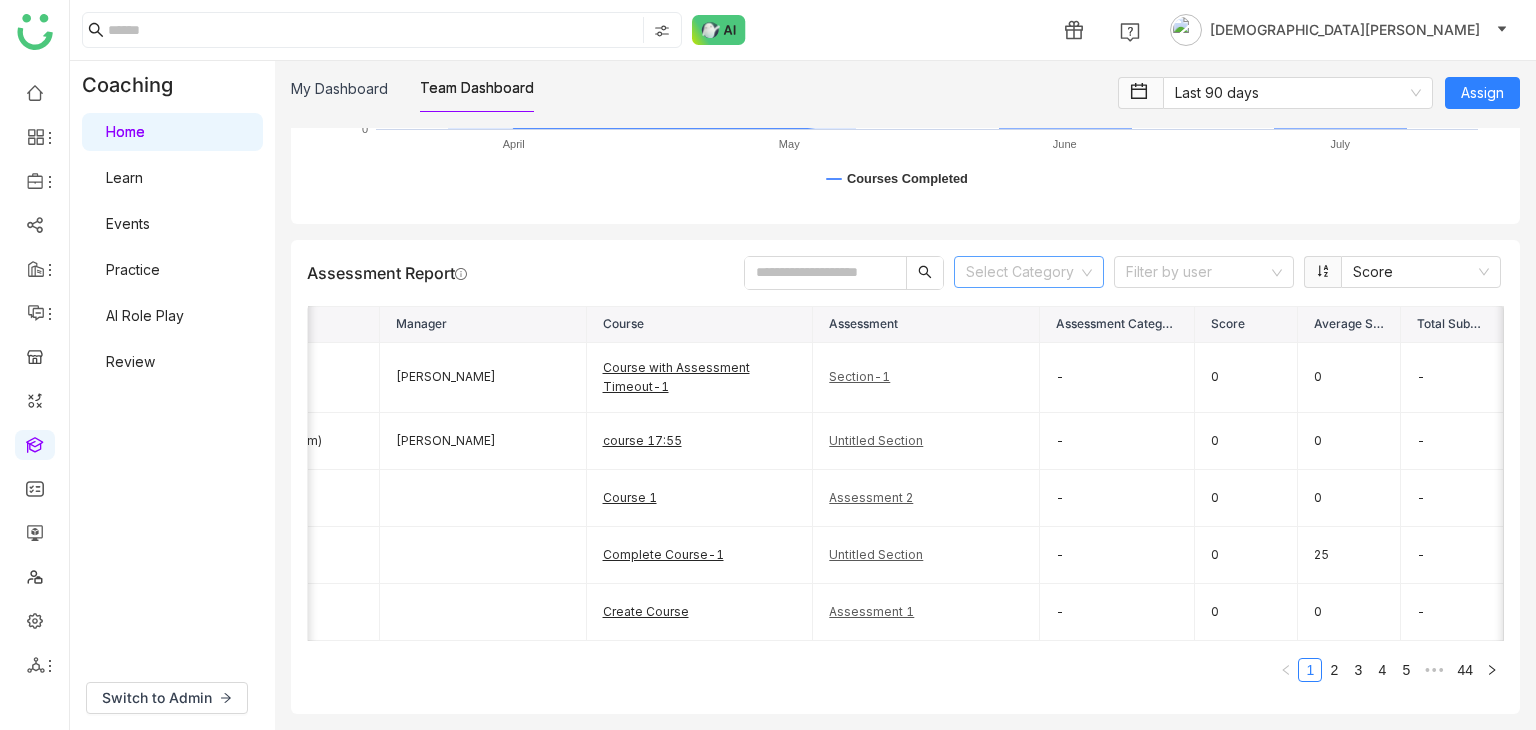 click 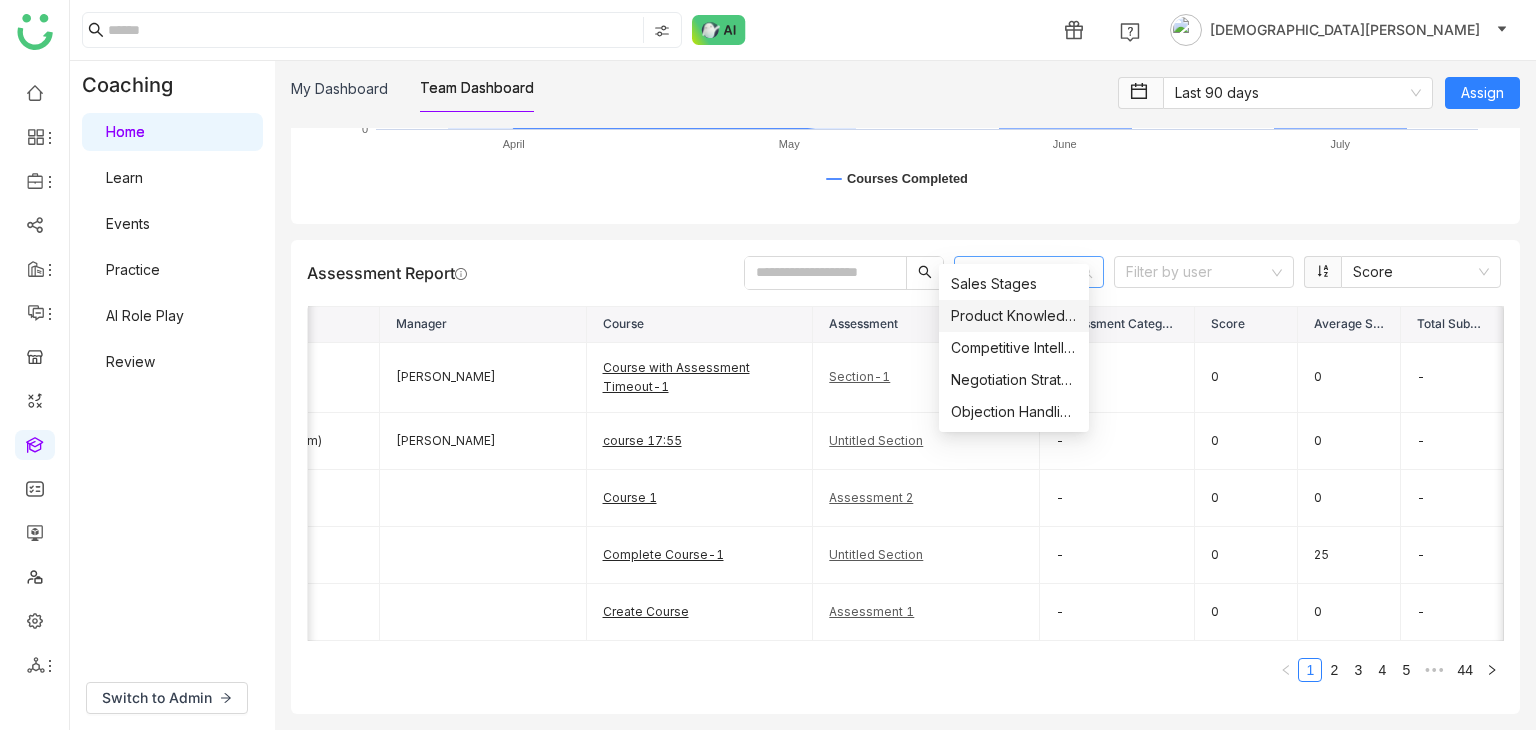 click on "Product Knowledge" at bounding box center [1014, 316] 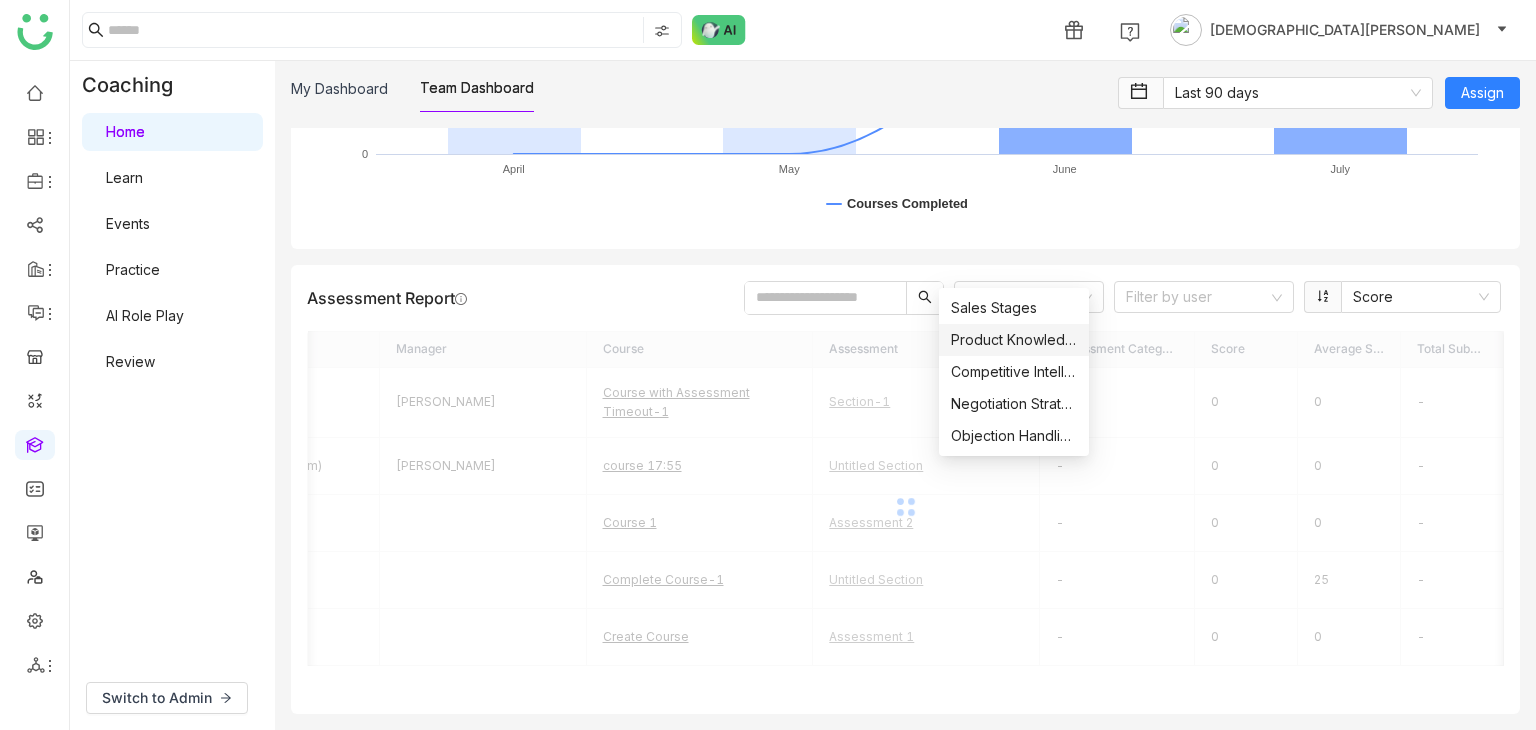 scroll, scrollTop: 3572, scrollLeft: 0, axis: vertical 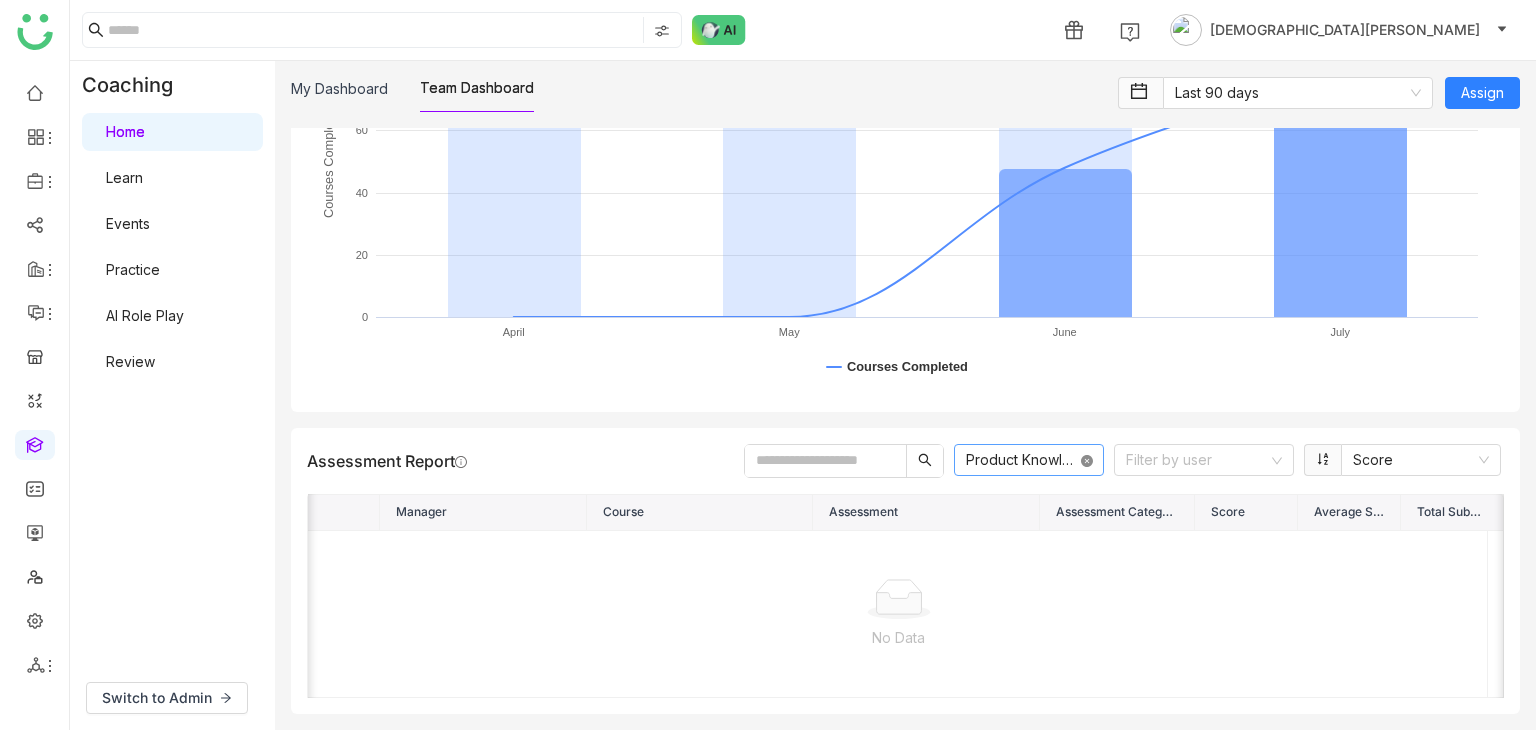 click 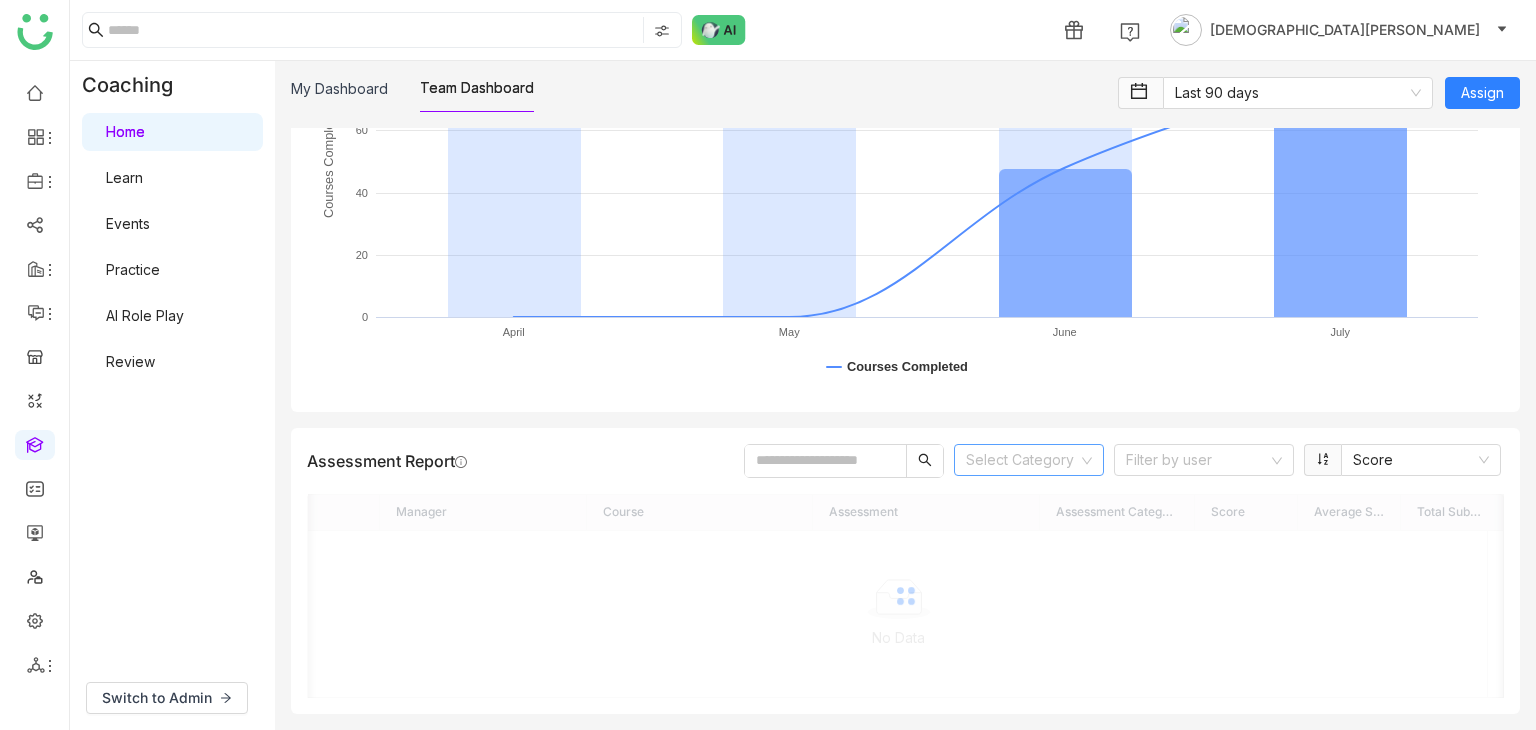 scroll, scrollTop: 3759, scrollLeft: 0, axis: vertical 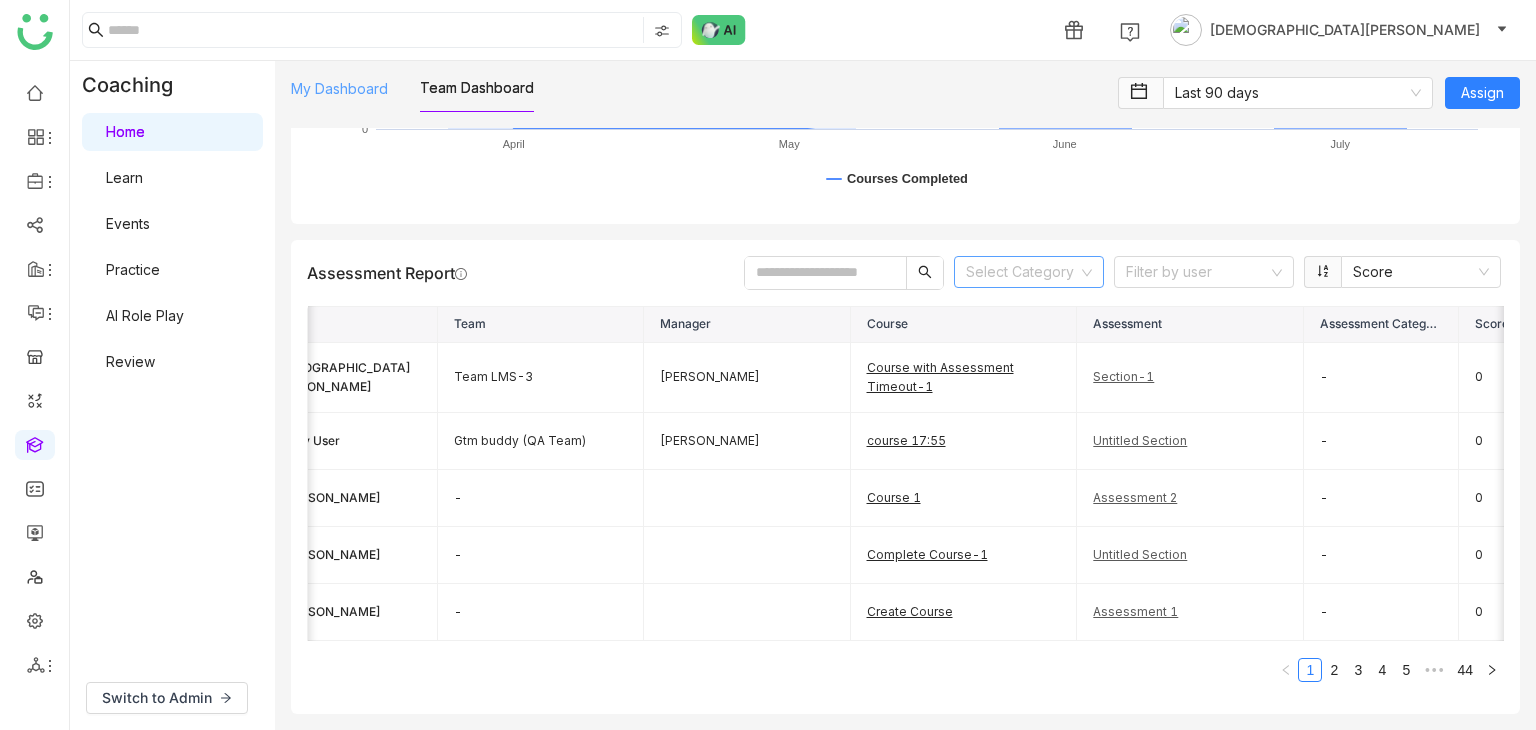 click on "My Dashboard" at bounding box center [339, 88] 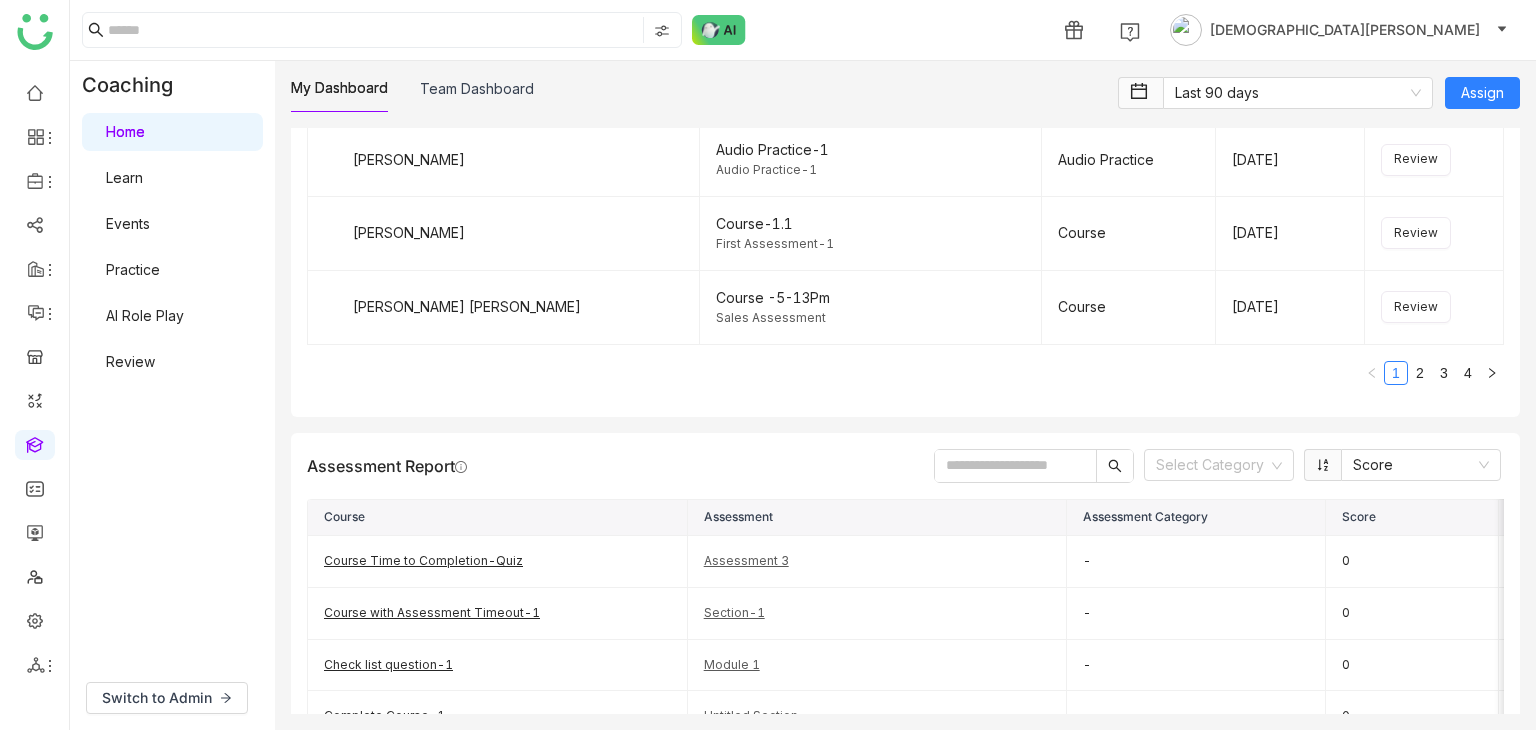 scroll, scrollTop: 2676, scrollLeft: 0, axis: vertical 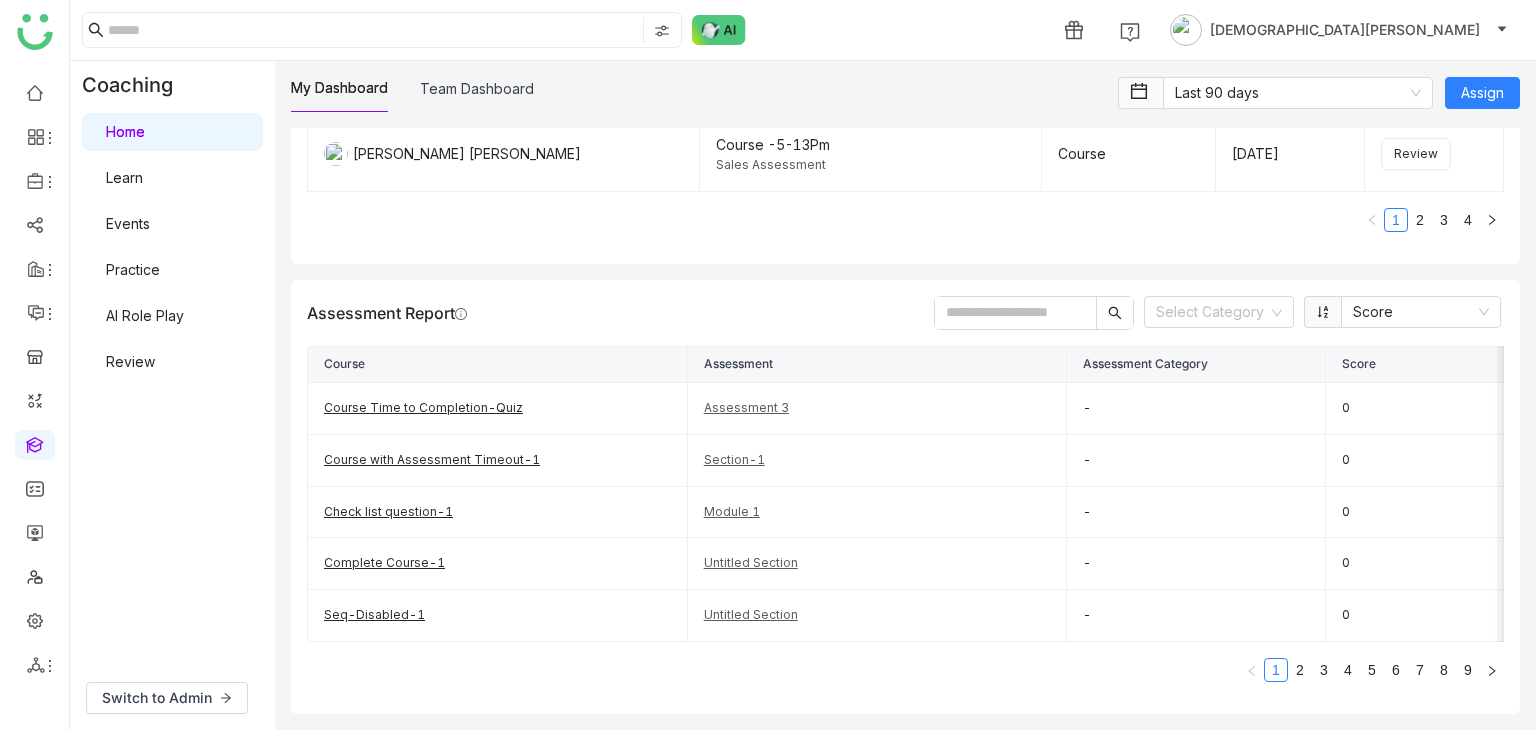 type 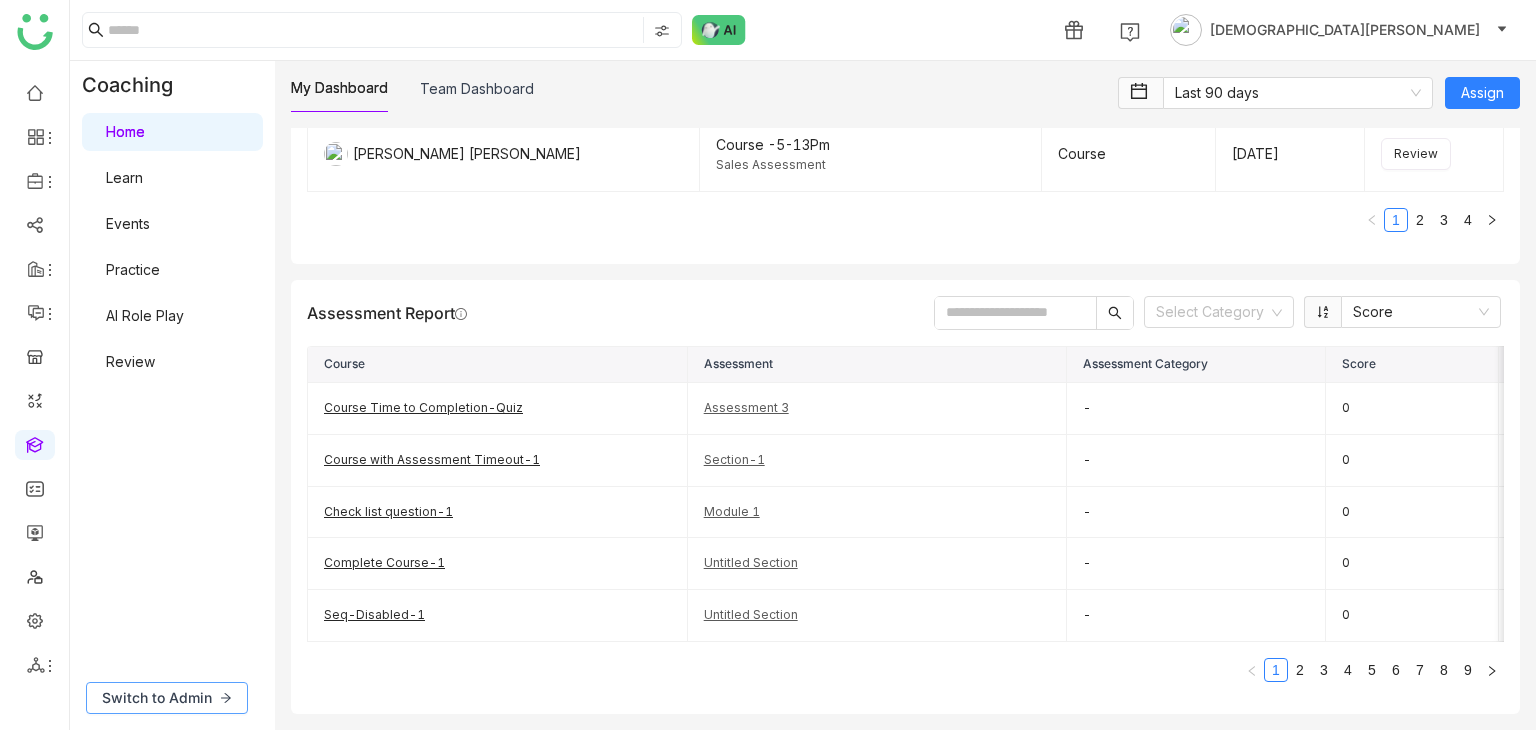 click on "Switch to Admin" 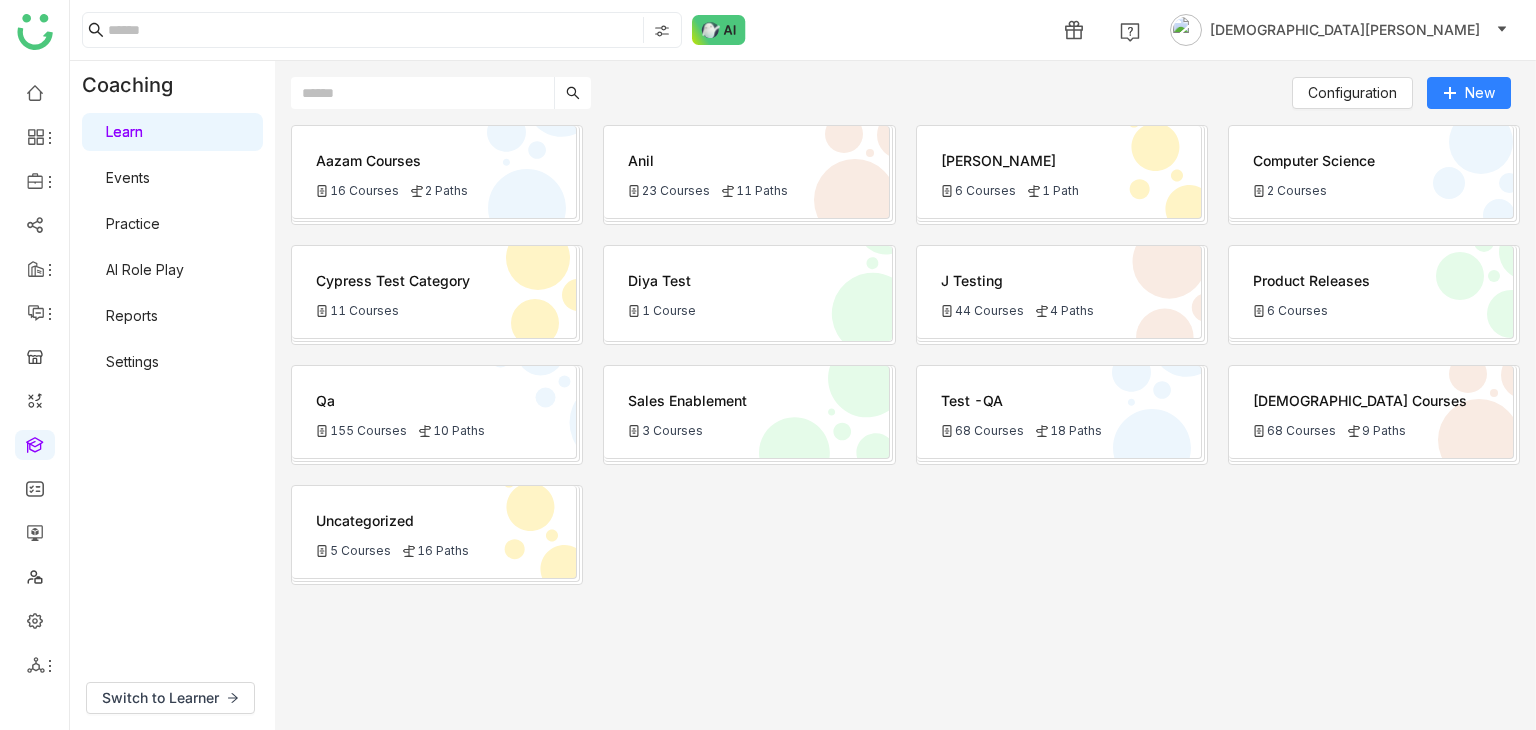 click on "Aazam Courses
16 Courses
2 Paths   Anil
23 Courses
11 Paths   Bhupen
6 Courses
1 Path   Computer Science
2 Courses   Cypress Test Category
11 Courses   Diya test
1 Course   j testing
44 Courses
4 Paths   Product Releases
6 Courses   Qa
155 Courses
10 Paths   Sales Enablement
3 Courses   Test -QA
68 Courses
18 Paths   Vishnu Courses
68 Courses
9 Paths   Uncategorized
5 Courses
16 Paths" 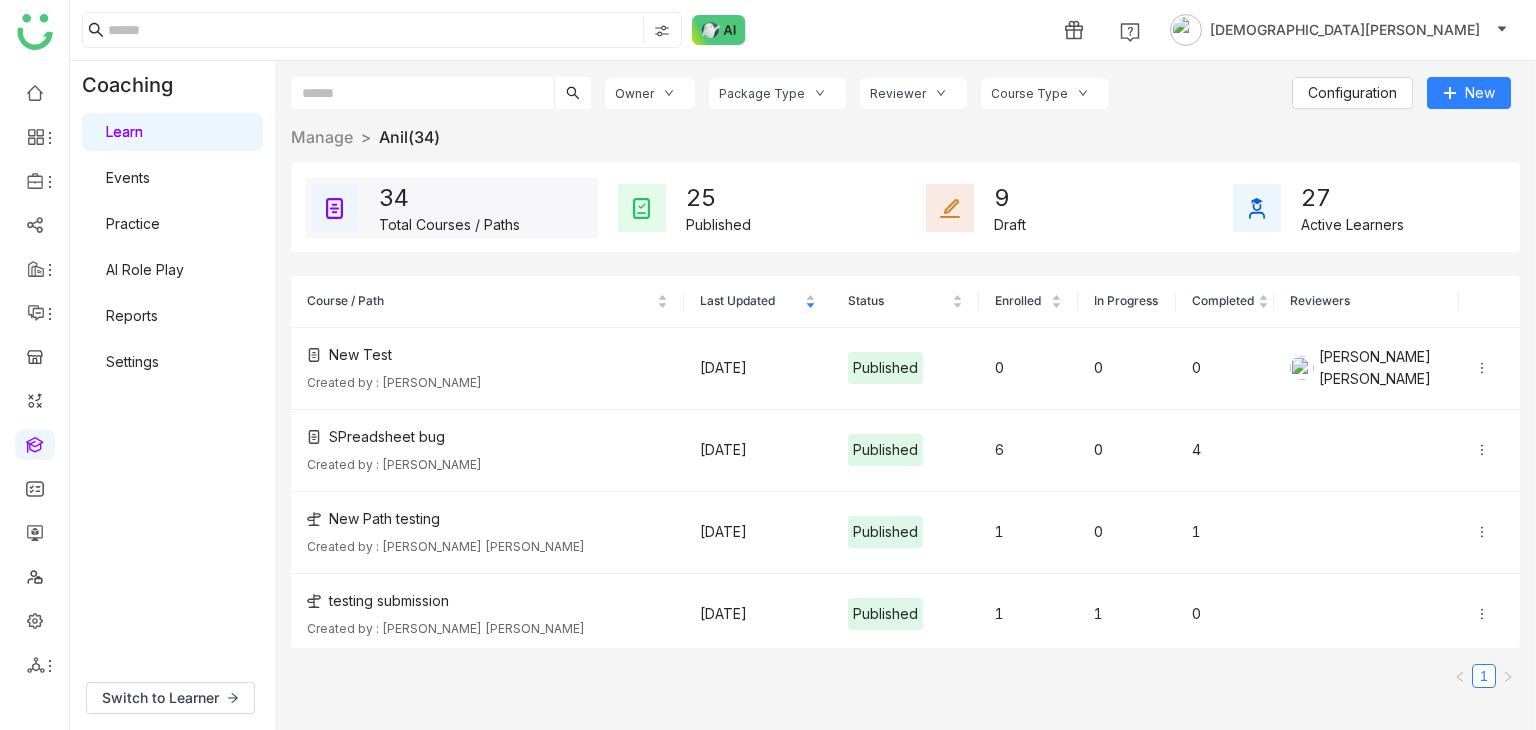 click on "Owner" 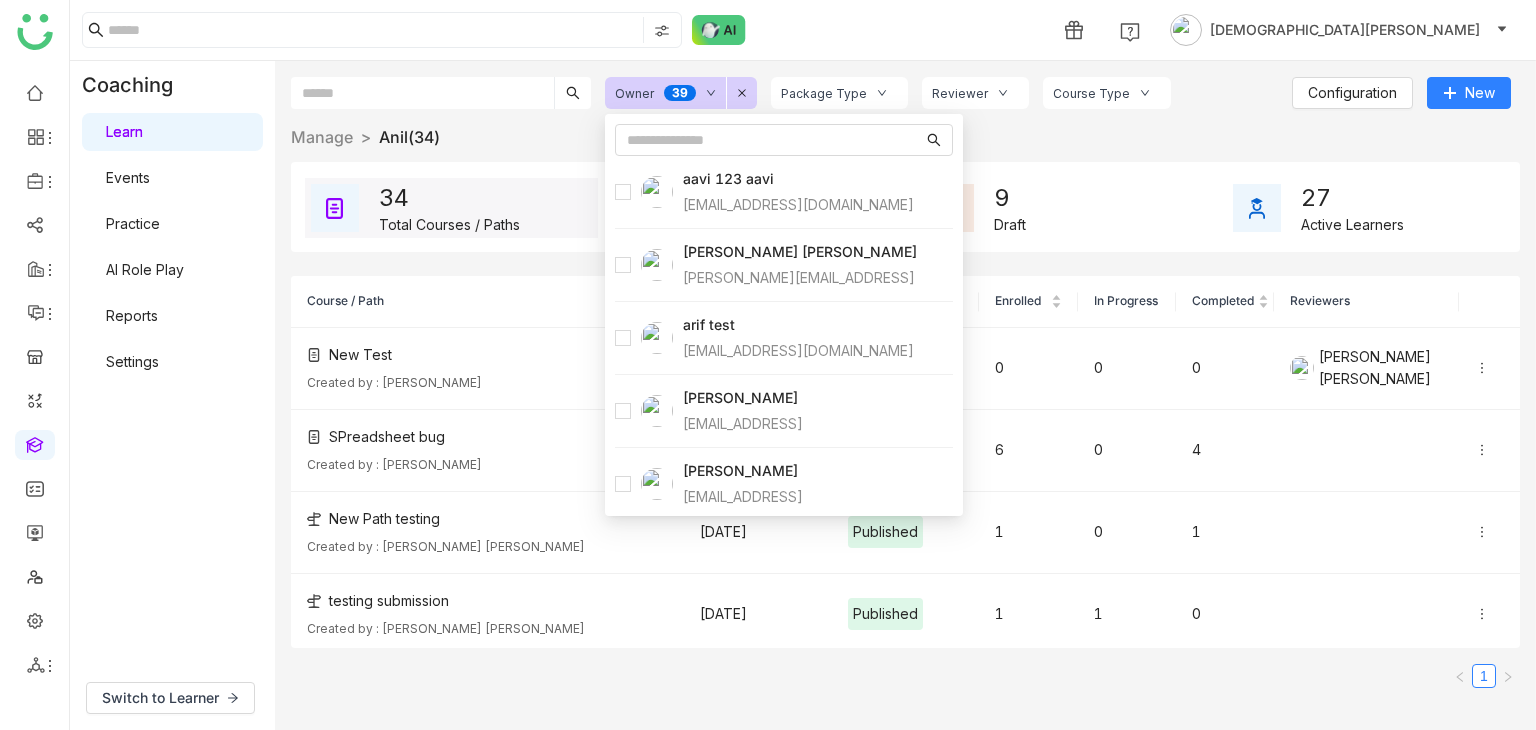 click on "Owner  0   1   2   3   4   5   6   7   8   9   0   1   2   3   4   5   6   7   8   9" 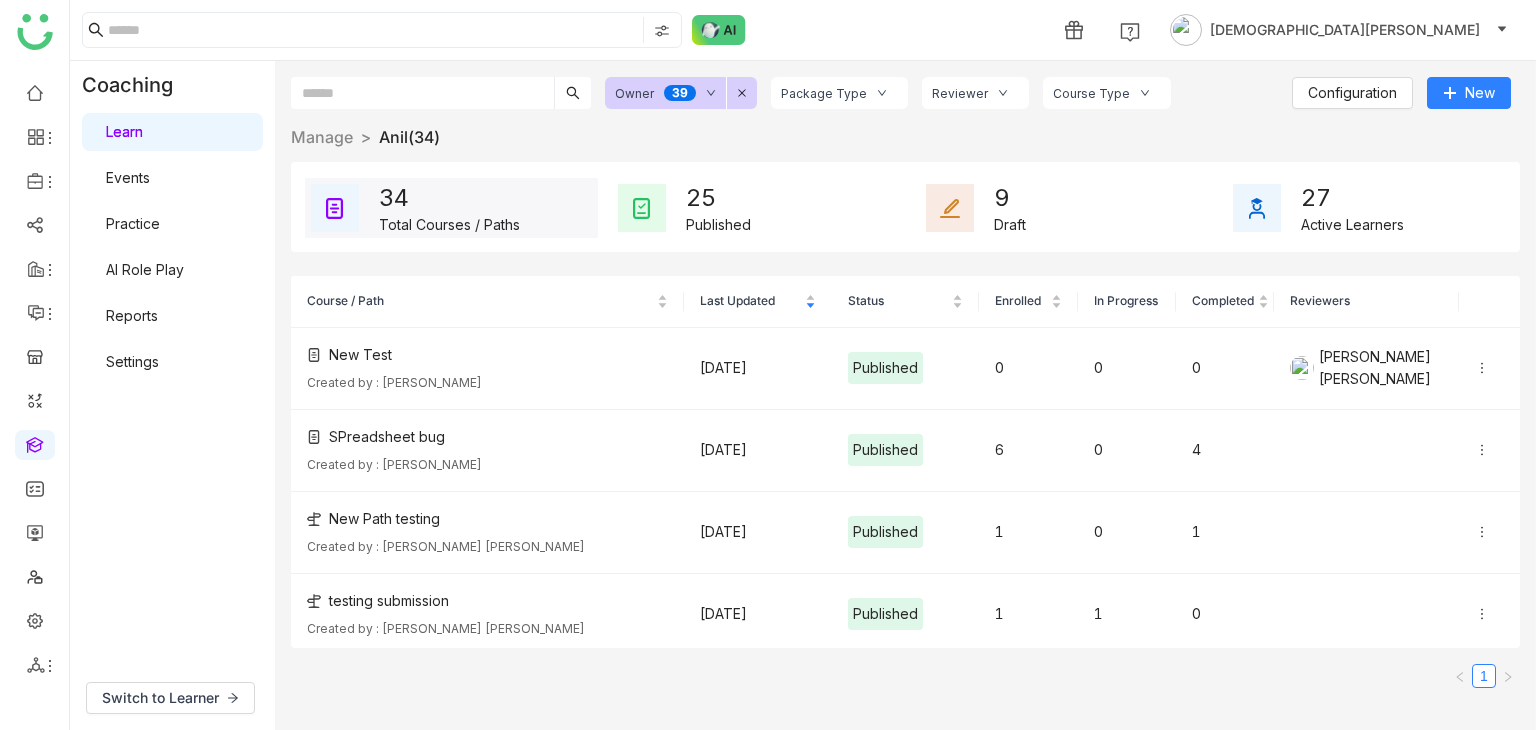 click 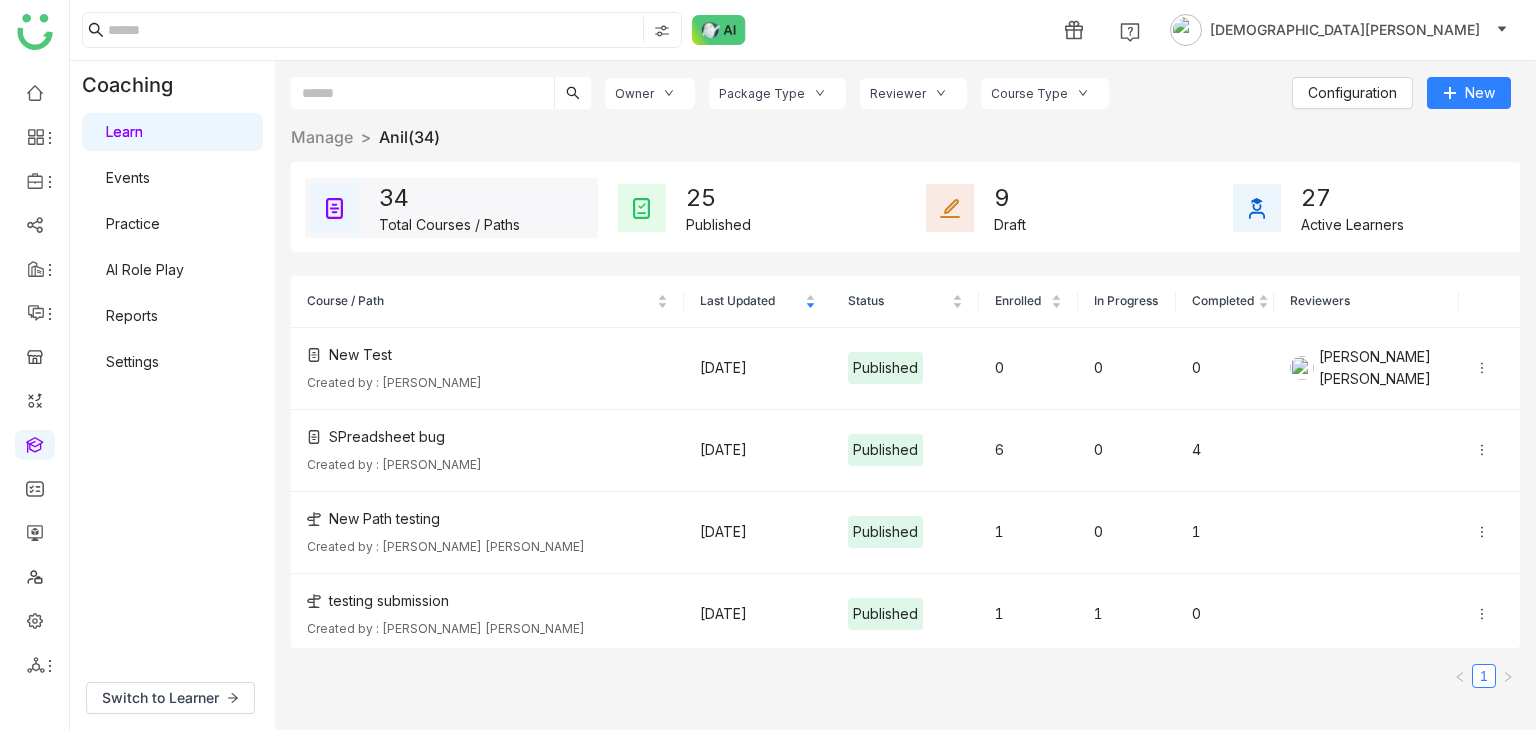 click on "Owner" 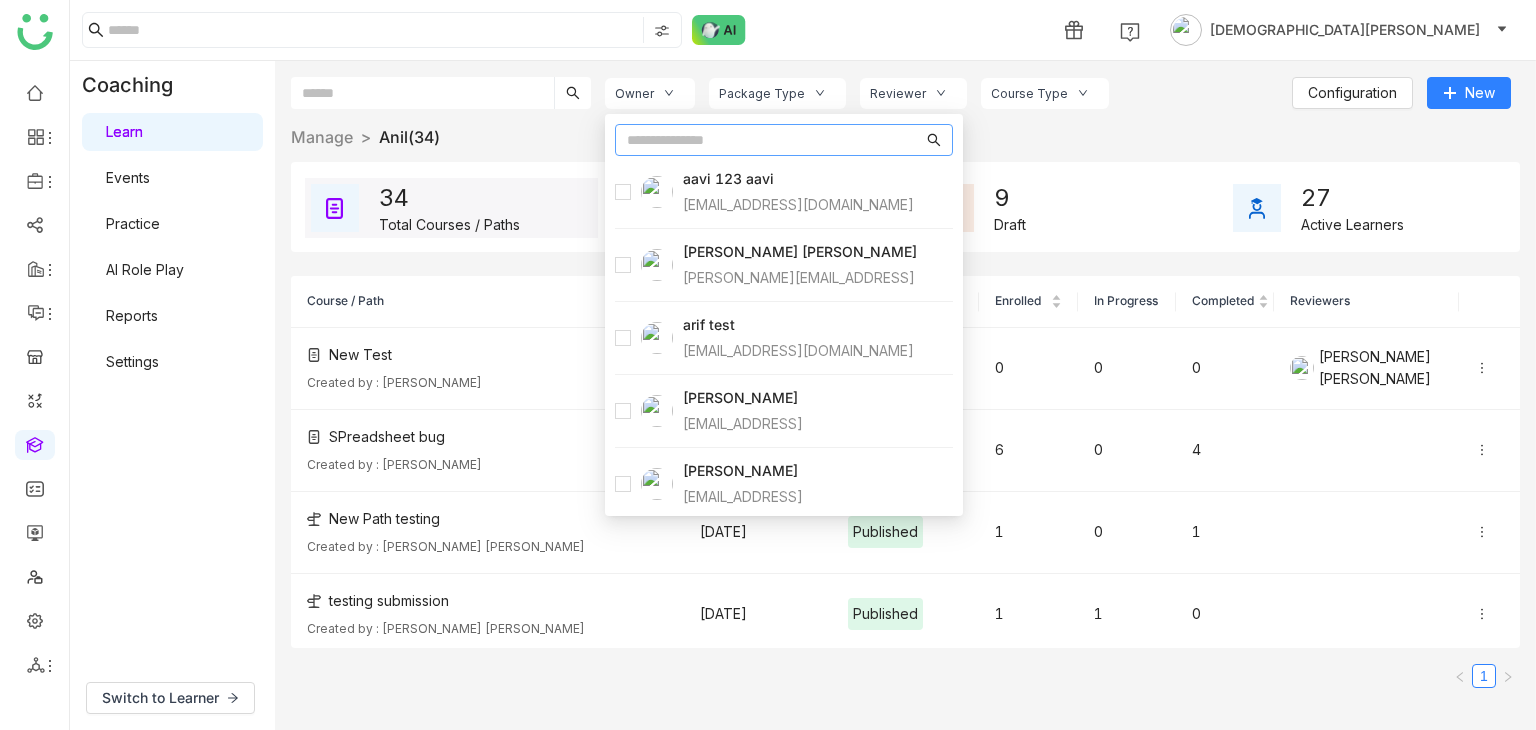 click at bounding box center [775, 140] 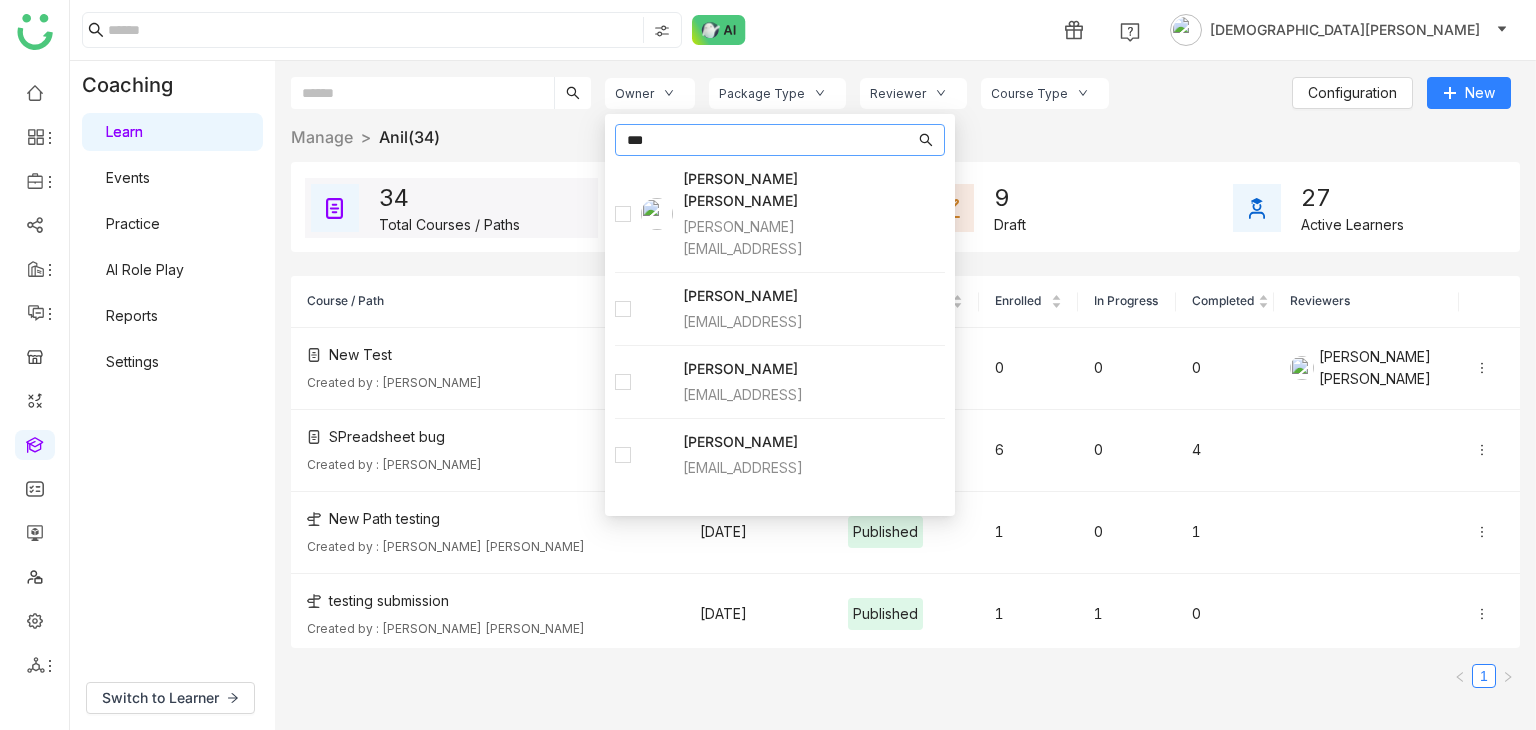 type on "***" 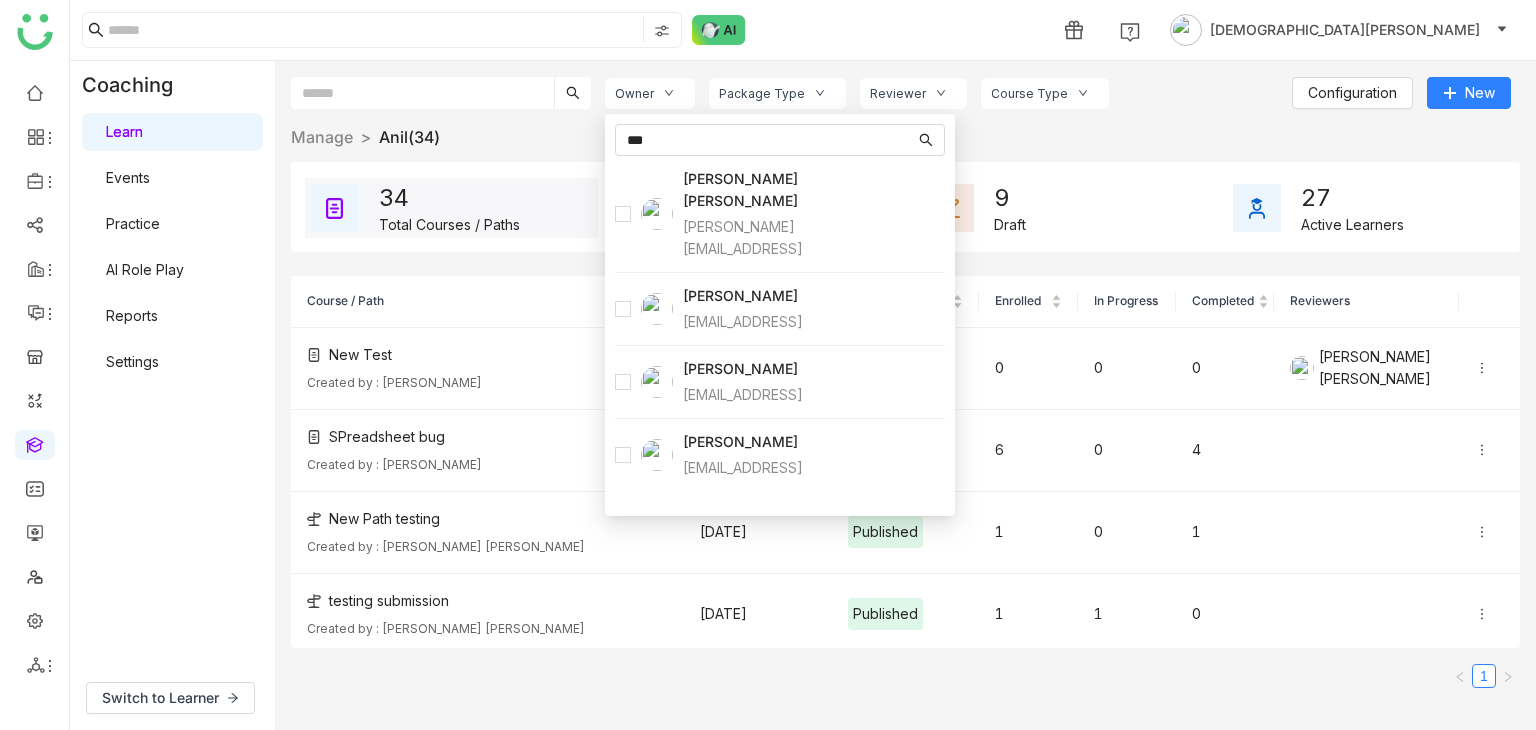 click on "Manage  >   Anil   (34)   >" 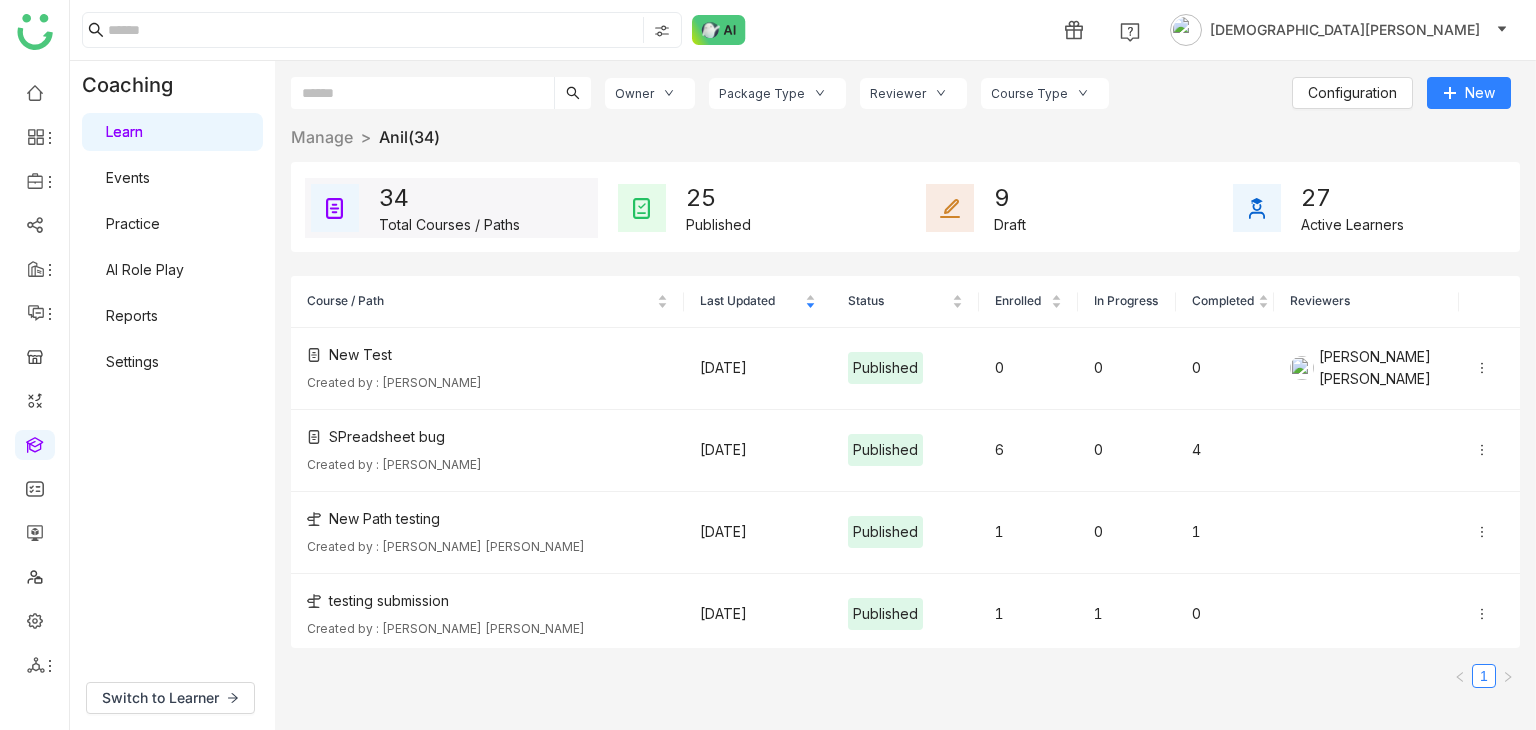 click on "Package Type" 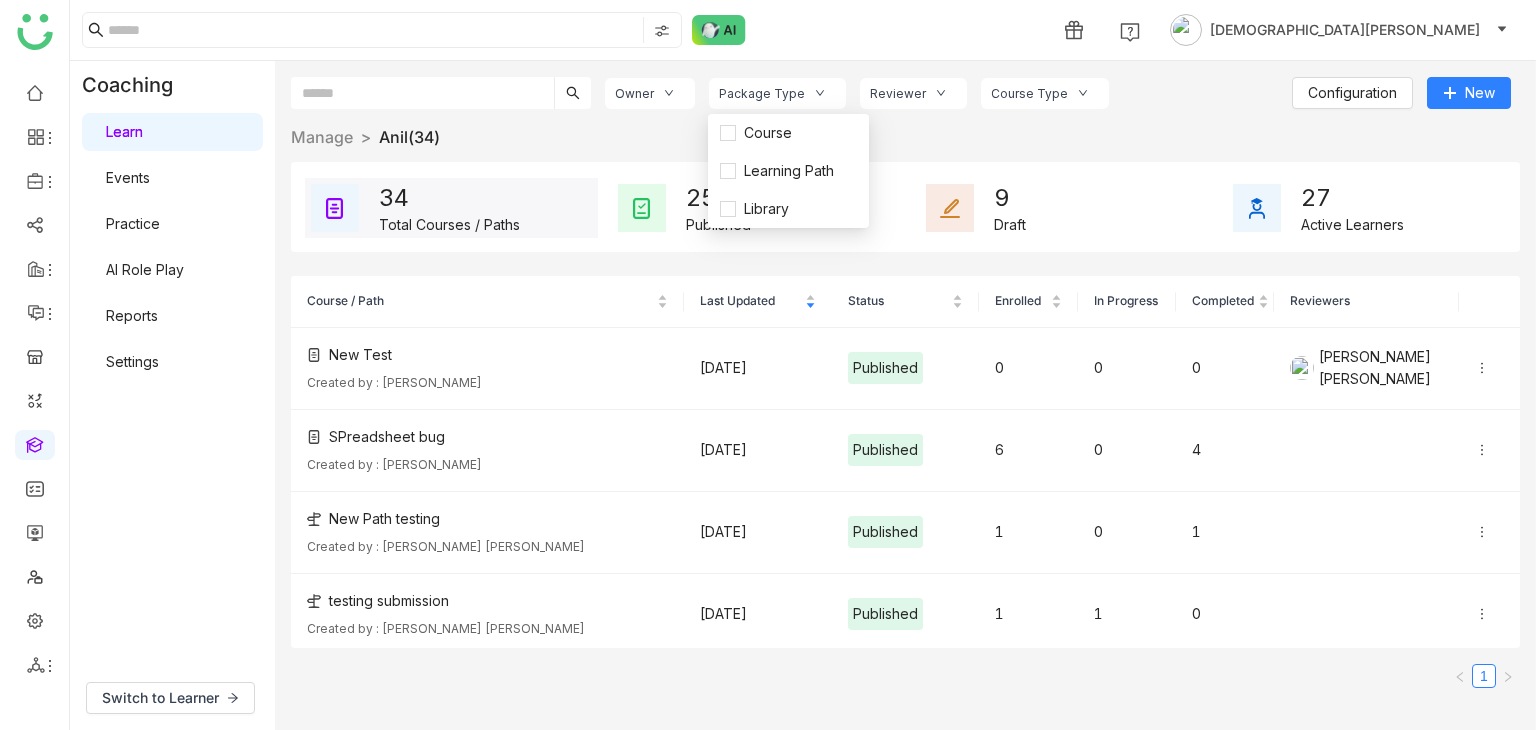 click on "Owner" 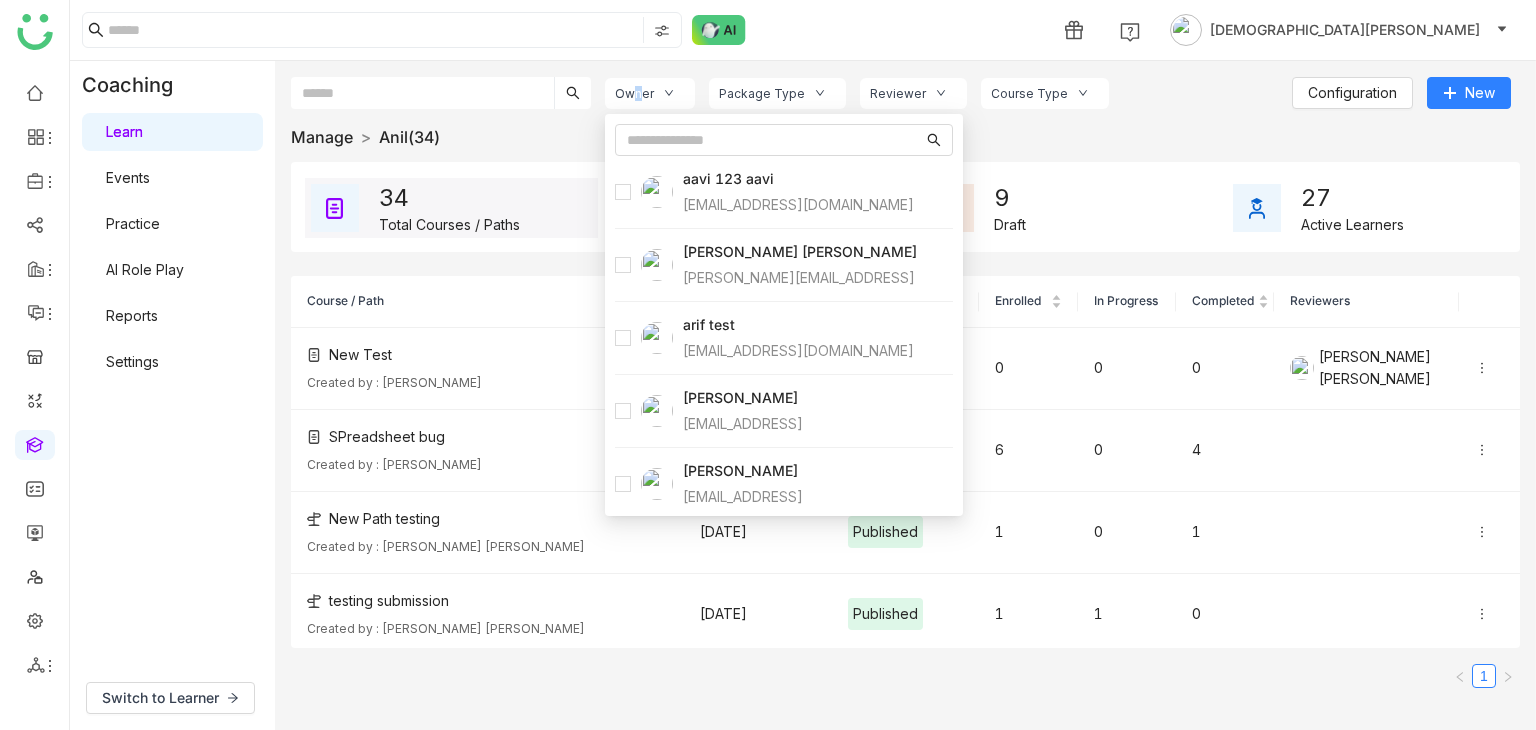click on "Manage" 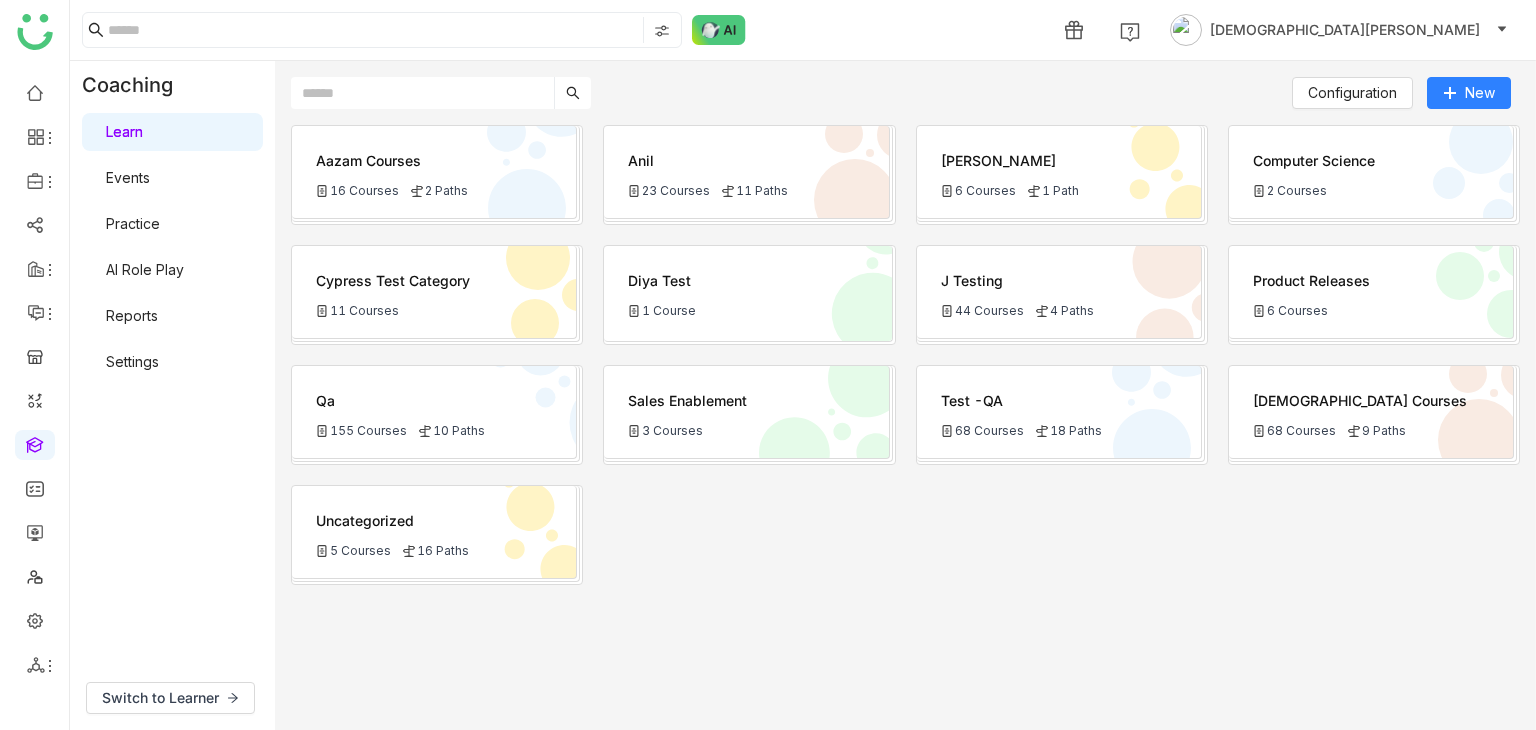 click on "Qa
155 Courses
10 Paths" 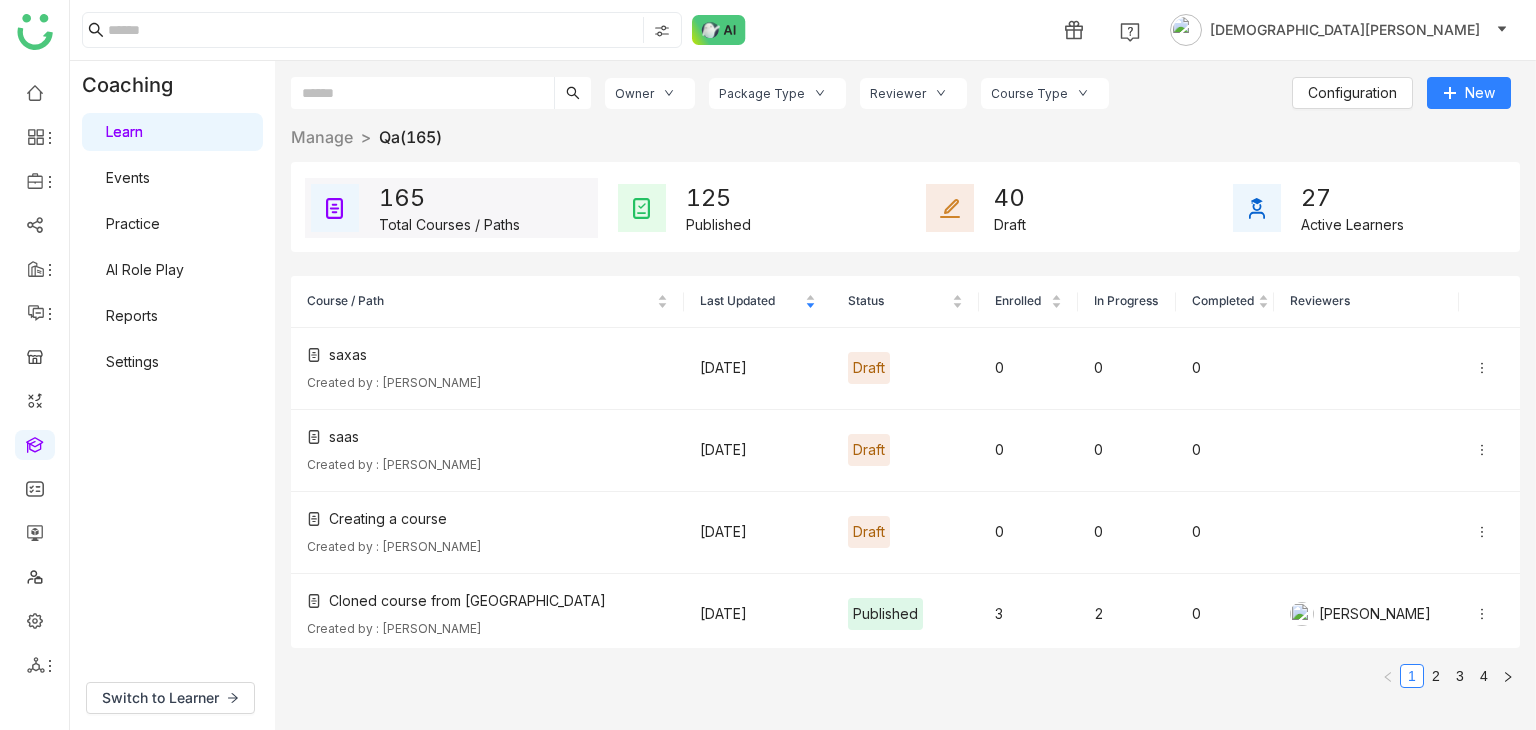 click on "Owner" 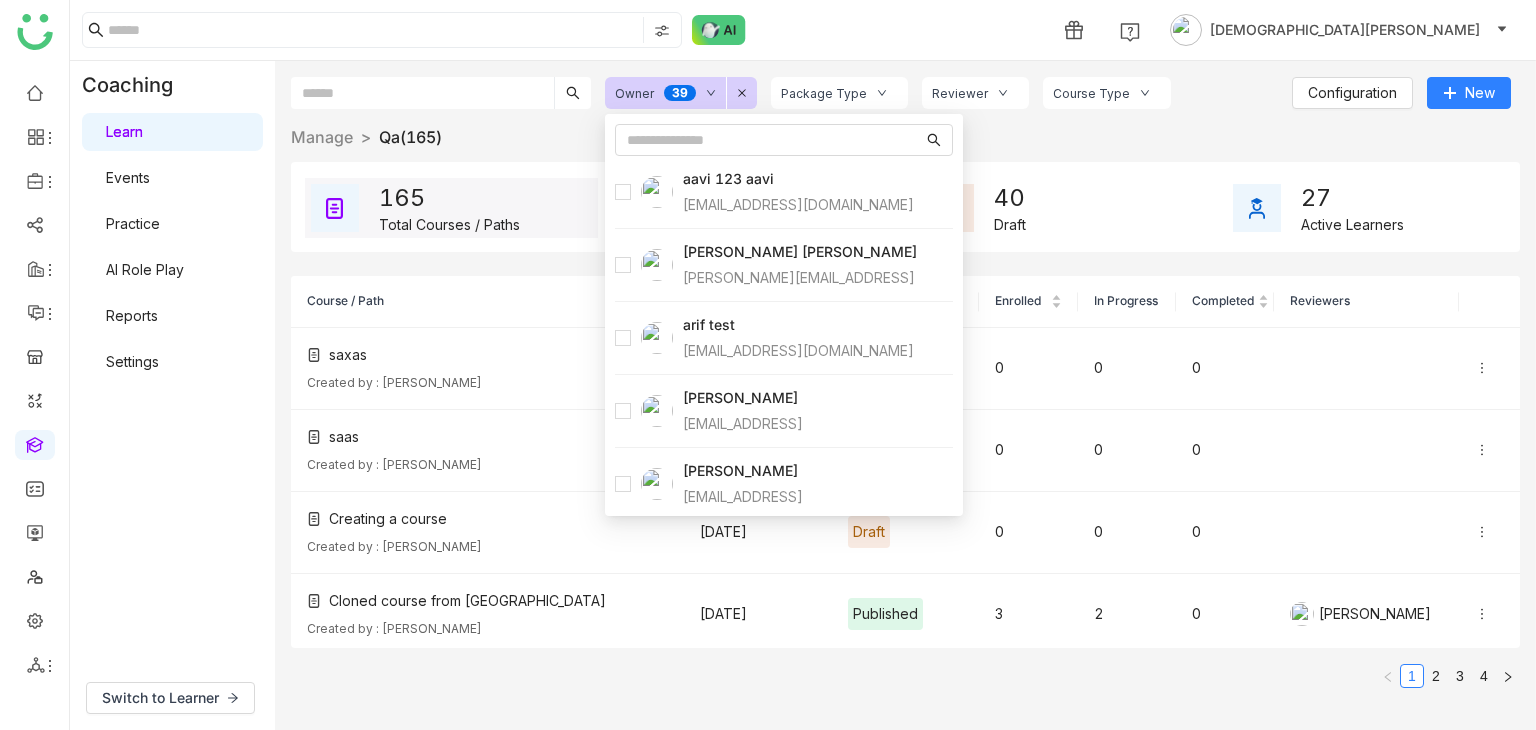 click 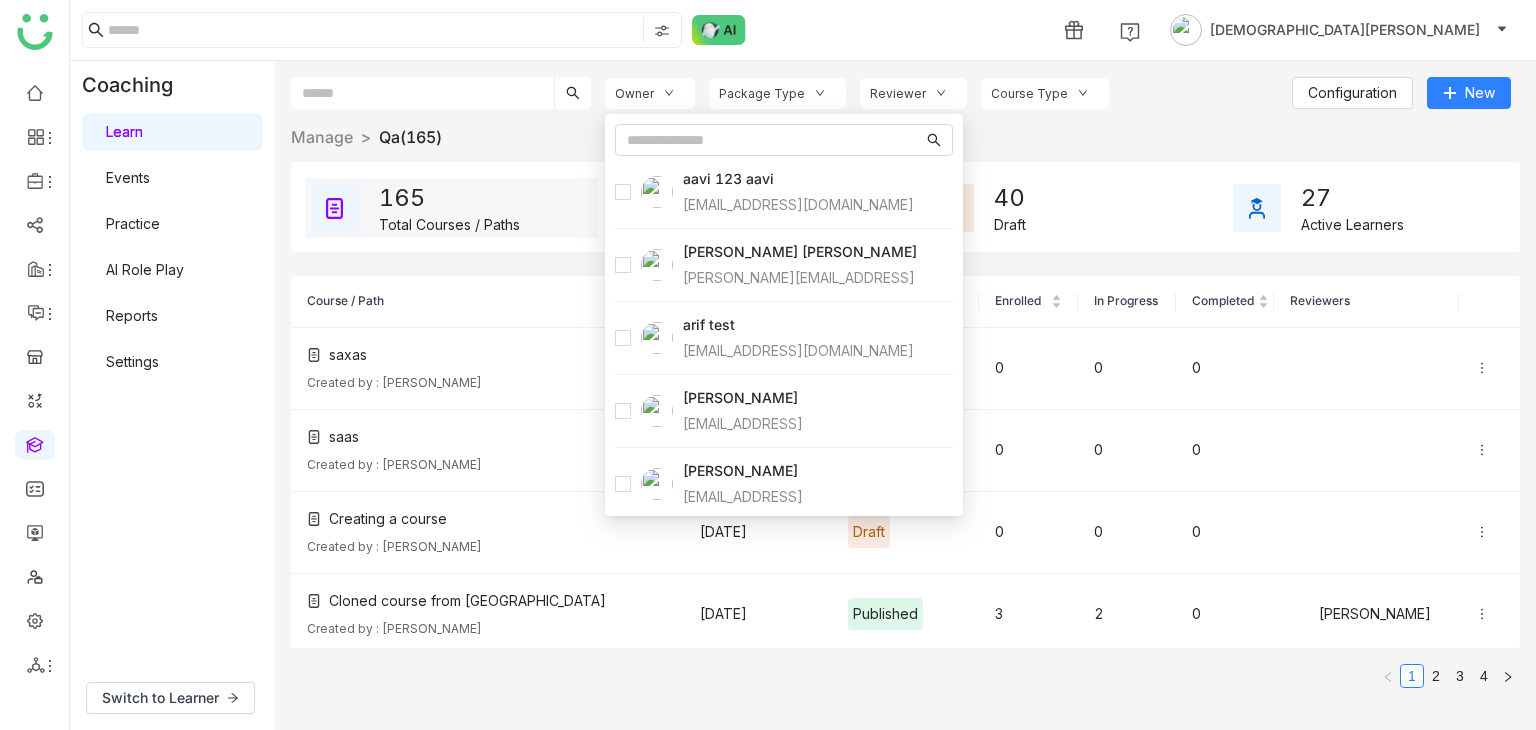 click on "Owner" 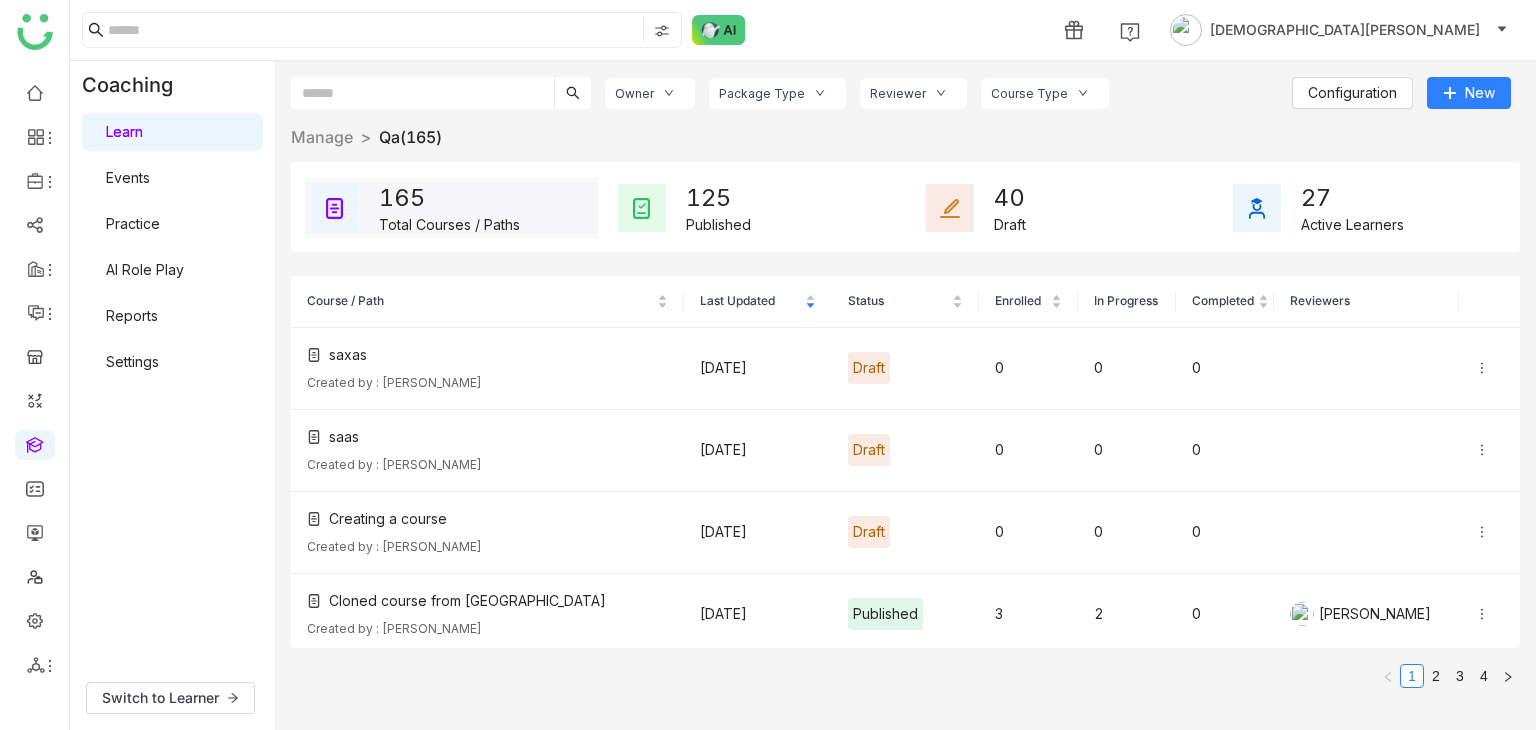 click on "Owner" 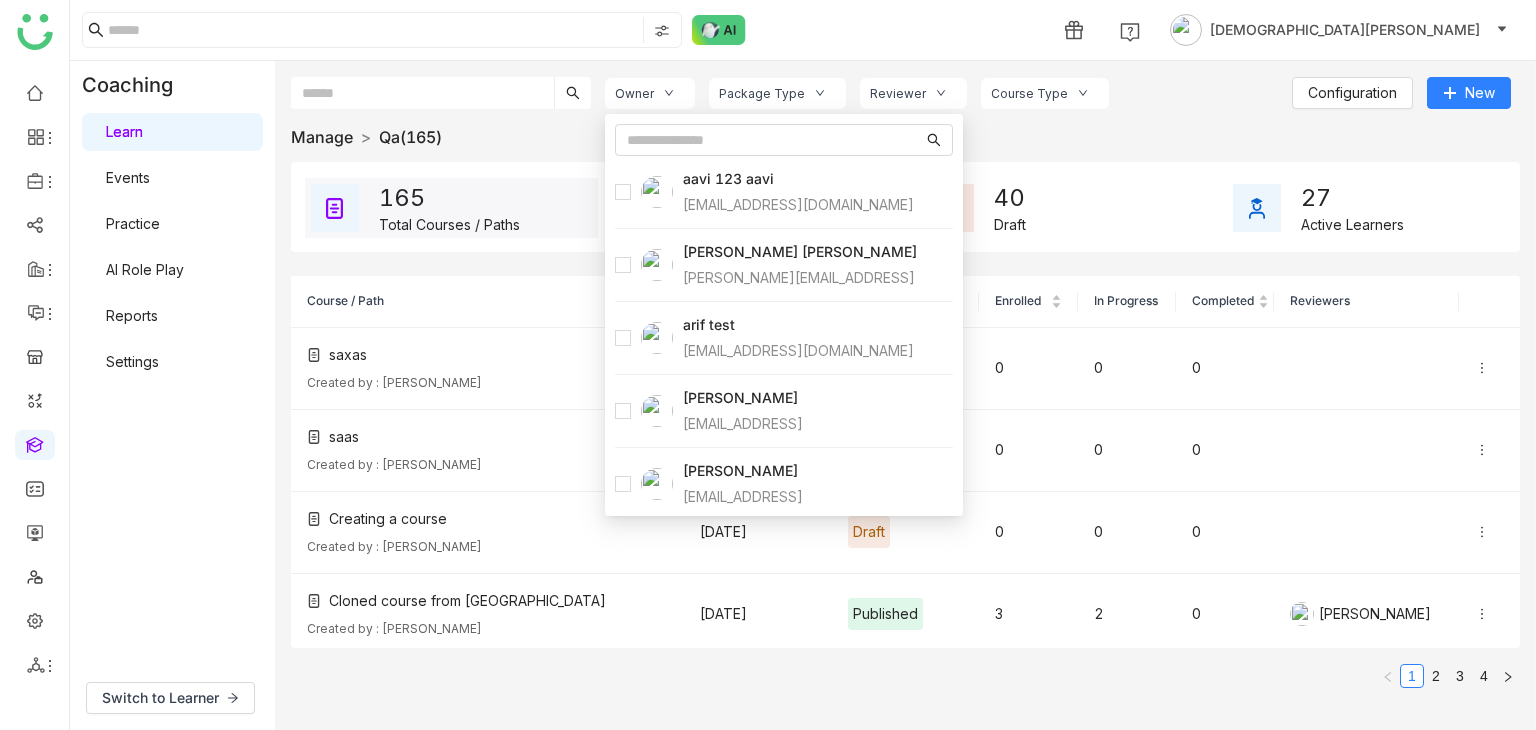 click on "Manage" 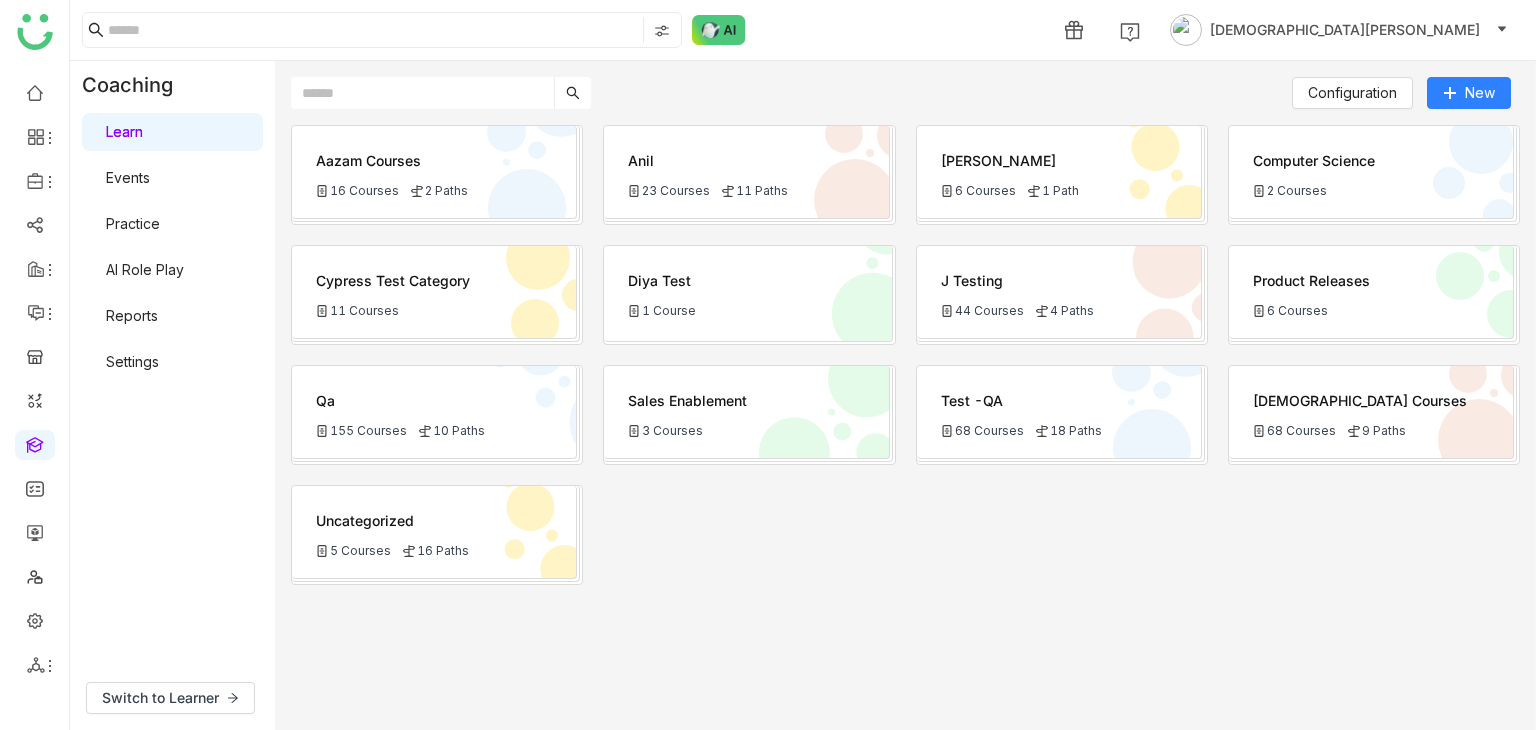 click on "Anil" 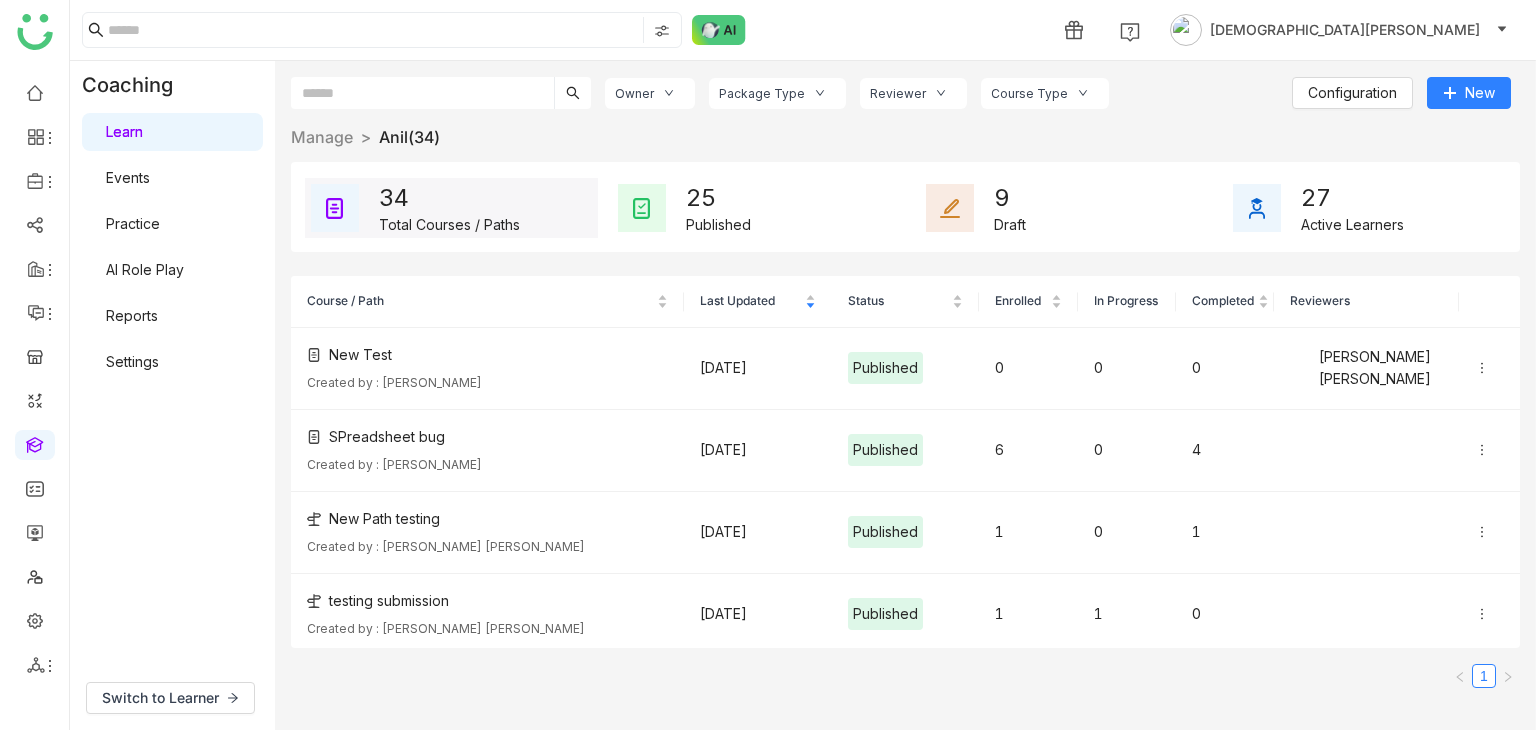 click on "Owner" 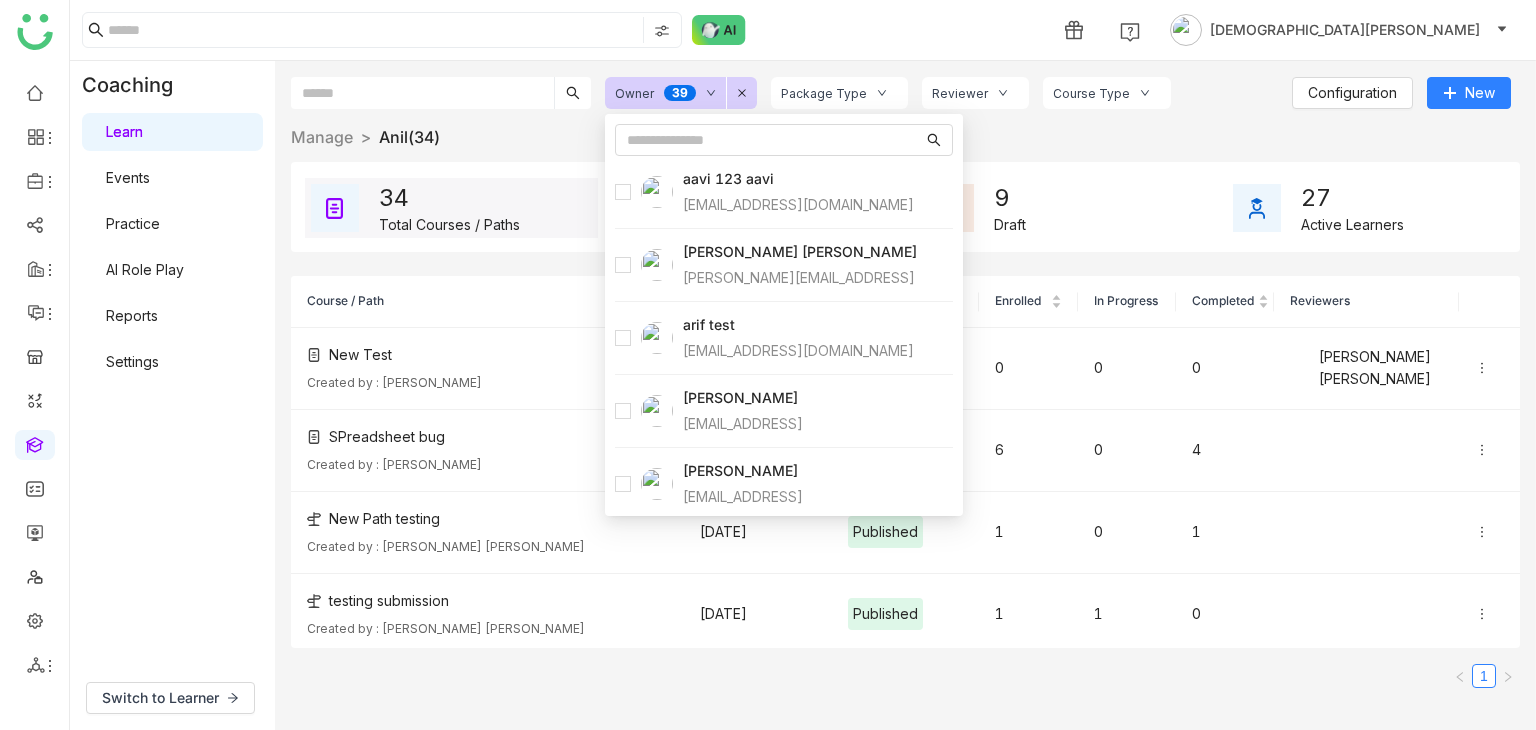 click on "Owner  0   1   2   3   4   5   6   7   8   9   0   1   2   3   4   5   6   7   8   9" 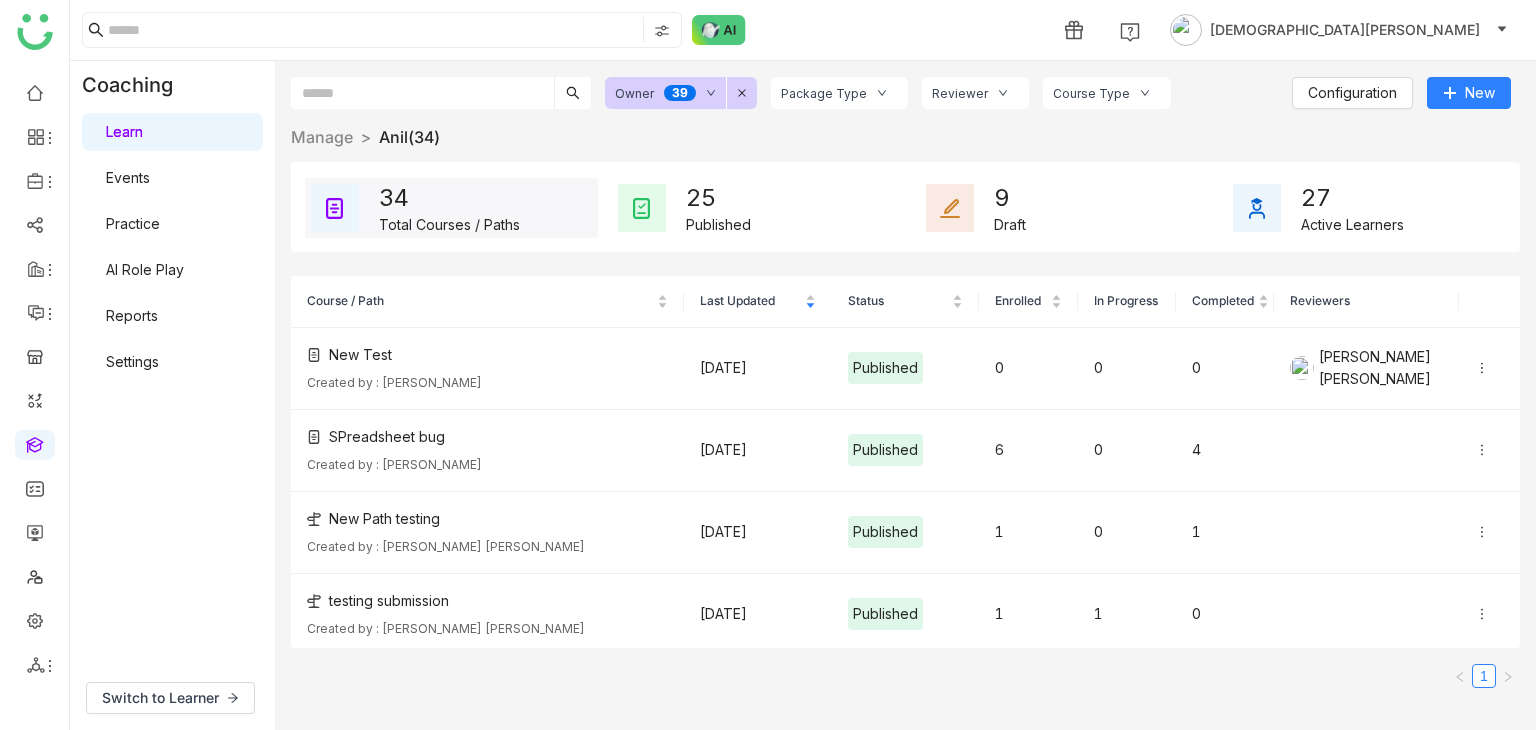 click on "Owner  0   1   2   3   4   5   6   7   8   9   0   1   2   3   4   5   6   7   8   9" 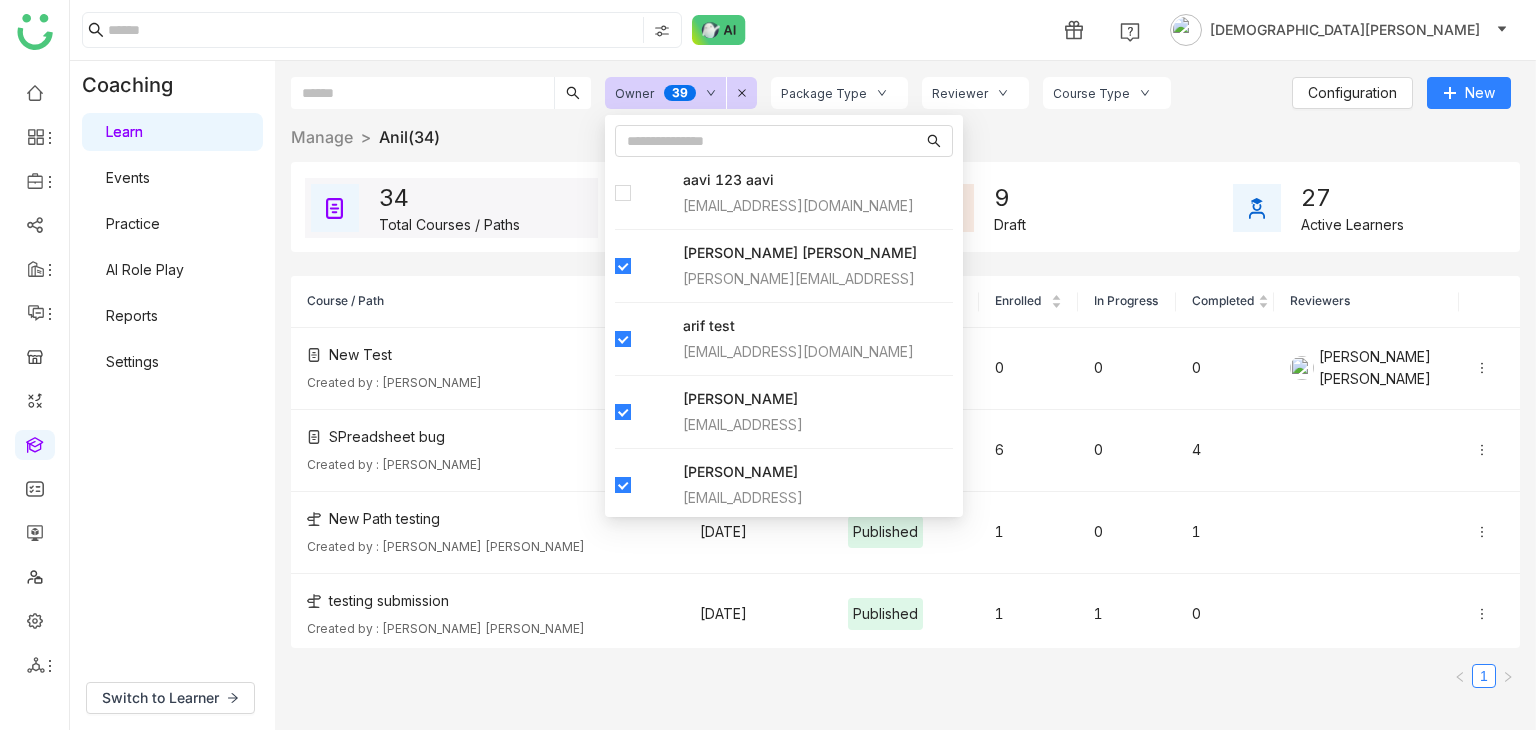 click 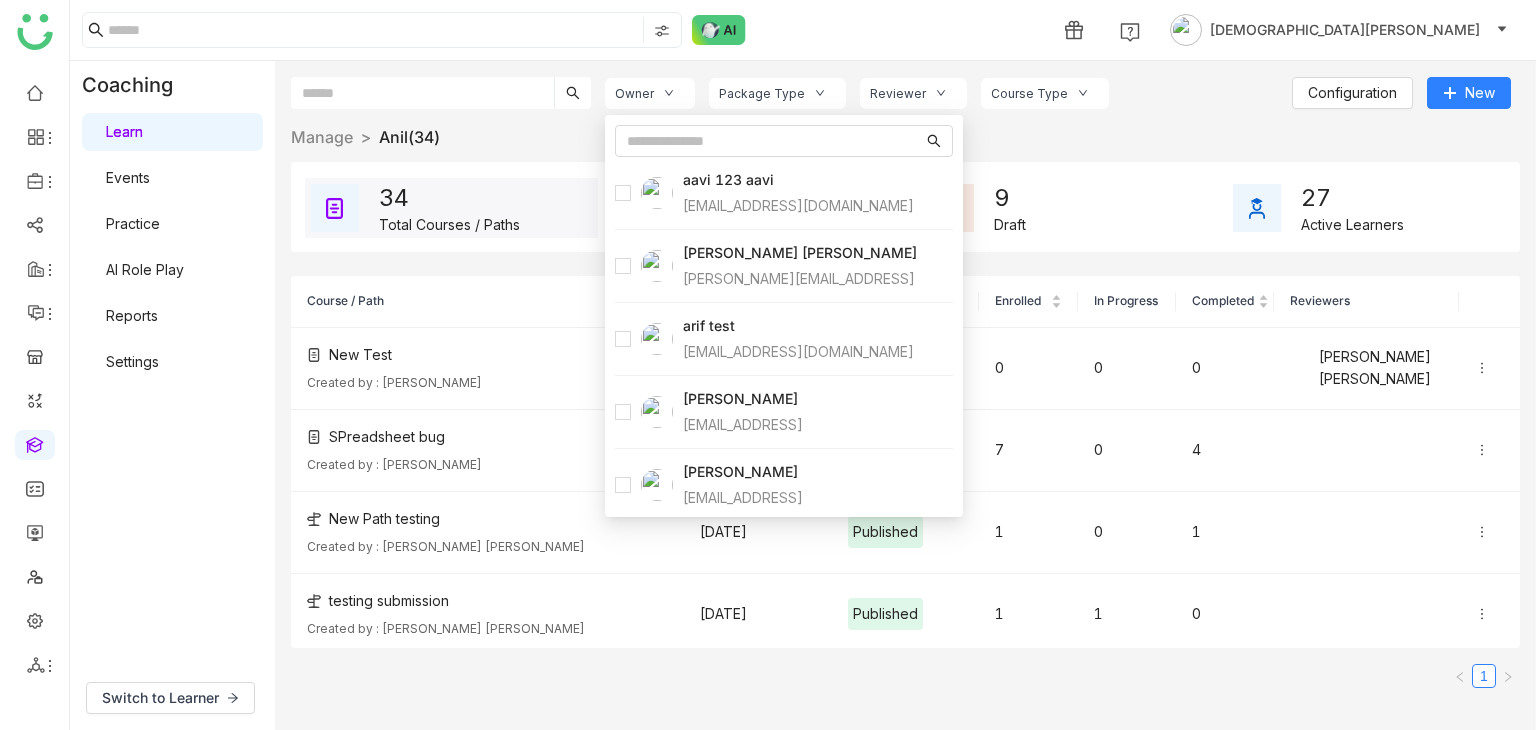 click on "Owner" 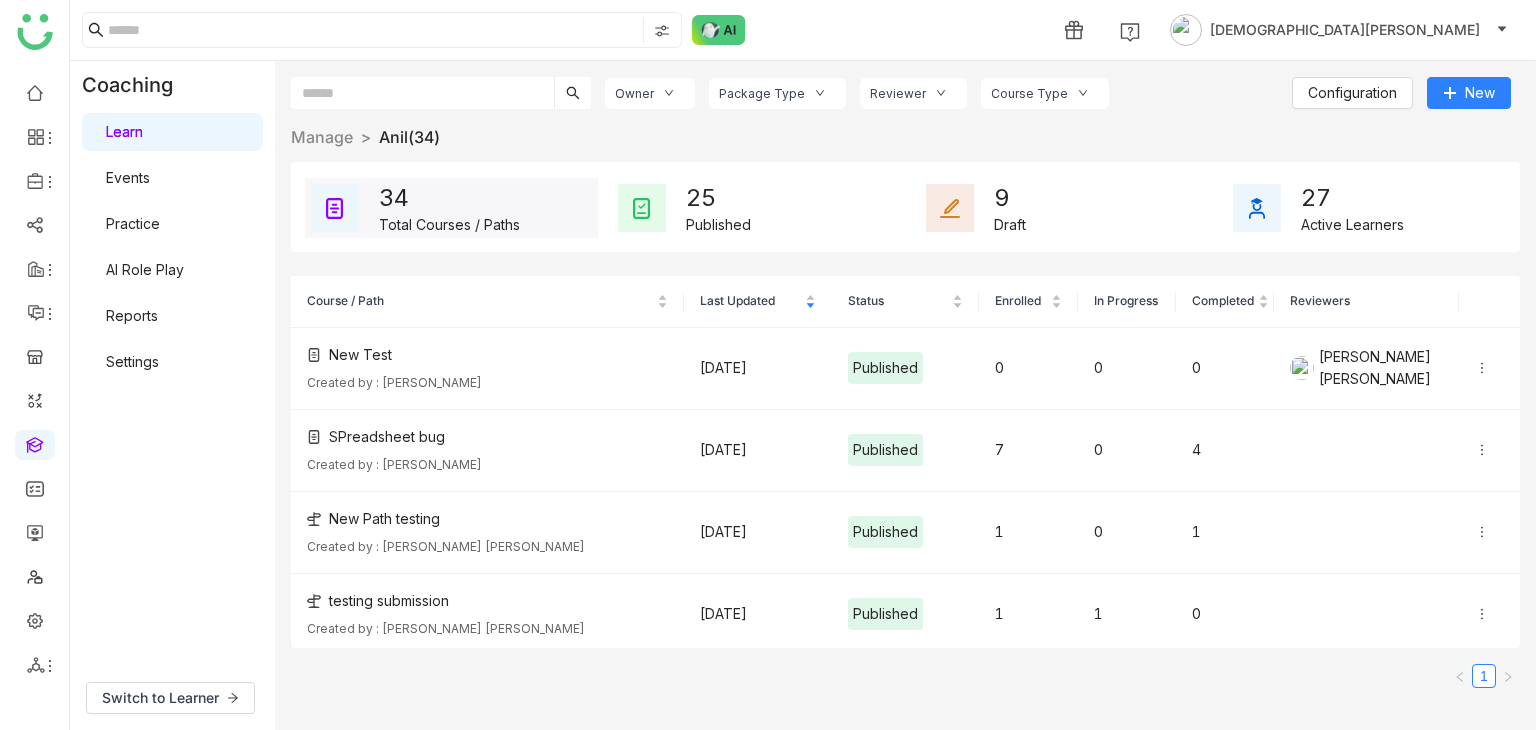 click on "Owner" 